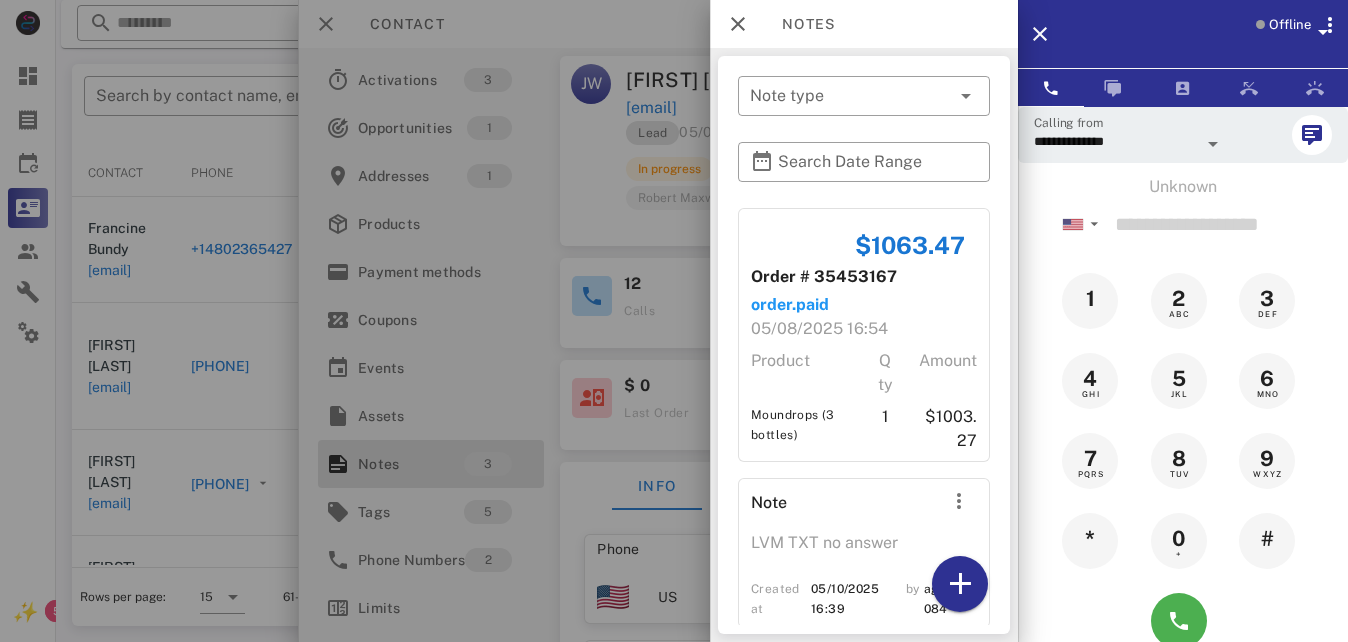 scroll, scrollTop: 0, scrollLeft: 0, axis: both 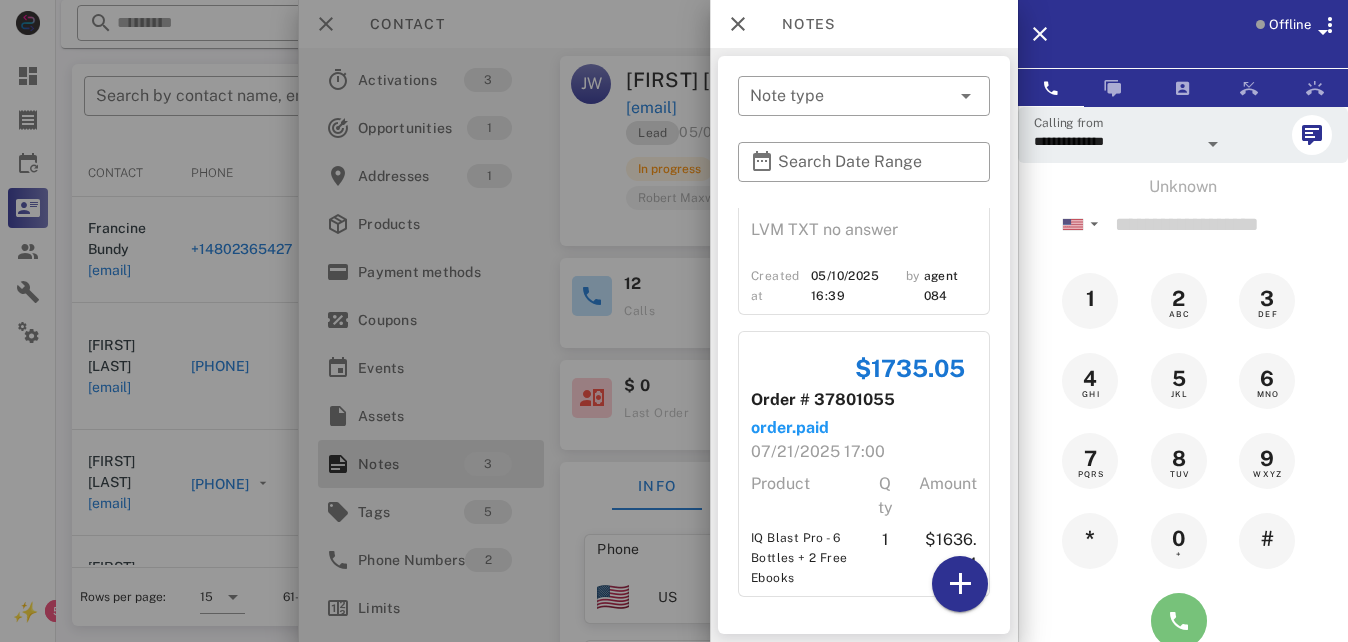 click at bounding box center [1179, 621] 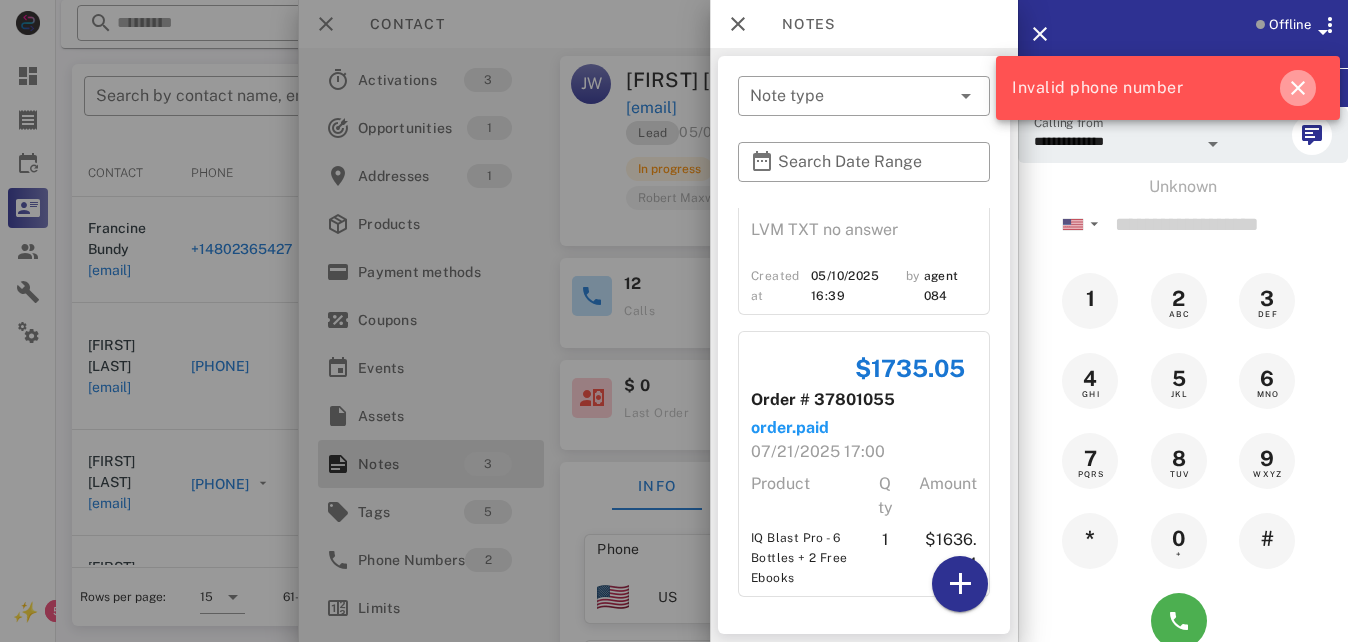 click at bounding box center [1298, 88] 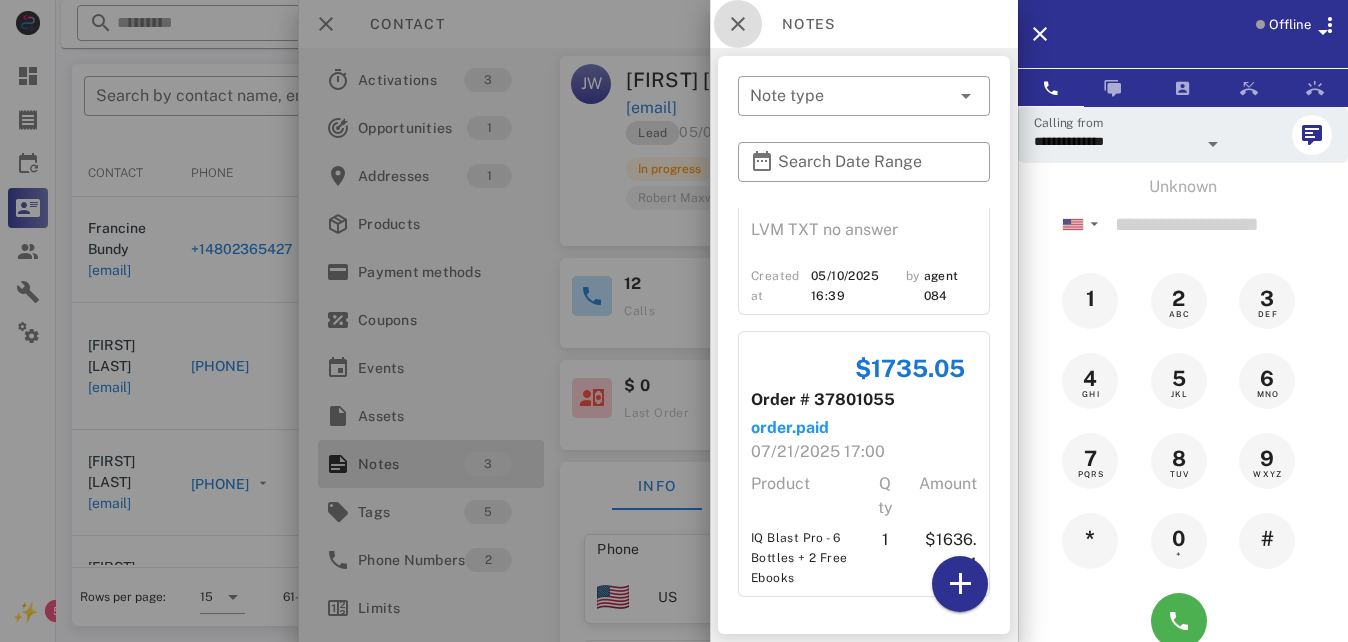 click at bounding box center [738, 24] 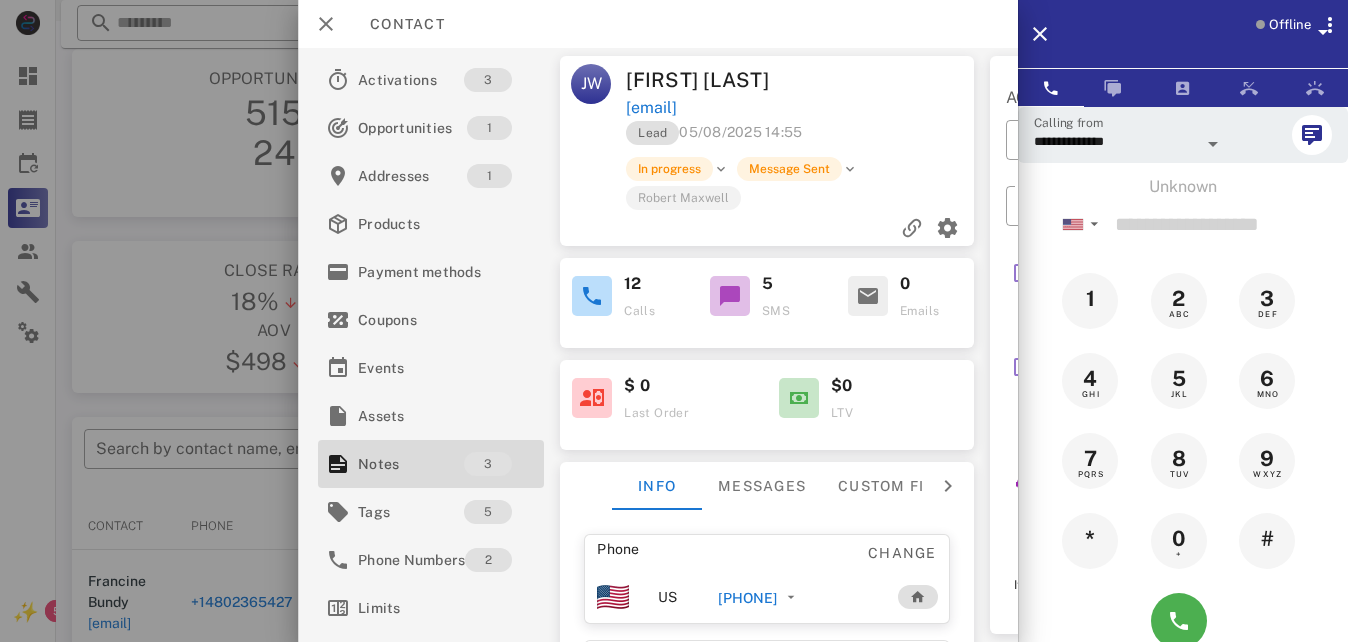 scroll, scrollTop: 0, scrollLeft: 0, axis: both 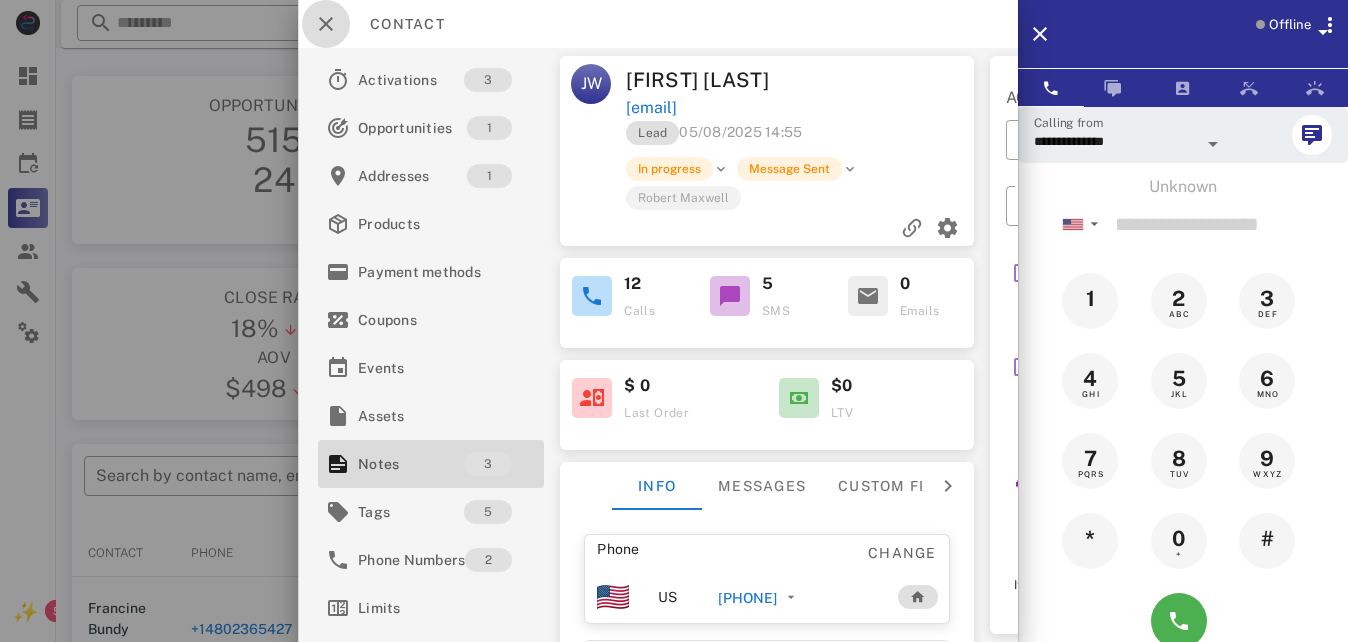 click at bounding box center [326, 24] 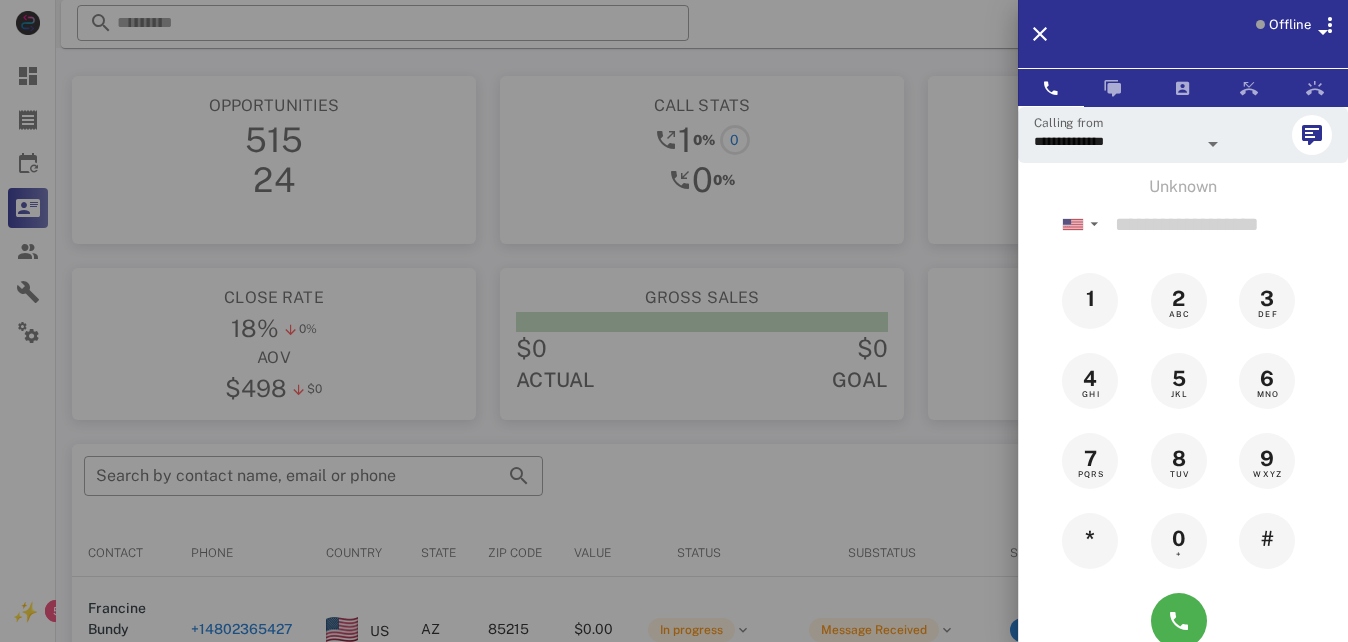 click at bounding box center (674, 321) 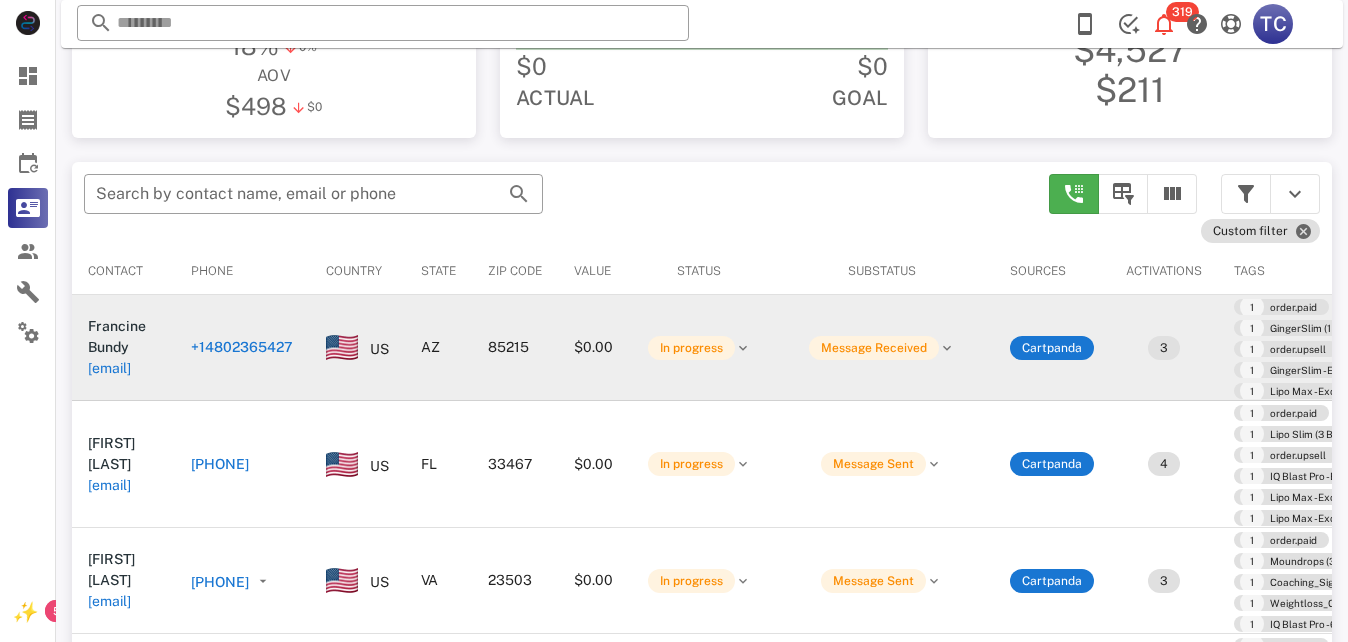 scroll, scrollTop: 300, scrollLeft: 0, axis: vertical 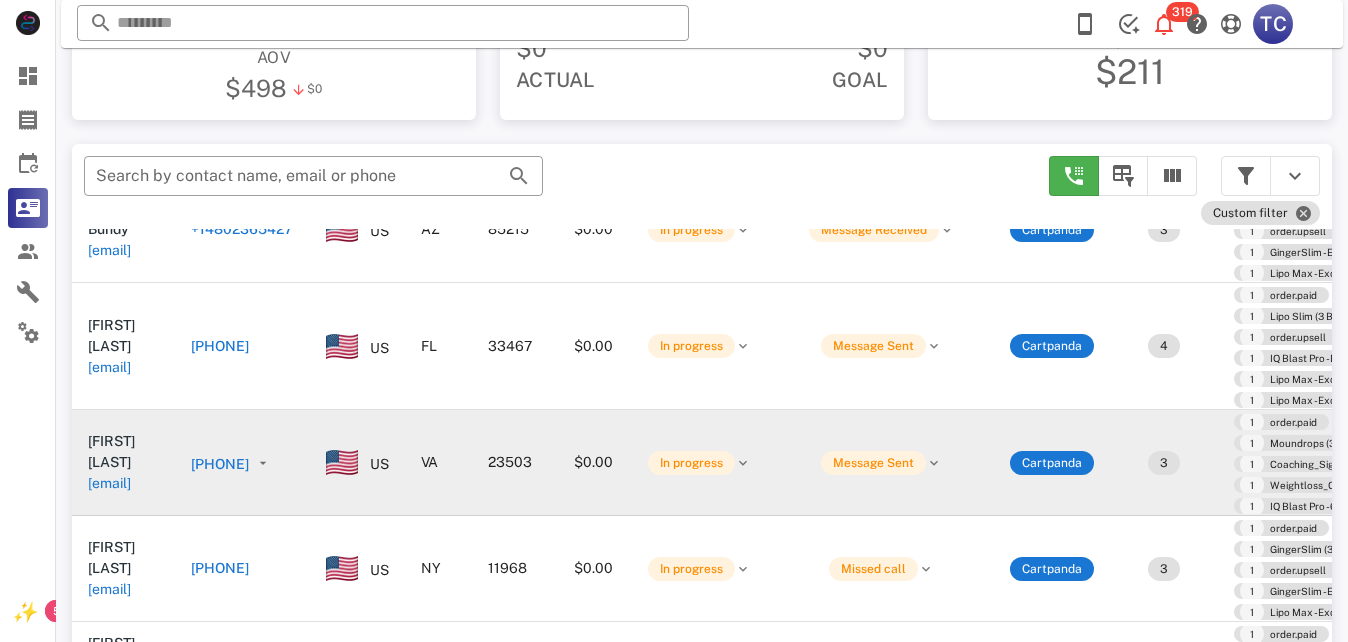 click on "[PHONE]" at bounding box center (220, 464) 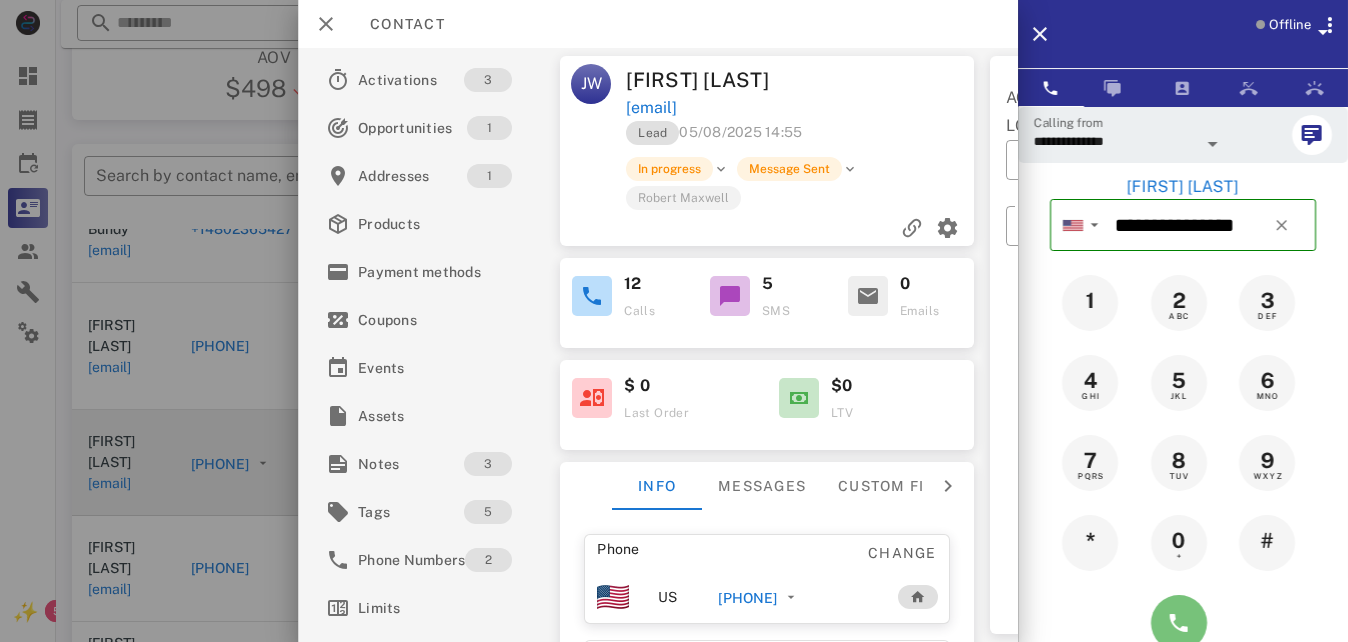 click at bounding box center [1179, 623] 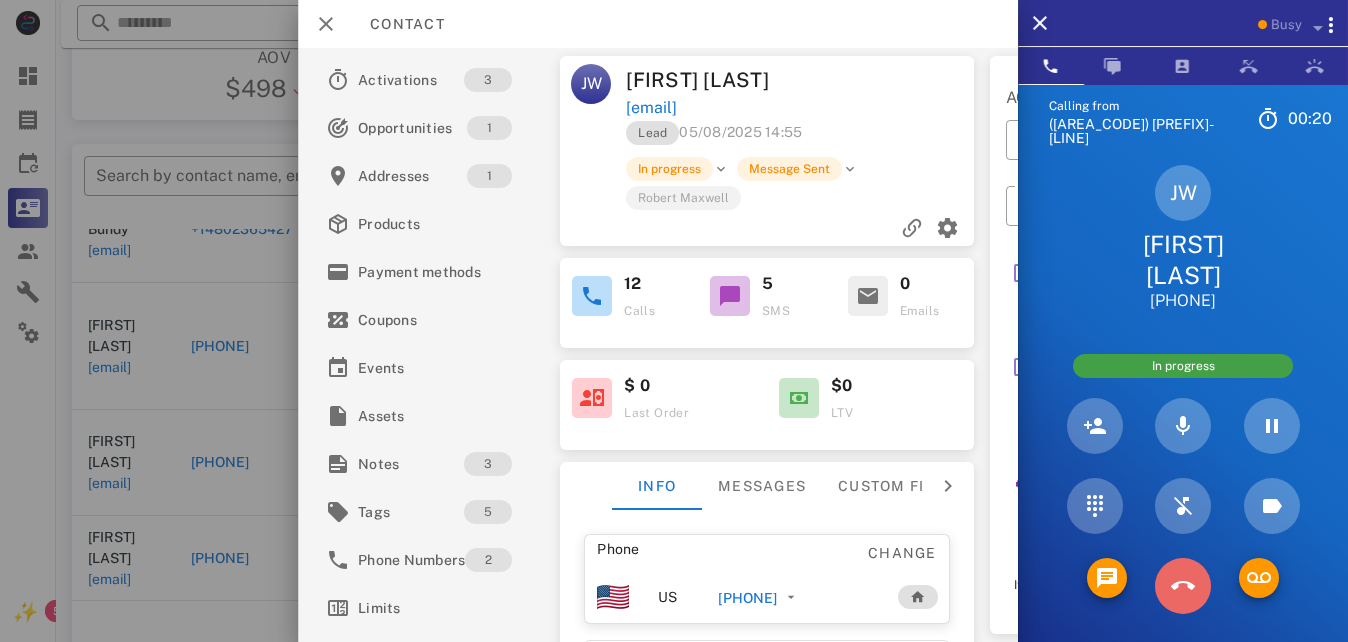 click at bounding box center [1183, 586] 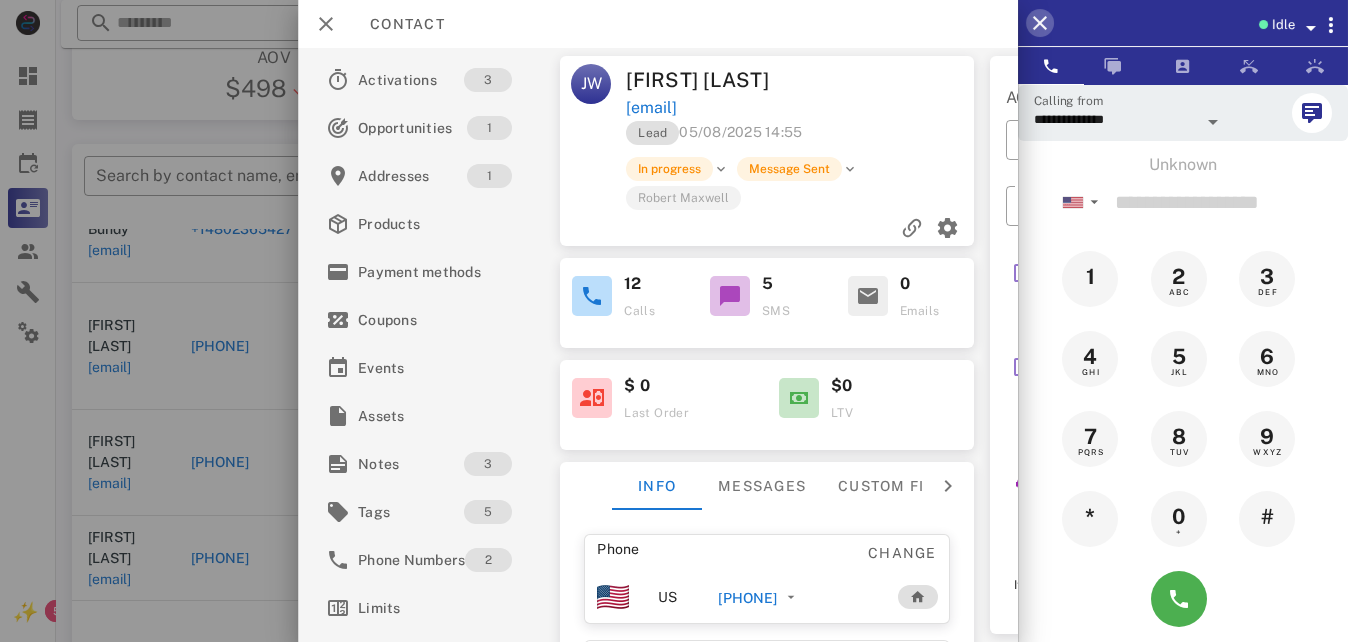 click at bounding box center [1040, 23] 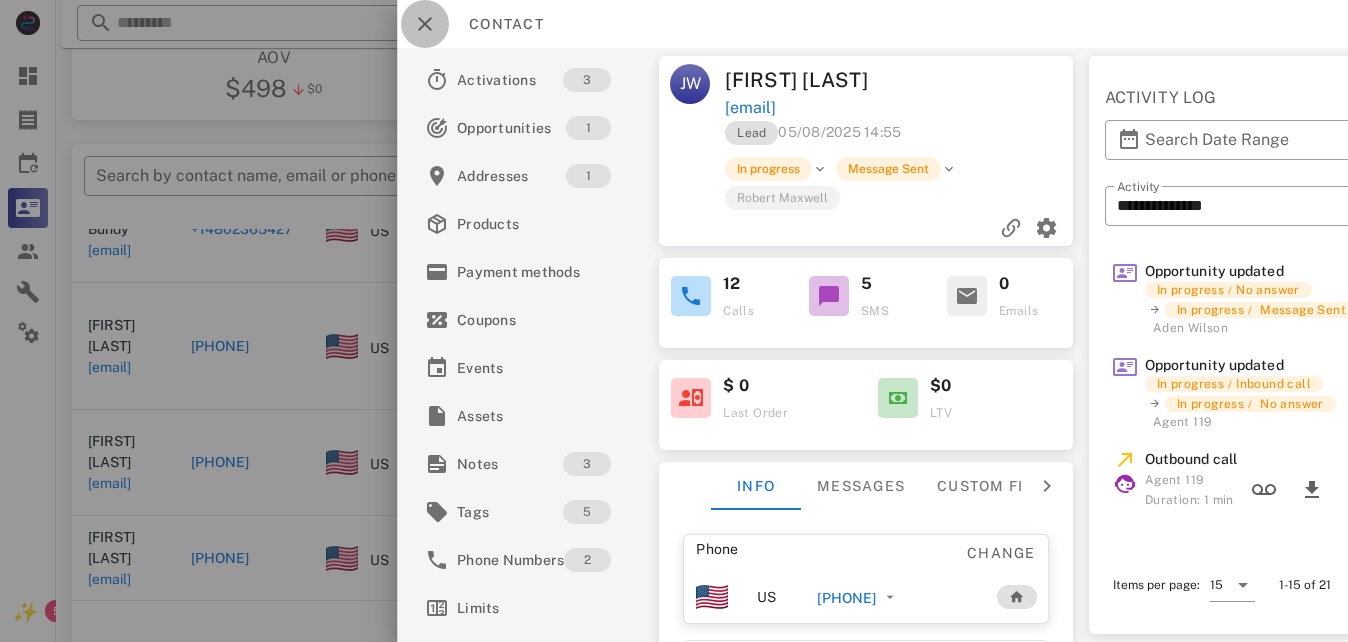 click at bounding box center [425, 24] 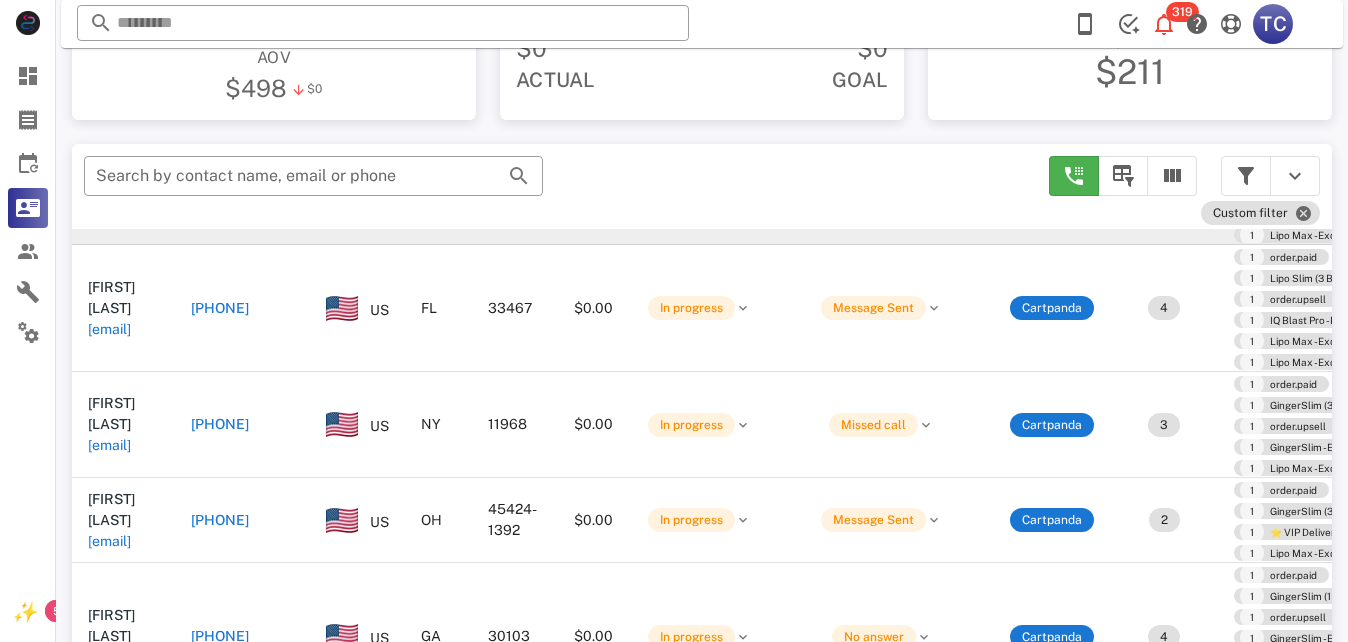 scroll, scrollTop: 200, scrollLeft: 0, axis: vertical 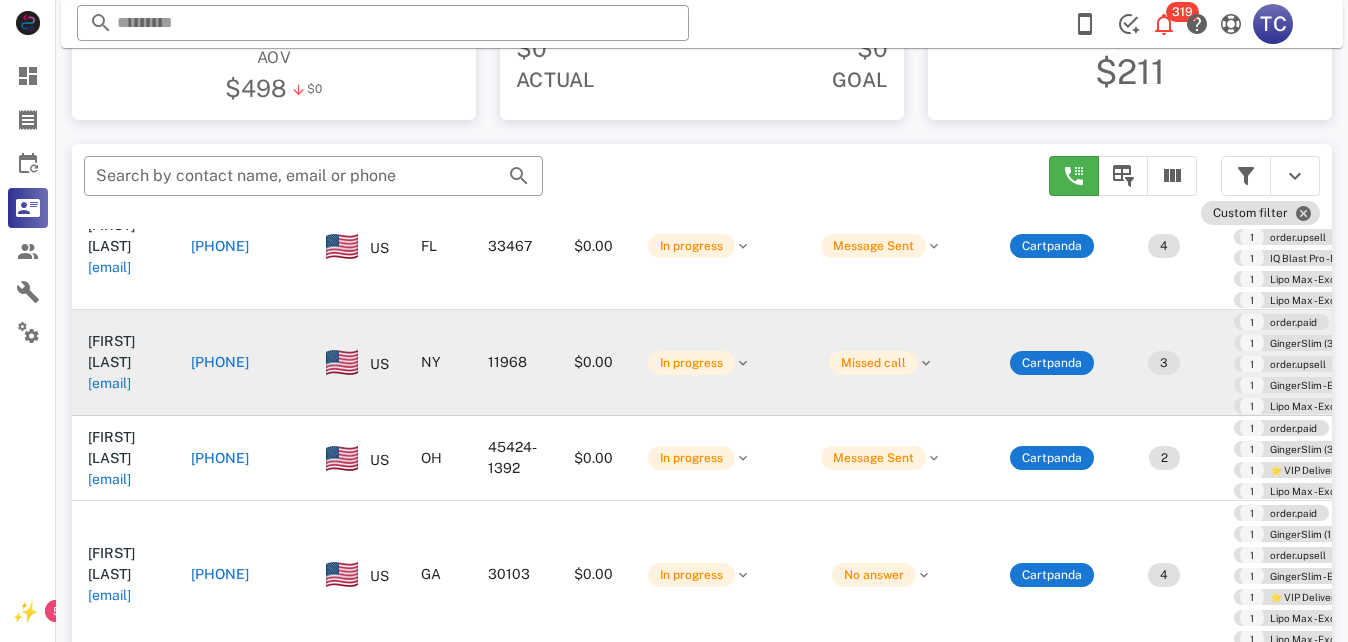 click on "[PHONE]" at bounding box center (220, 362) 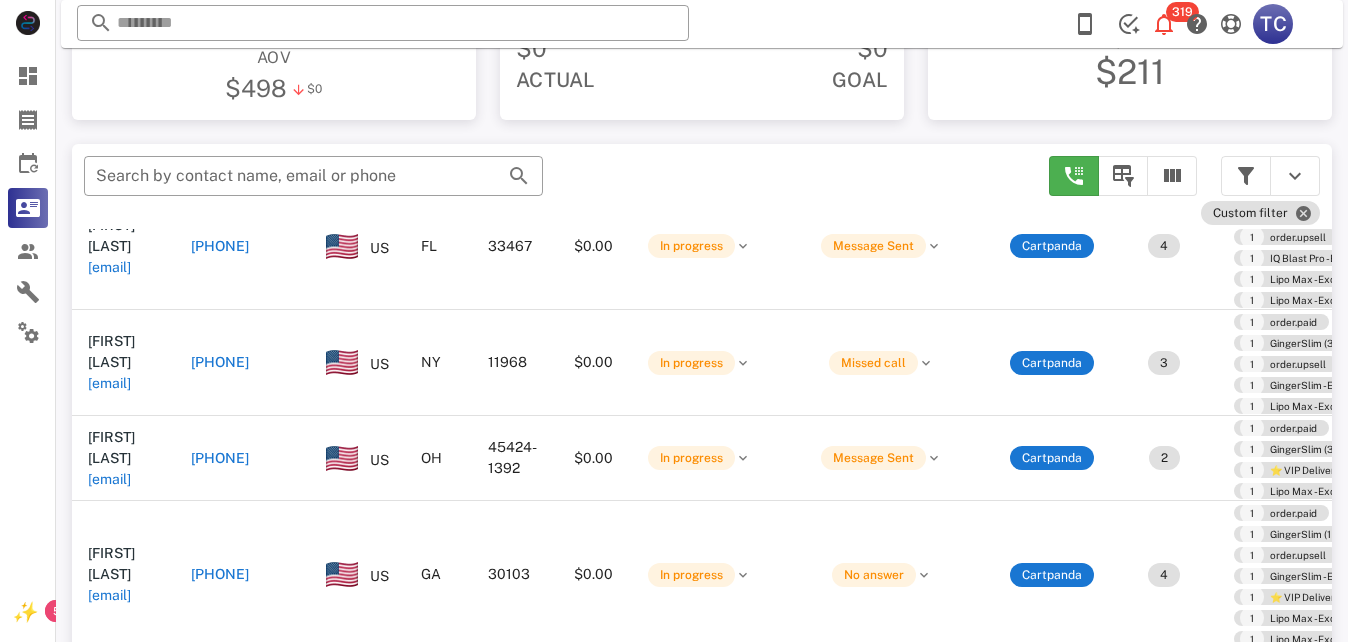 type on "**********" 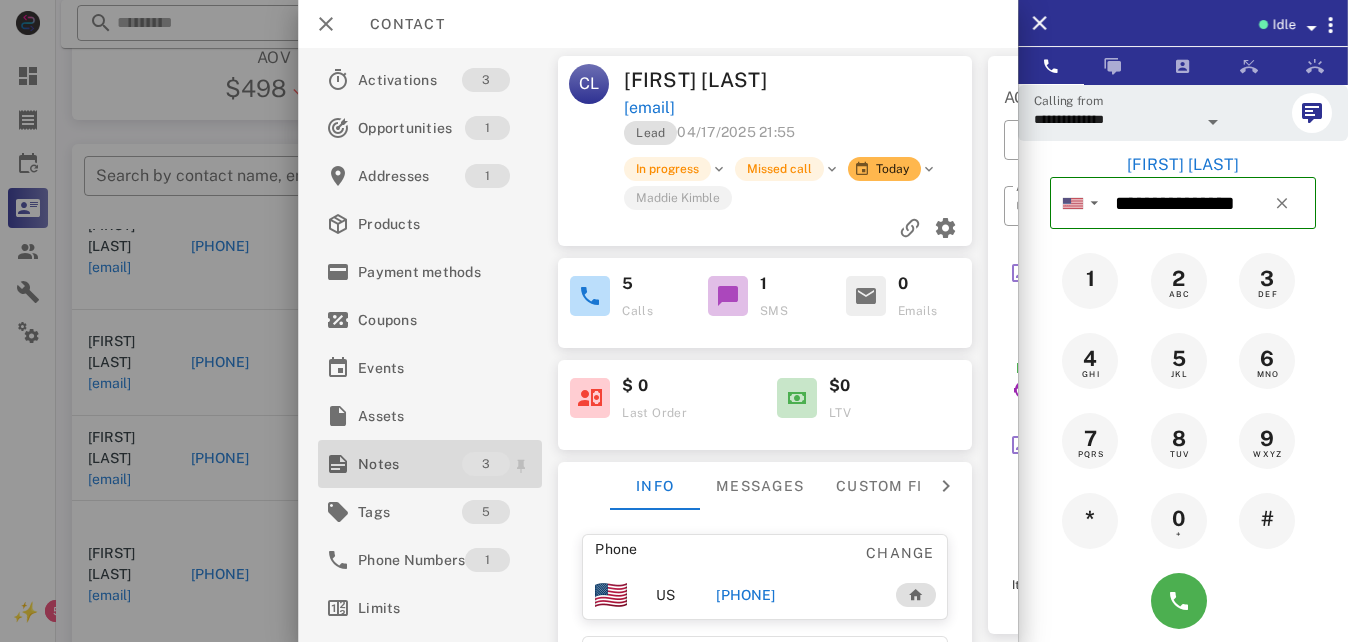 click on "Notes" at bounding box center [410, 464] 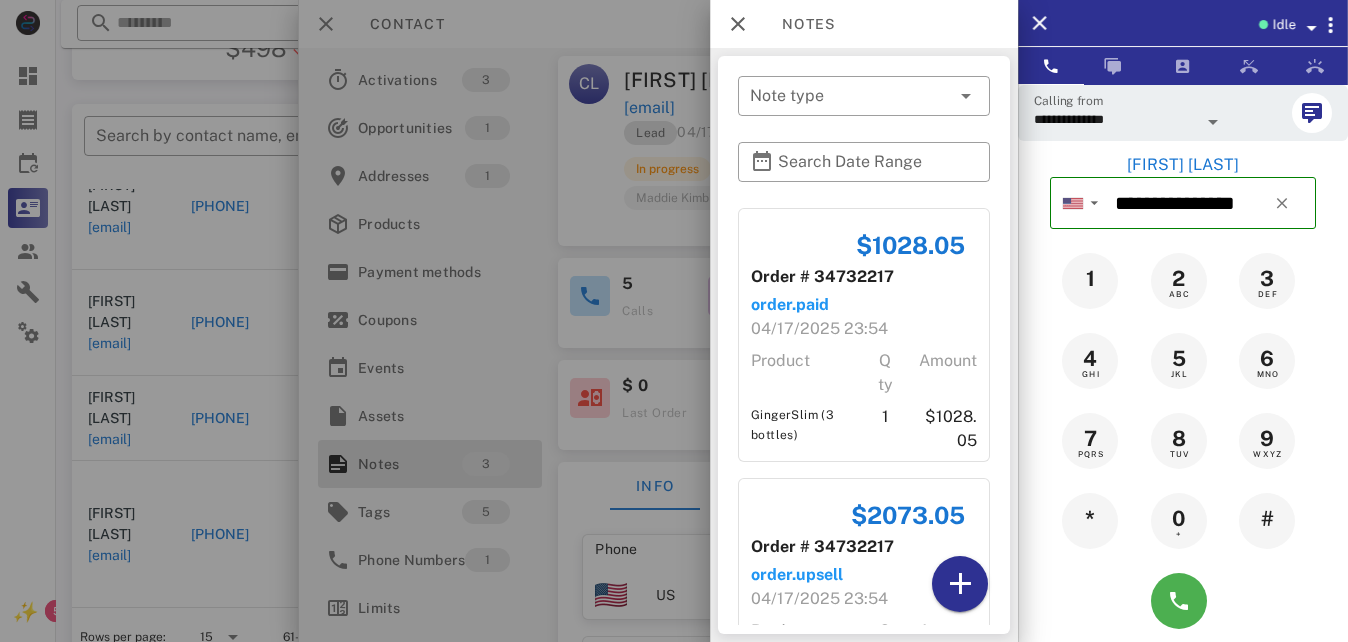scroll, scrollTop: 380, scrollLeft: 0, axis: vertical 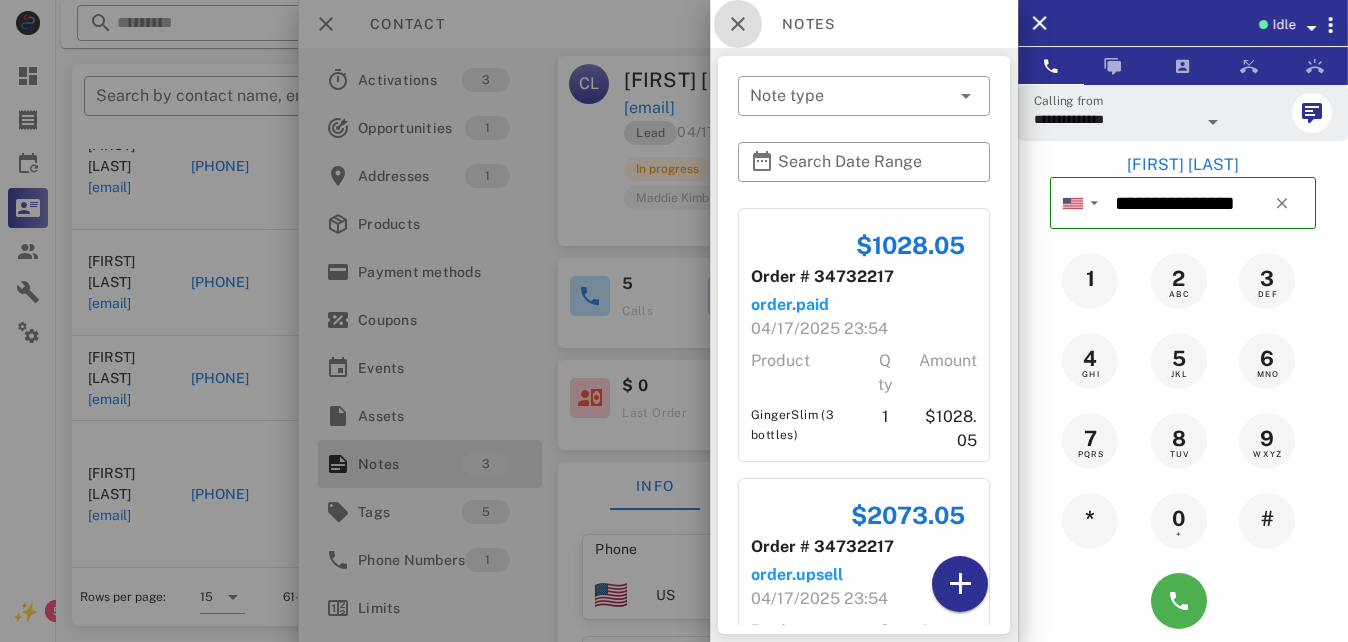click at bounding box center (738, 24) 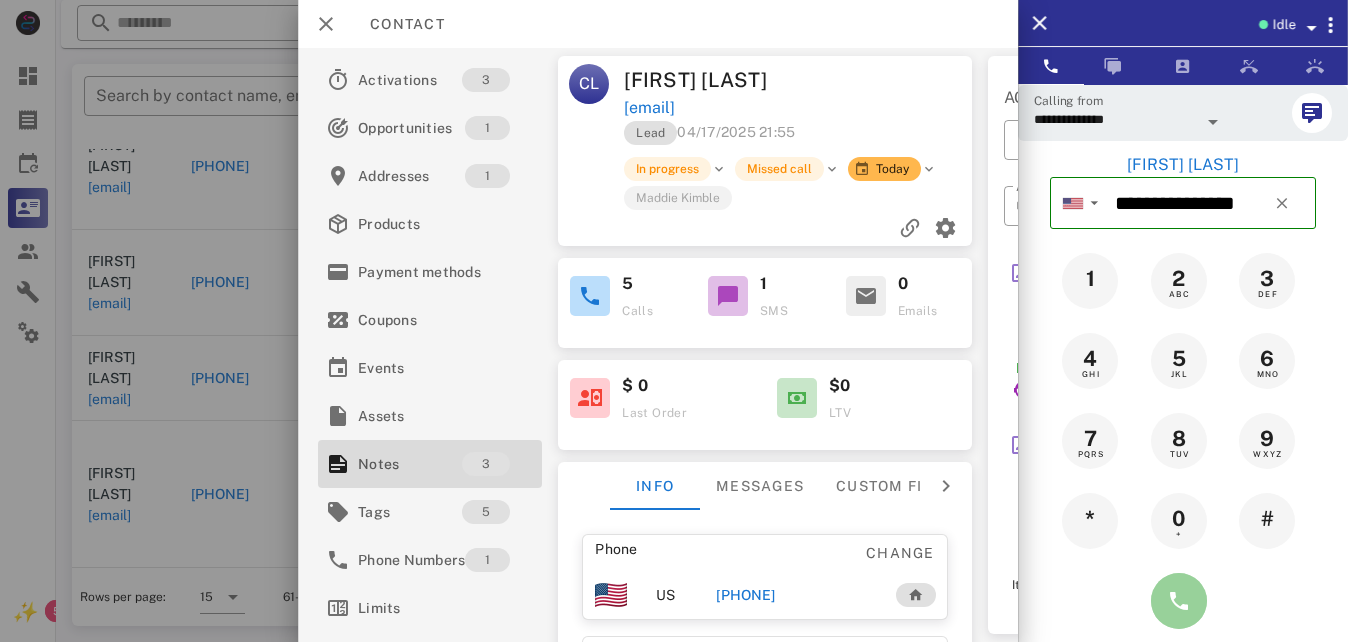 click at bounding box center (1179, 601) 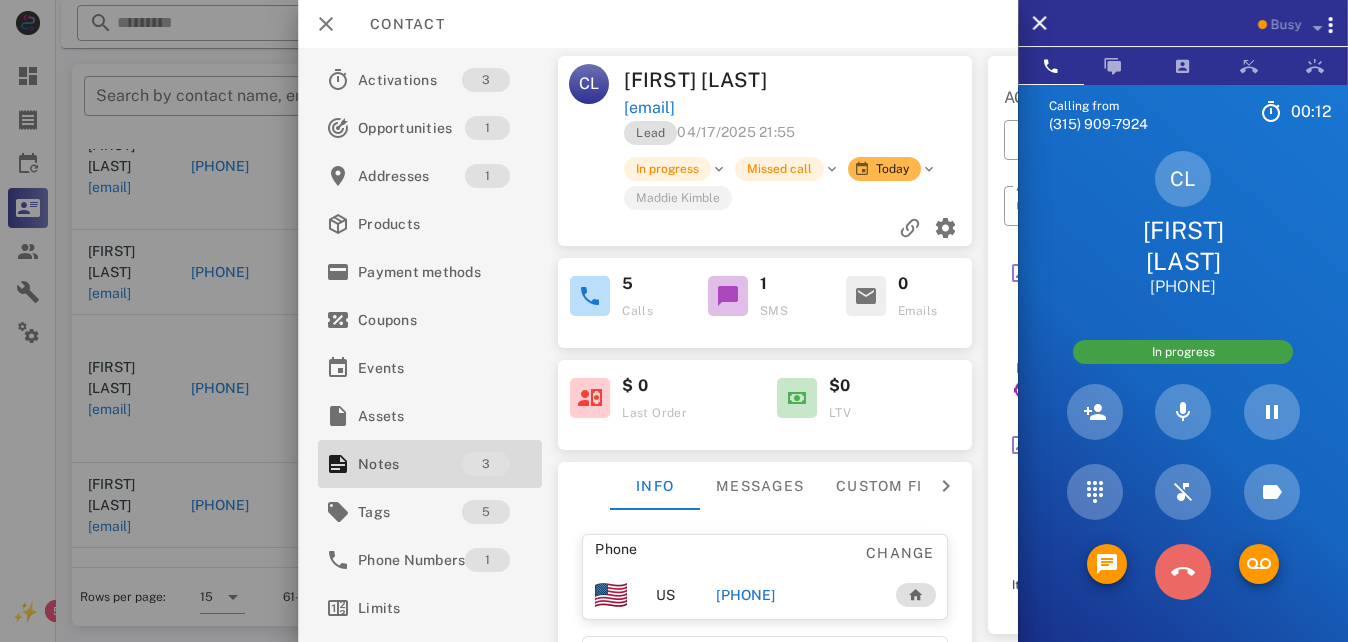 click at bounding box center (1183, 572) 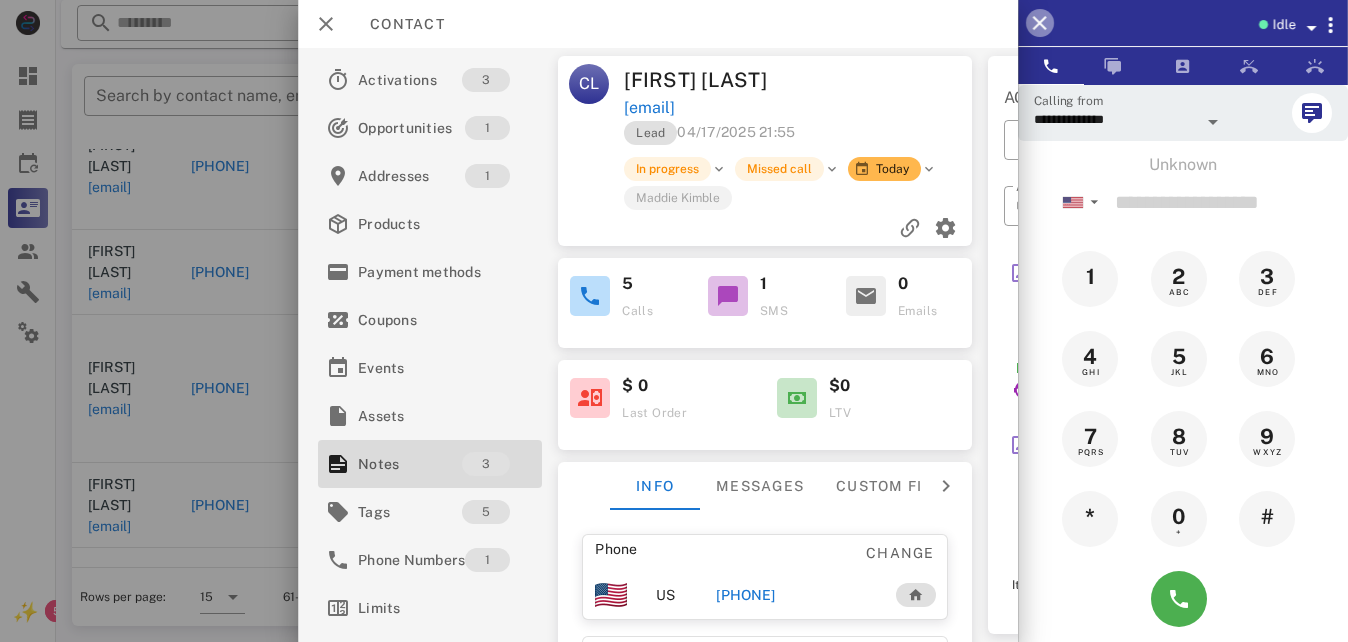 click at bounding box center (1040, 23) 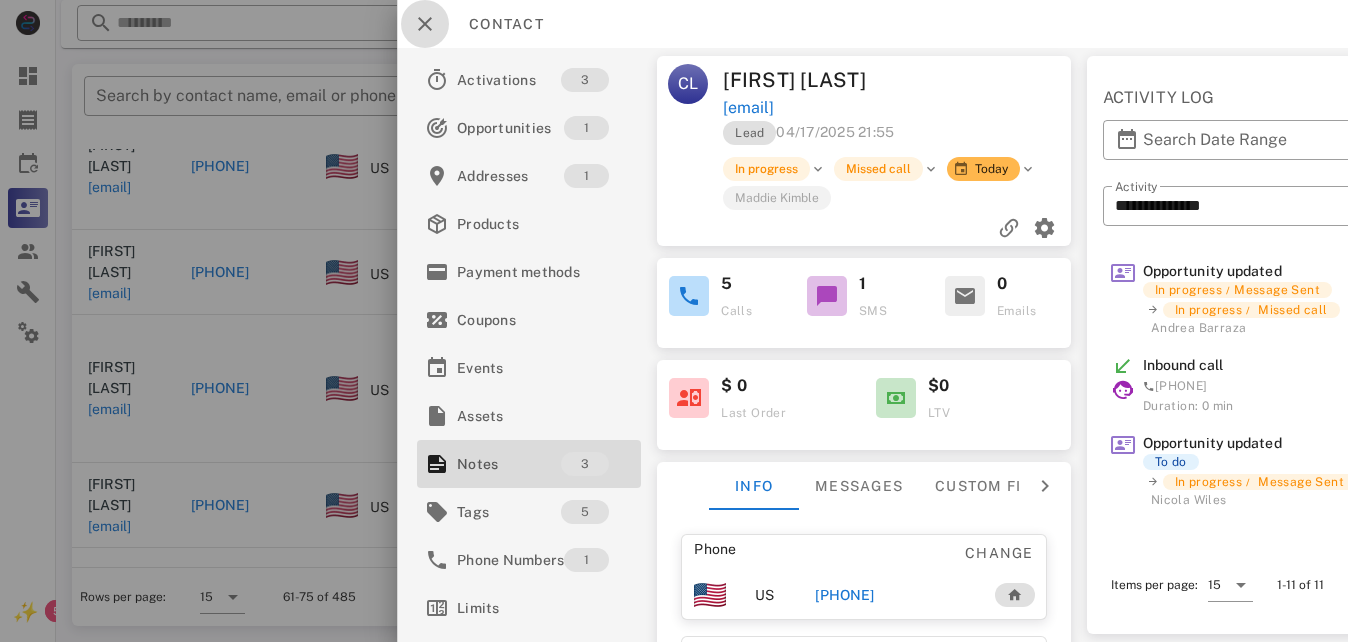 click at bounding box center (425, 24) 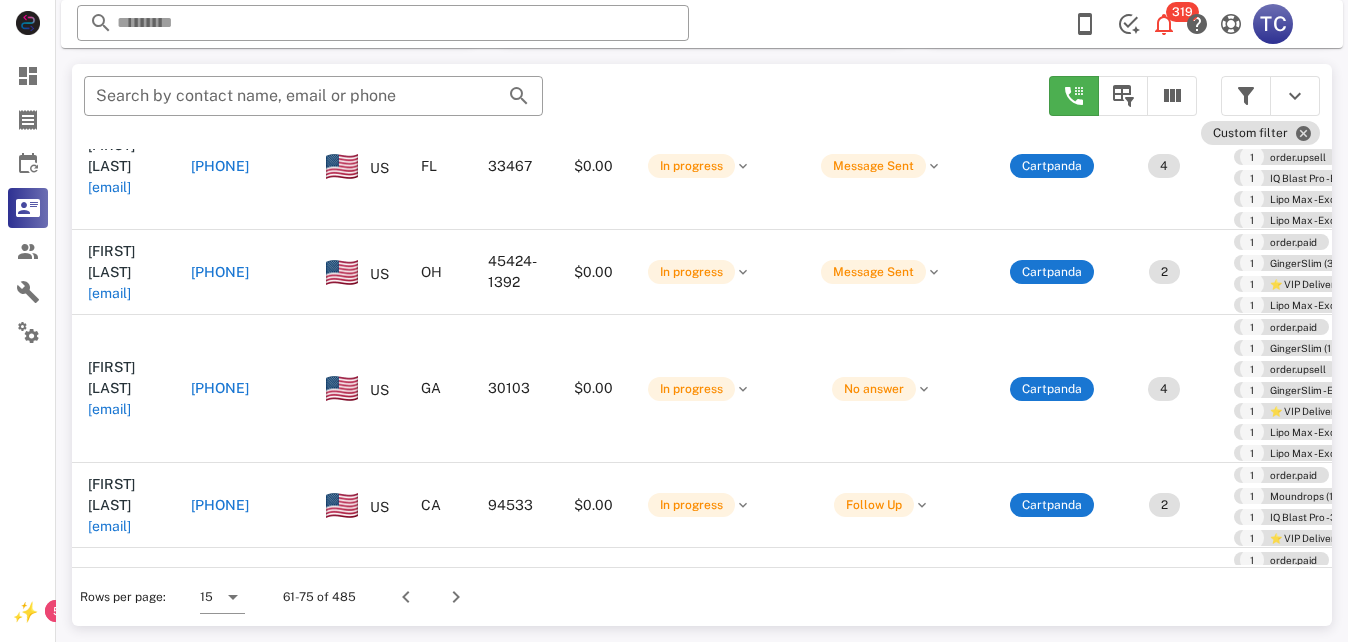click on "[PHONE]" at bounding box center (220, 272) 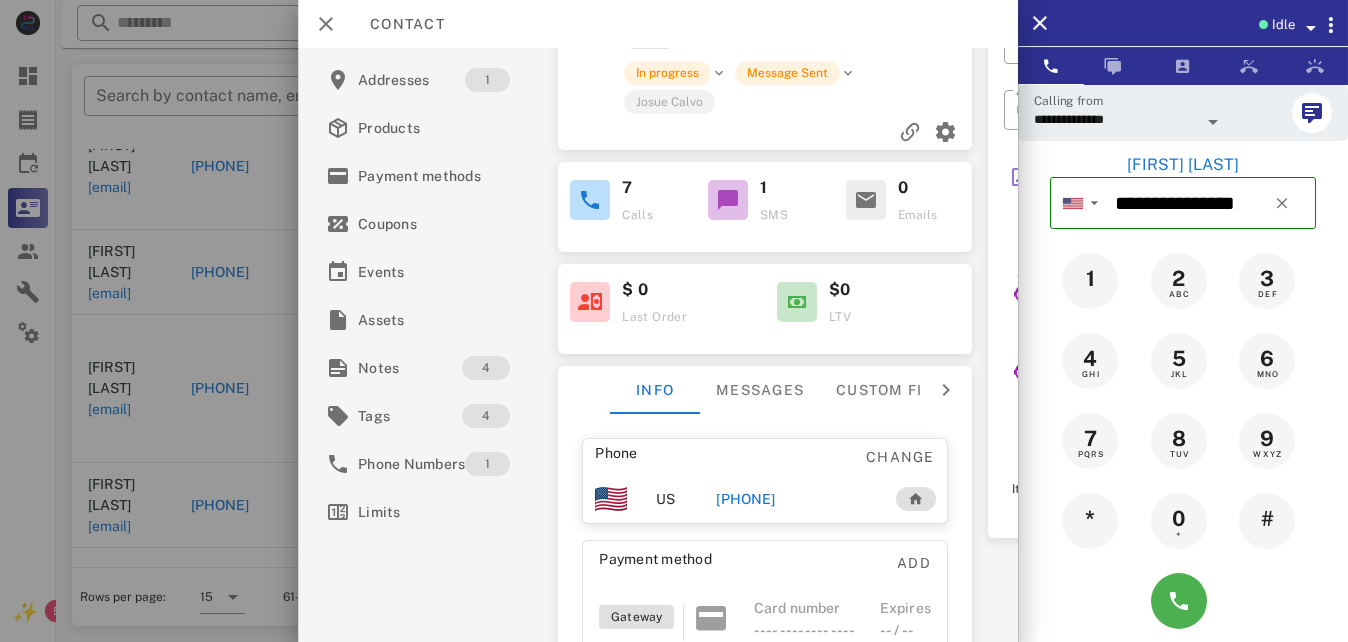 scroll, scrollTop: 12, scrollLeft: 0, axis: vertical 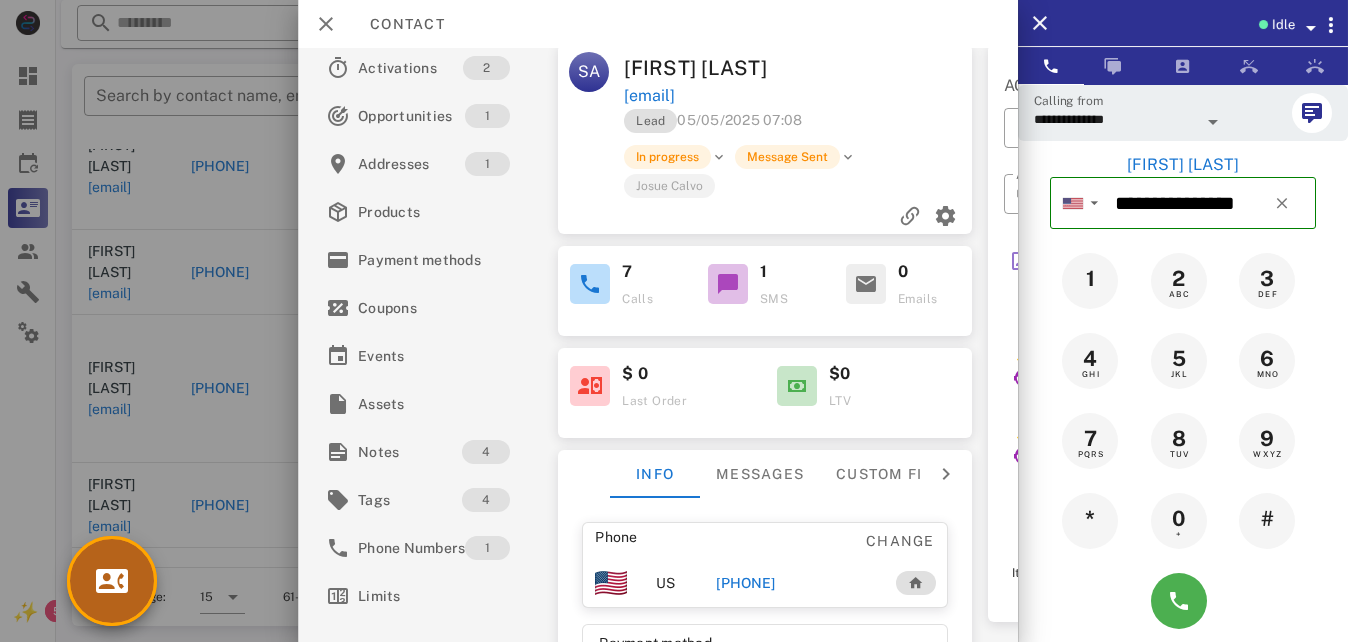 click at bounding box center (112, 581) 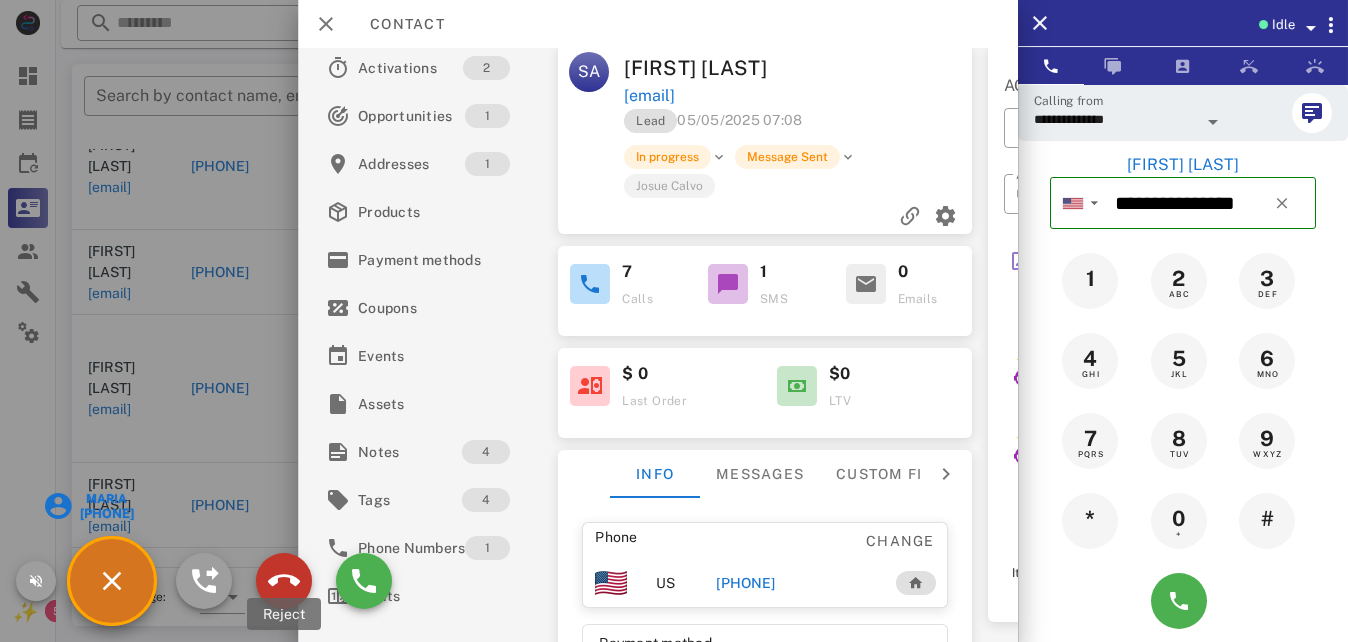 click at bounding box center (284, 581) 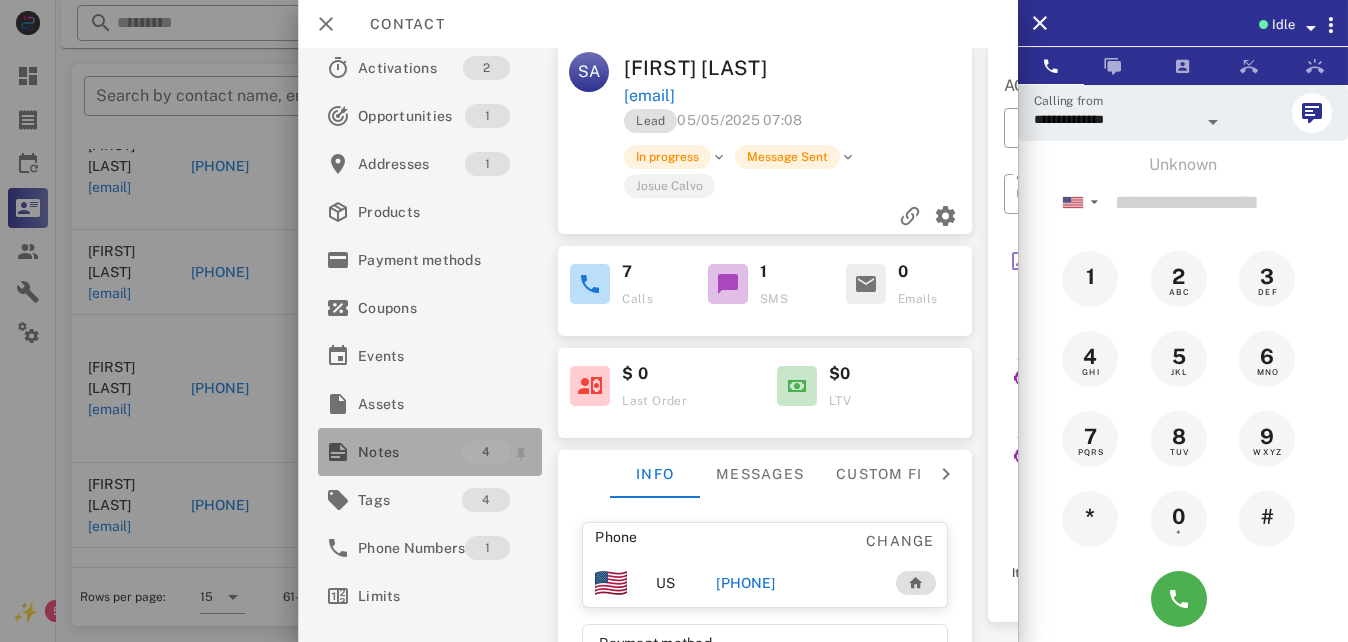 click on "Notes" at bounding box center (410, 452) 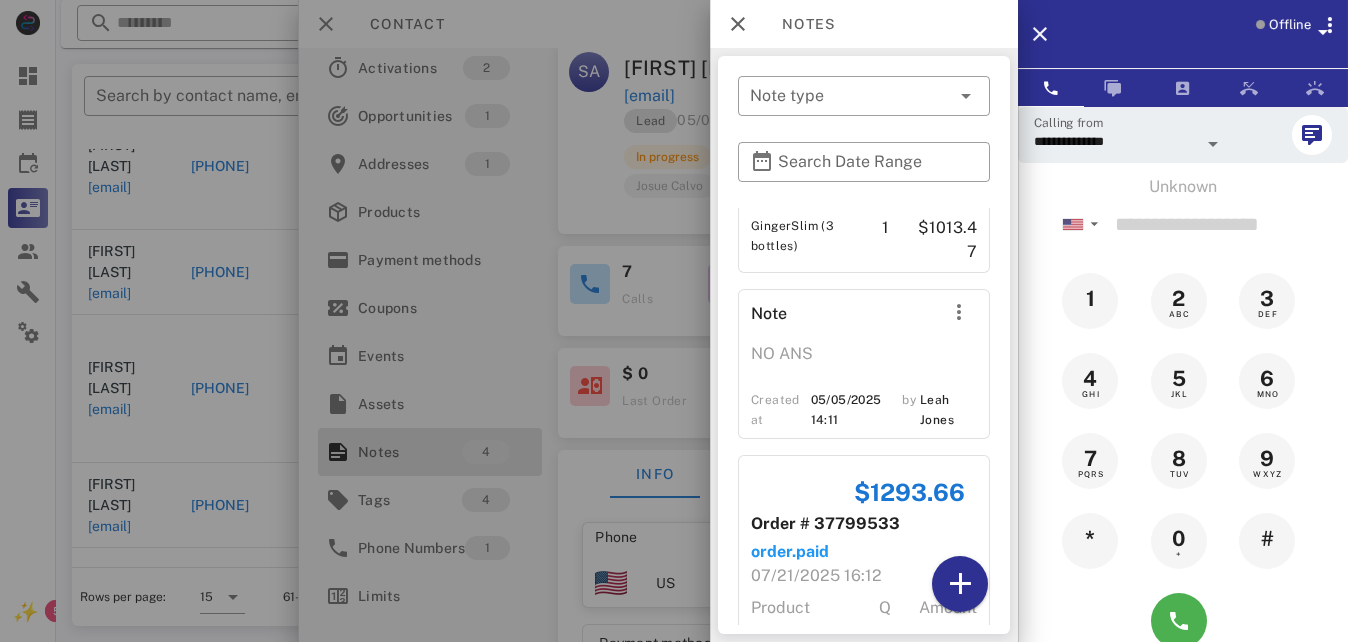scroll, scrollTop: 519, scrollLeft: 0, axis: vertical 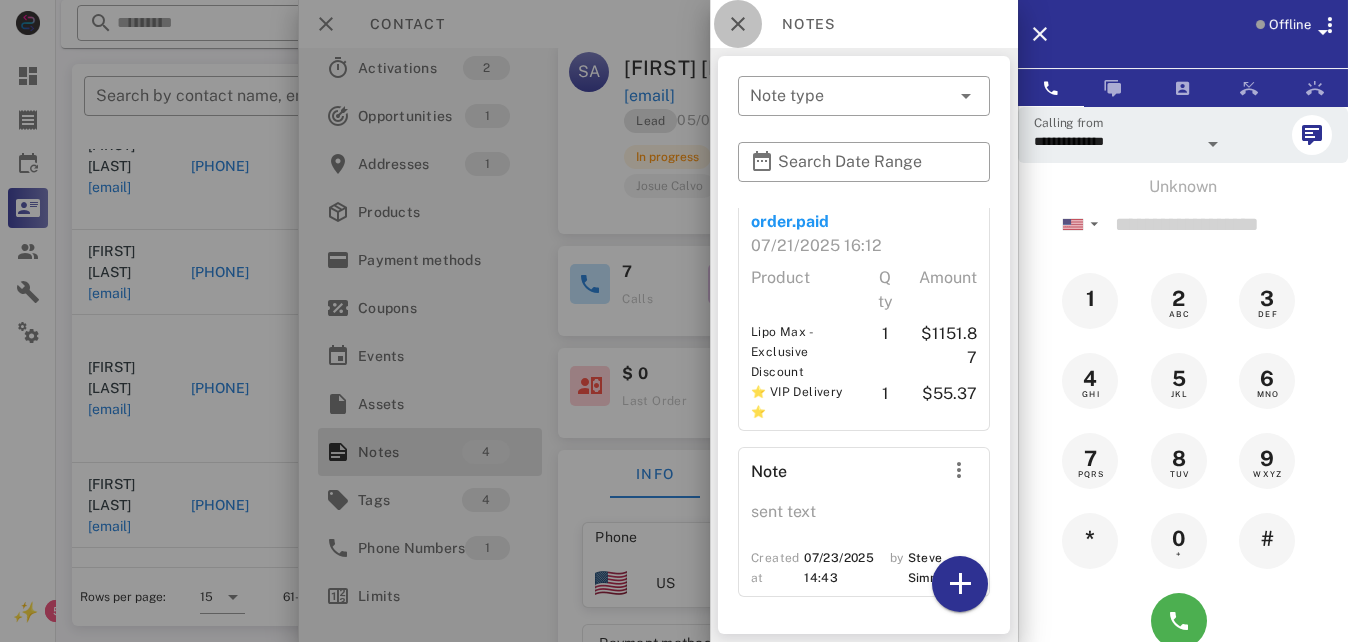 click at bounding box center (738, 24) 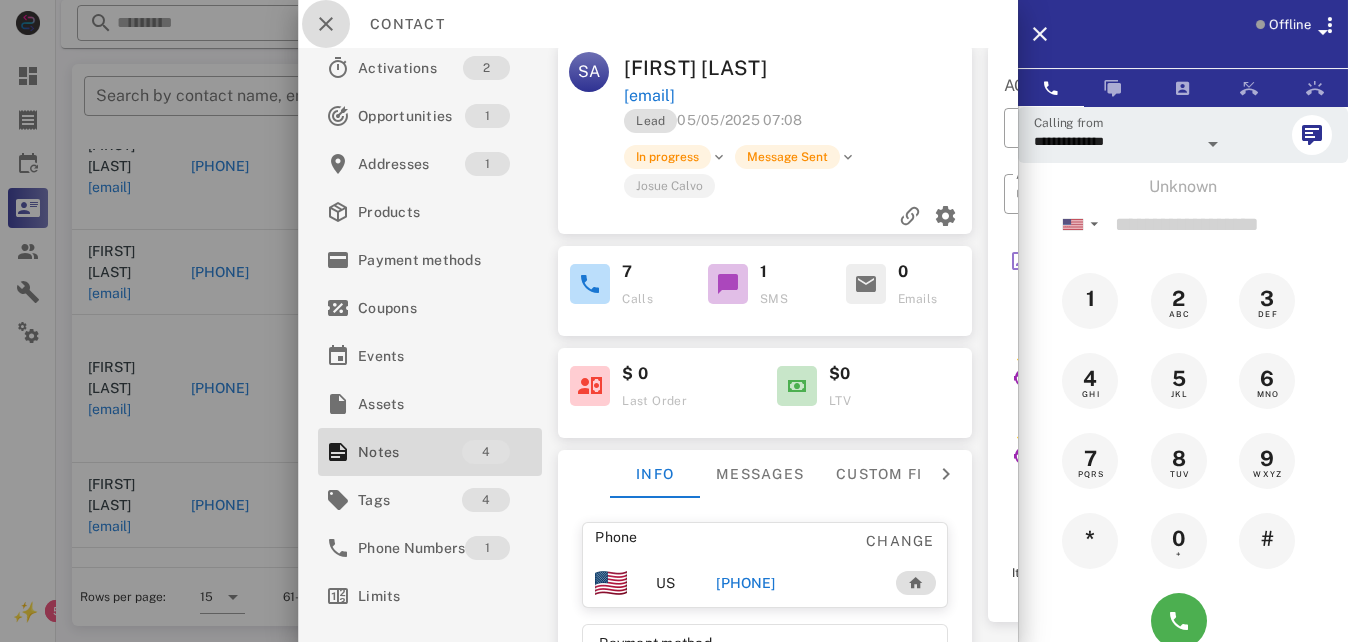 click at bounding box center (326, 24) 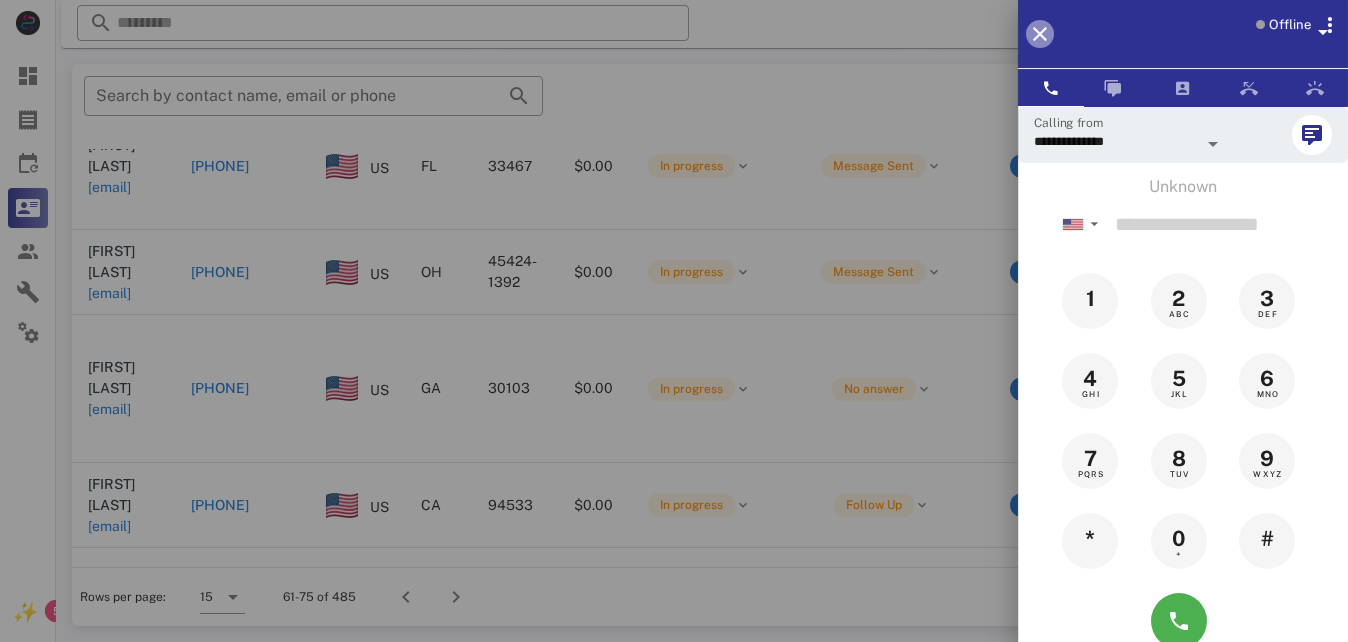 click at bounding box center (1040, 34) 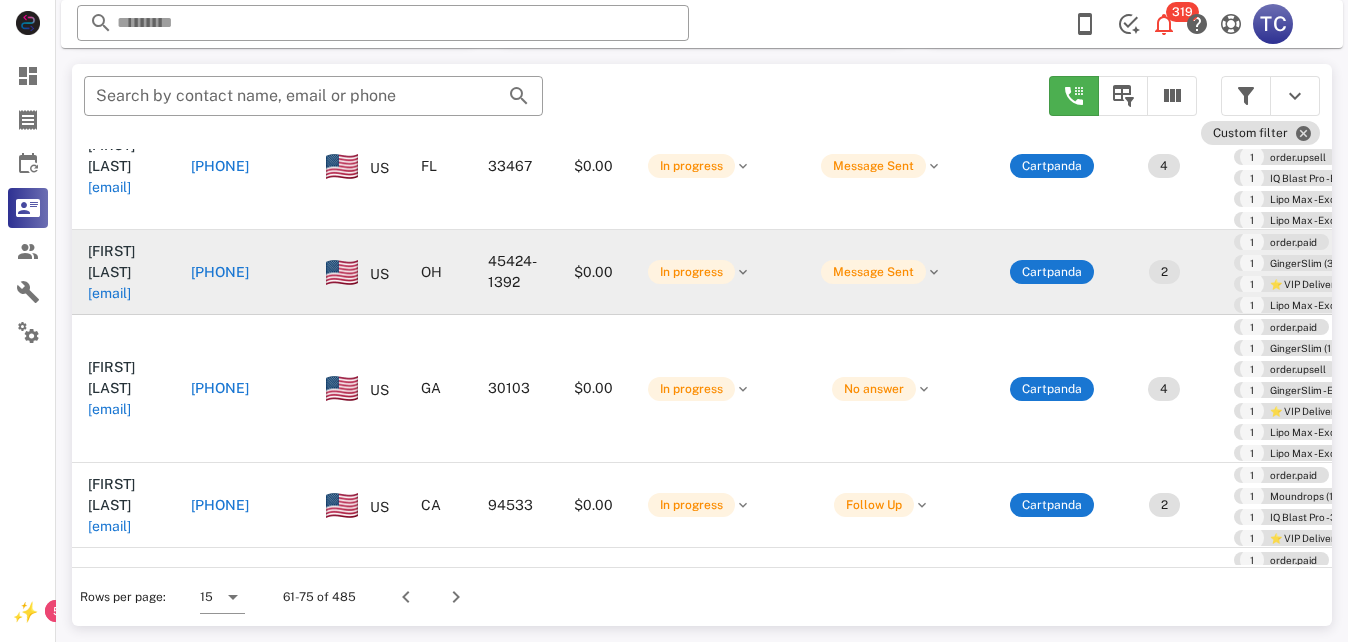 click on "[PHONE]" at bounding box center [242, 272] 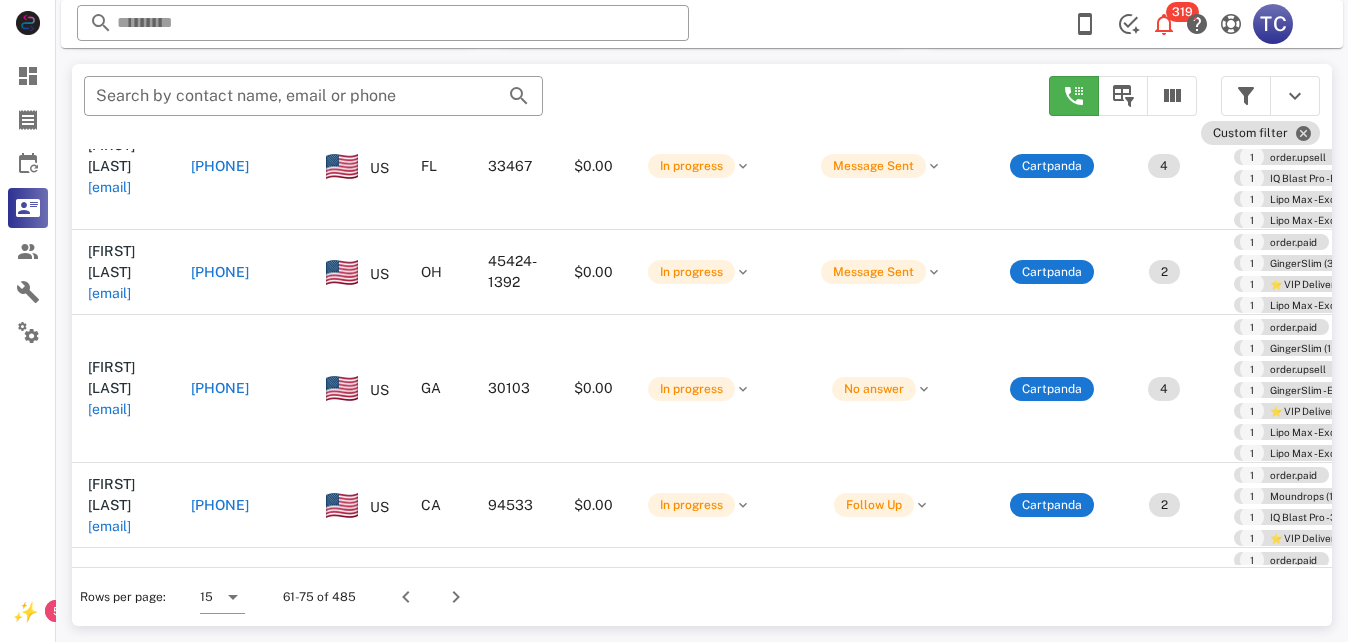 click on "[PHONE]" at bounding box center (220, 272) 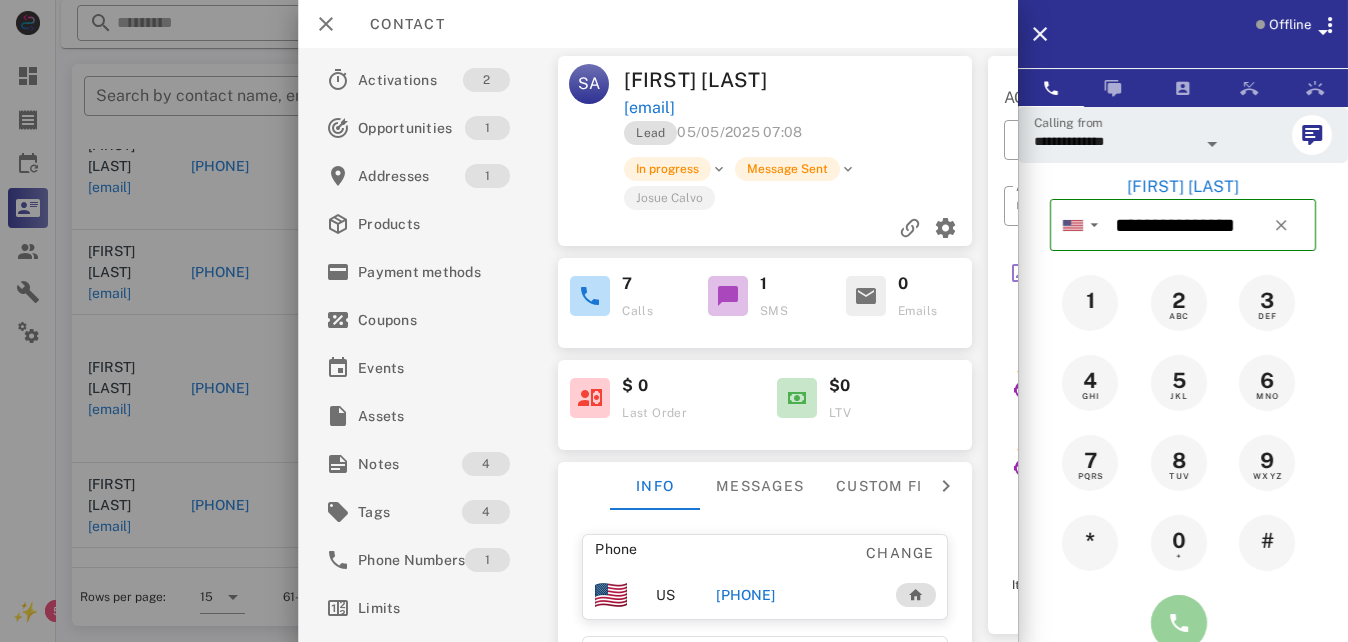 click at bounding box center (1179, 623) 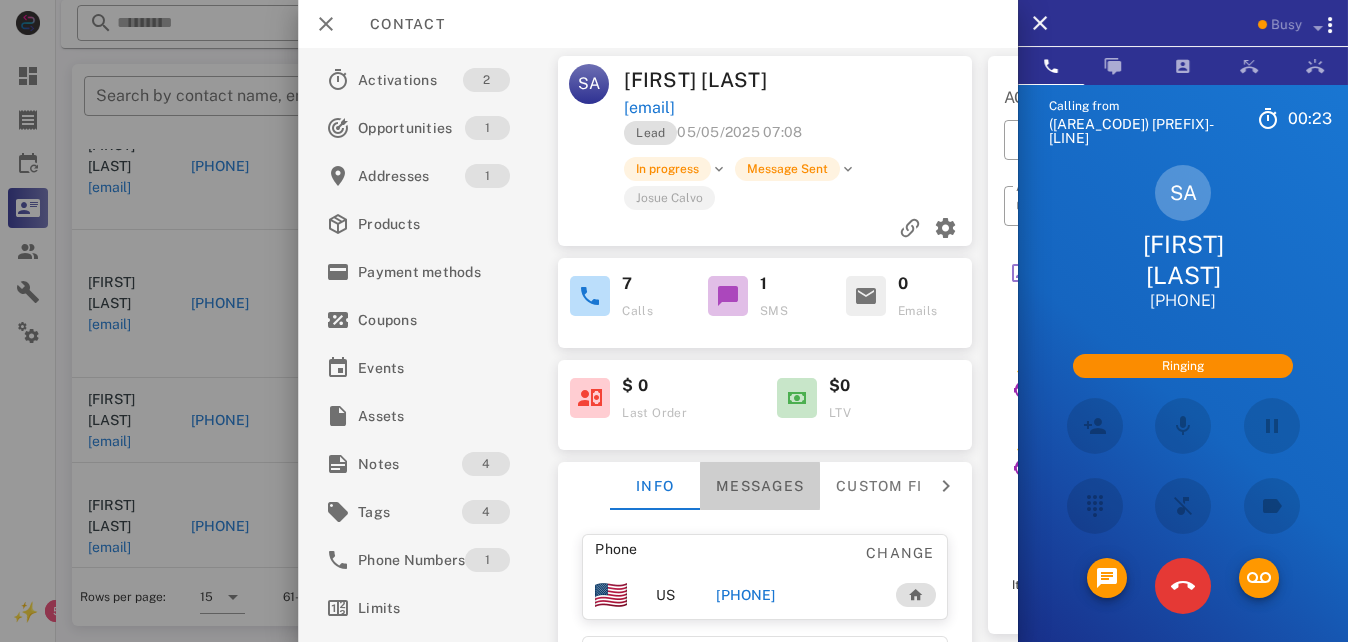 click on "Messages" at bounding box center (761, 486) 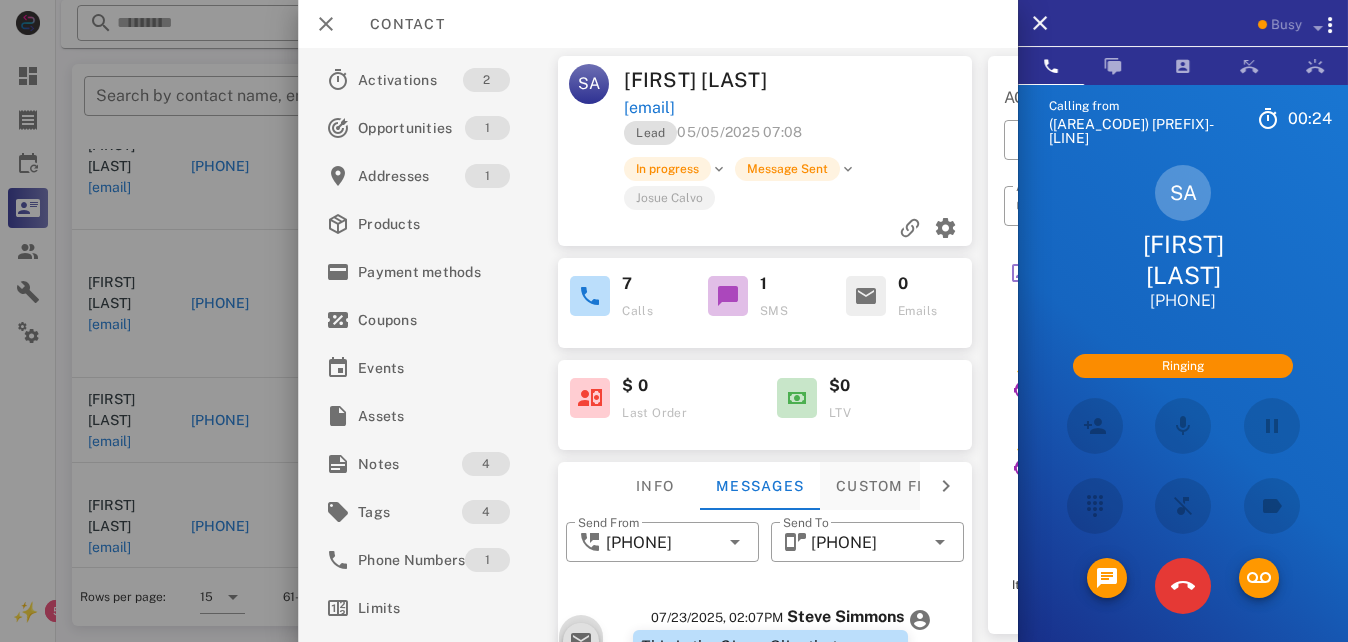 scroll, scrollTop: 149, scrollLeft: 0, axis: vertical 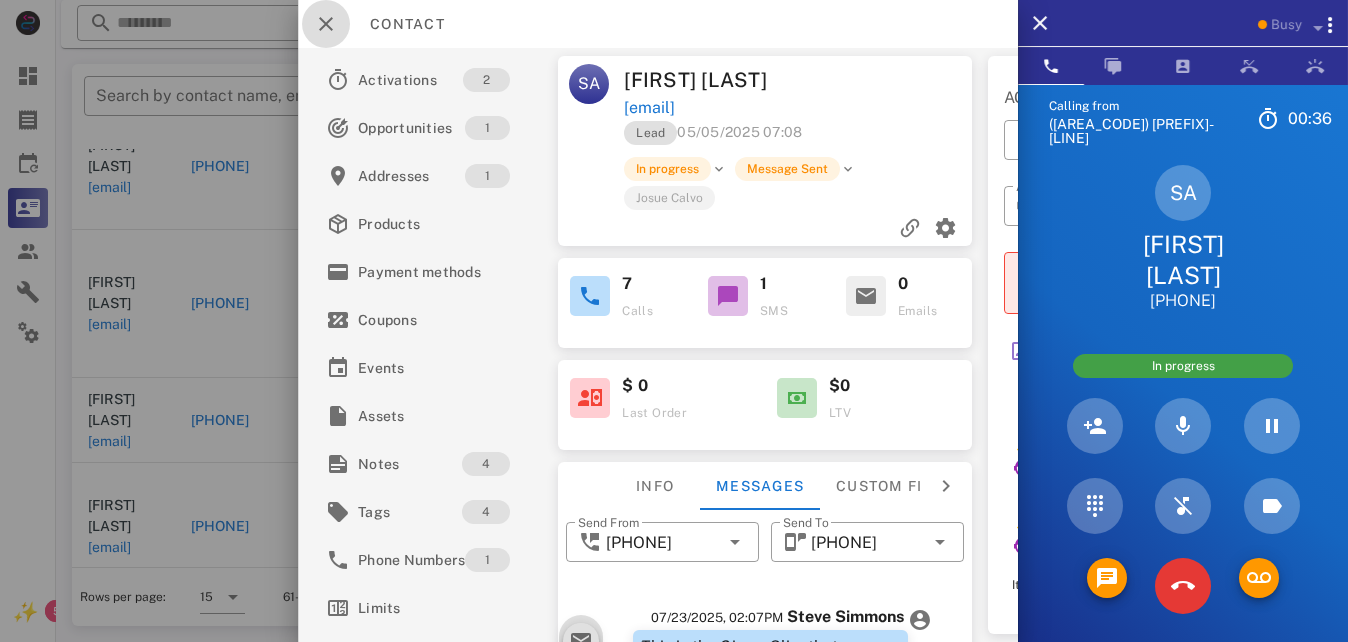 click at bounding box center (326, 24) 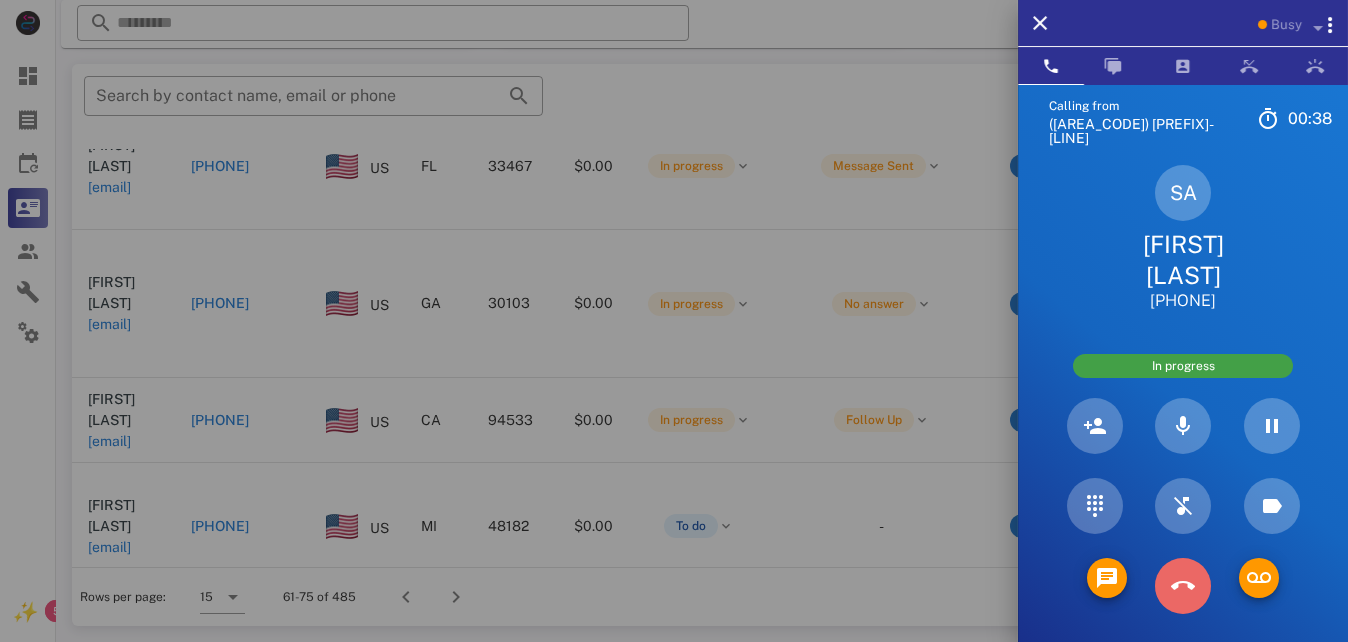 click at bounding box center [1183, 586] 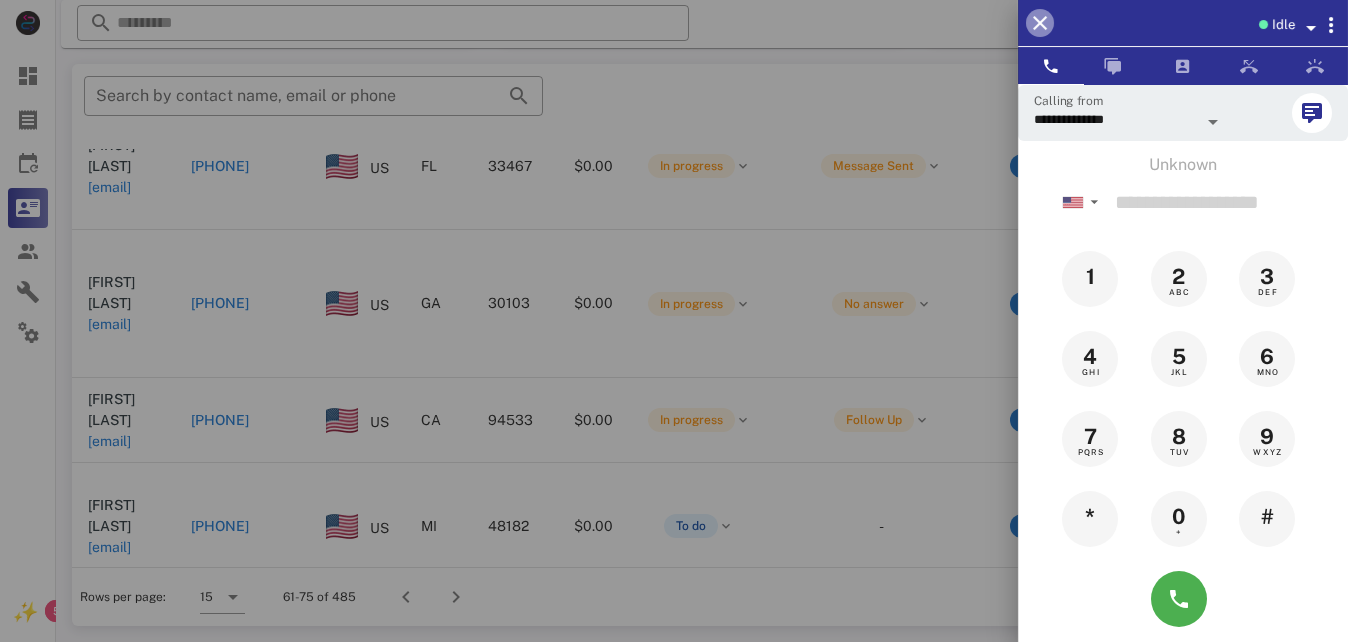 click at bounding box center [1040, 23] 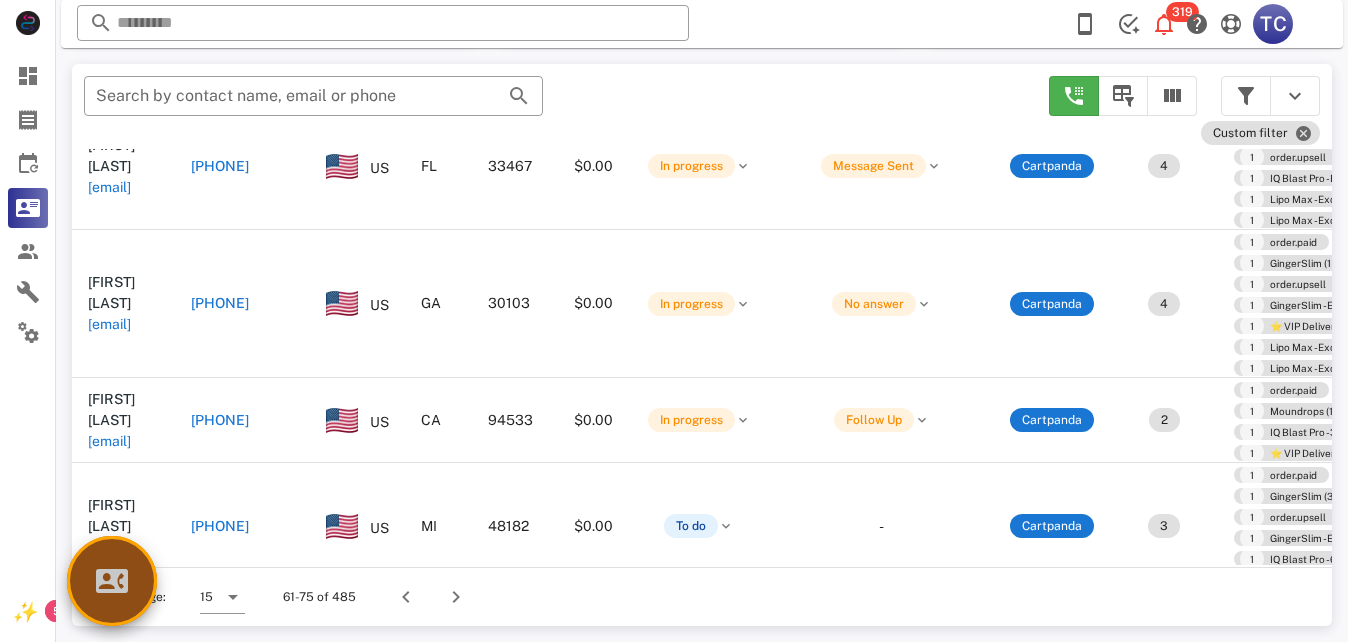 click at bounding box center (112, 581) 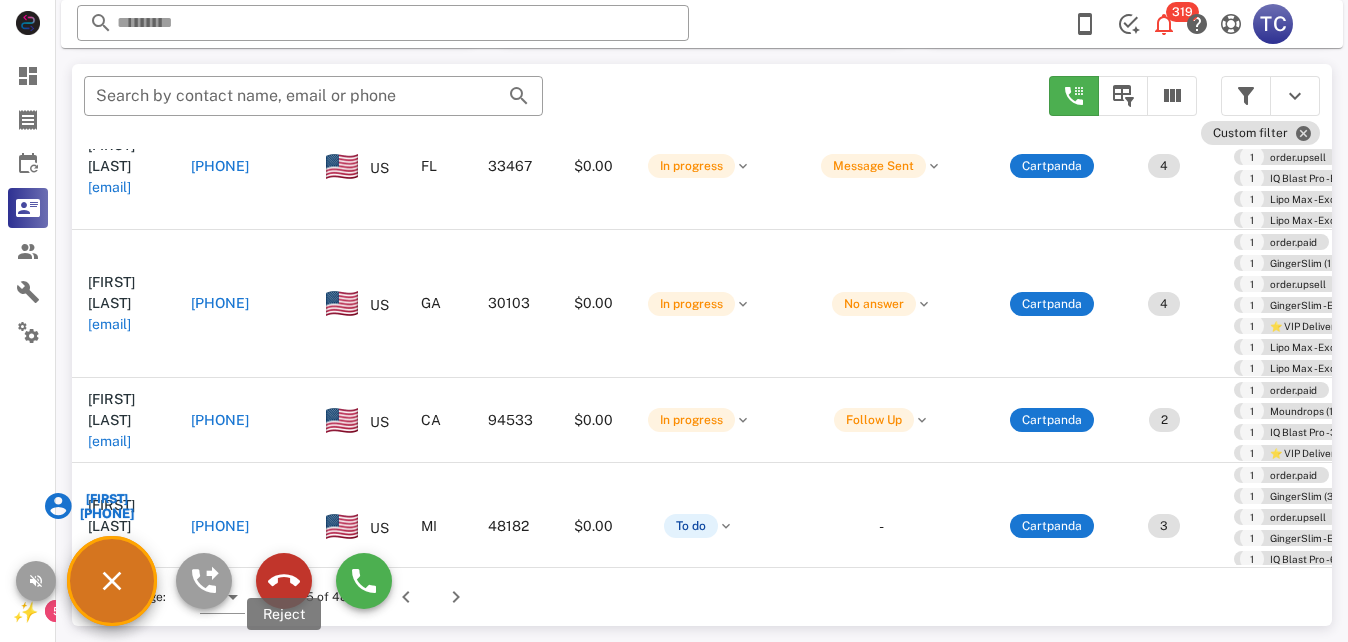 click at bounding box center (284, 581) 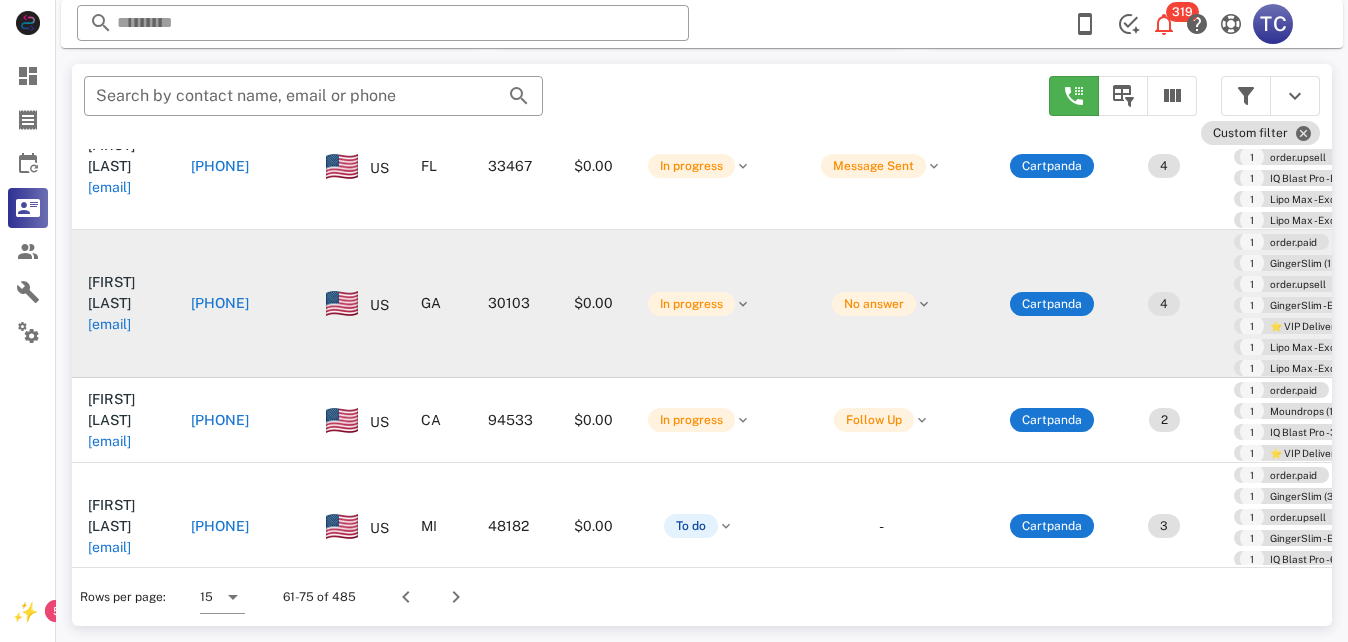 click on "[PHONE]" at bounding box center (220, 303) 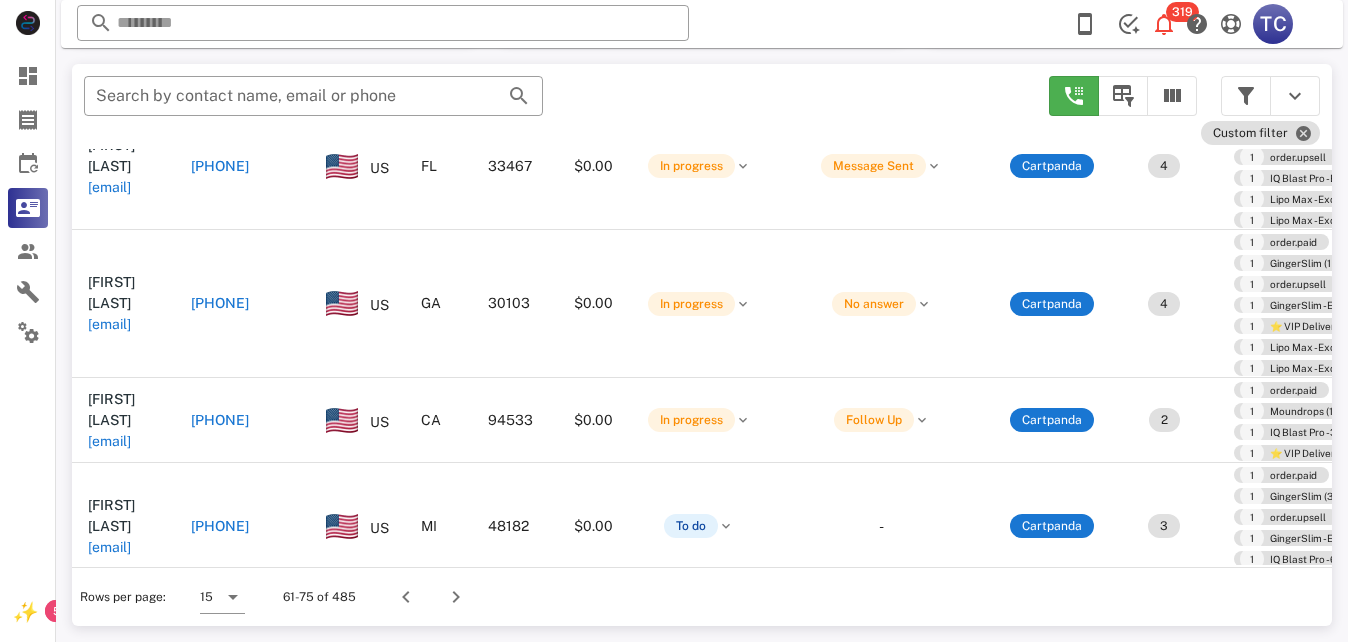 type on "**********" 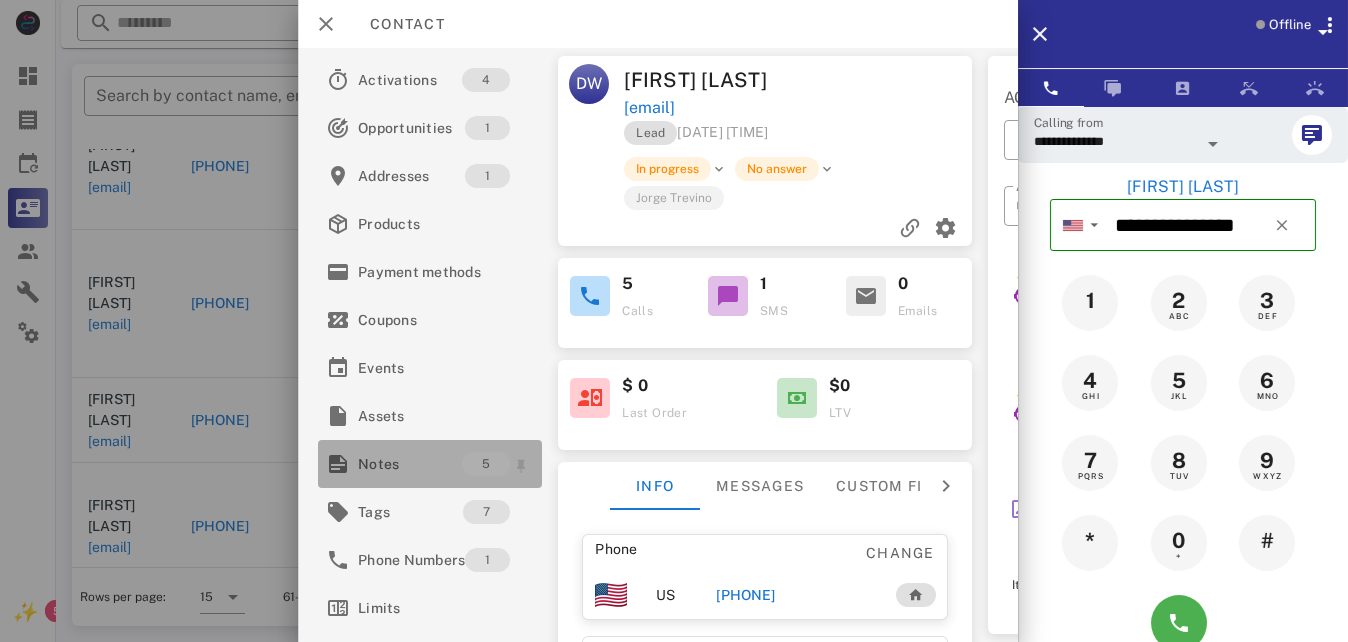 click on "Notes" at bounding box center (410, 464) 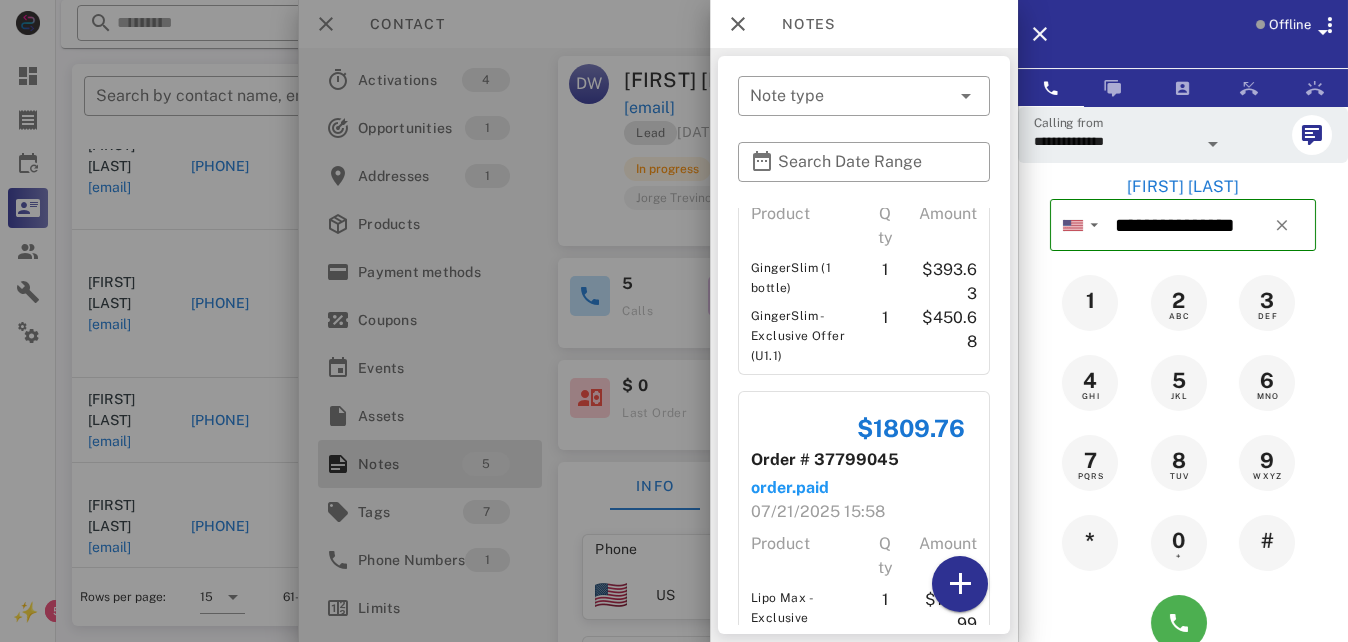 scroll, scrollTop: 389, scrollLeft: 0, axis: vertical 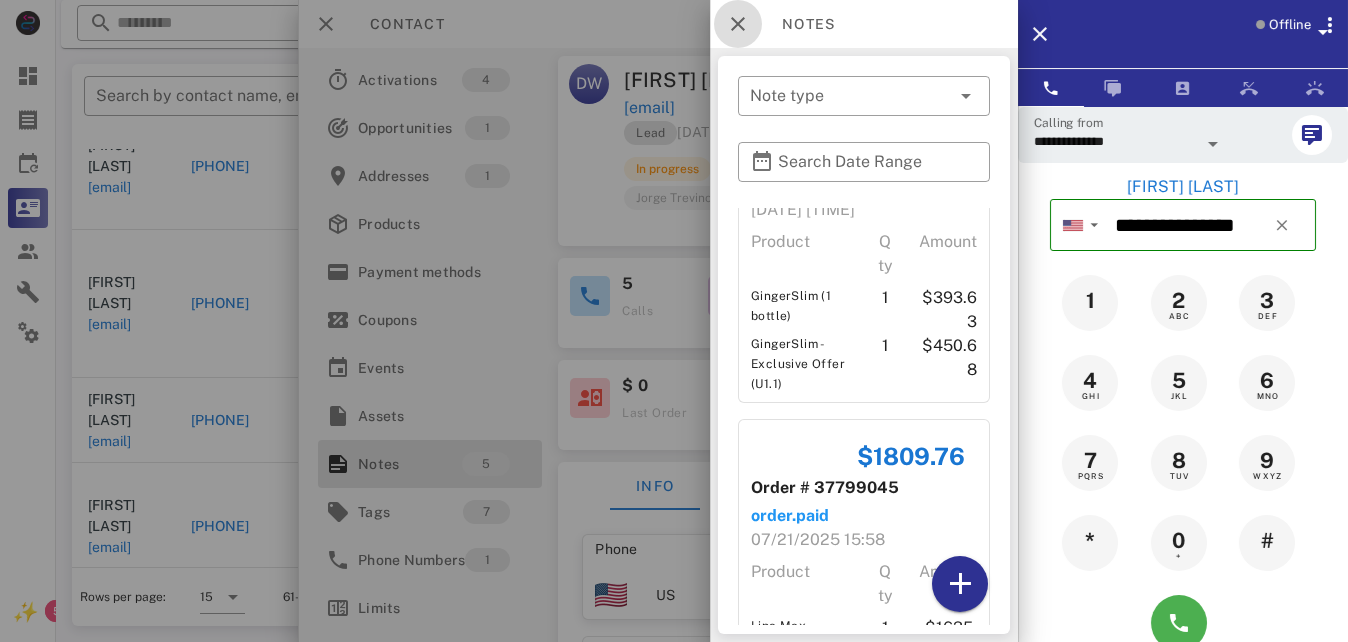 click at bounding box center [738, 24] 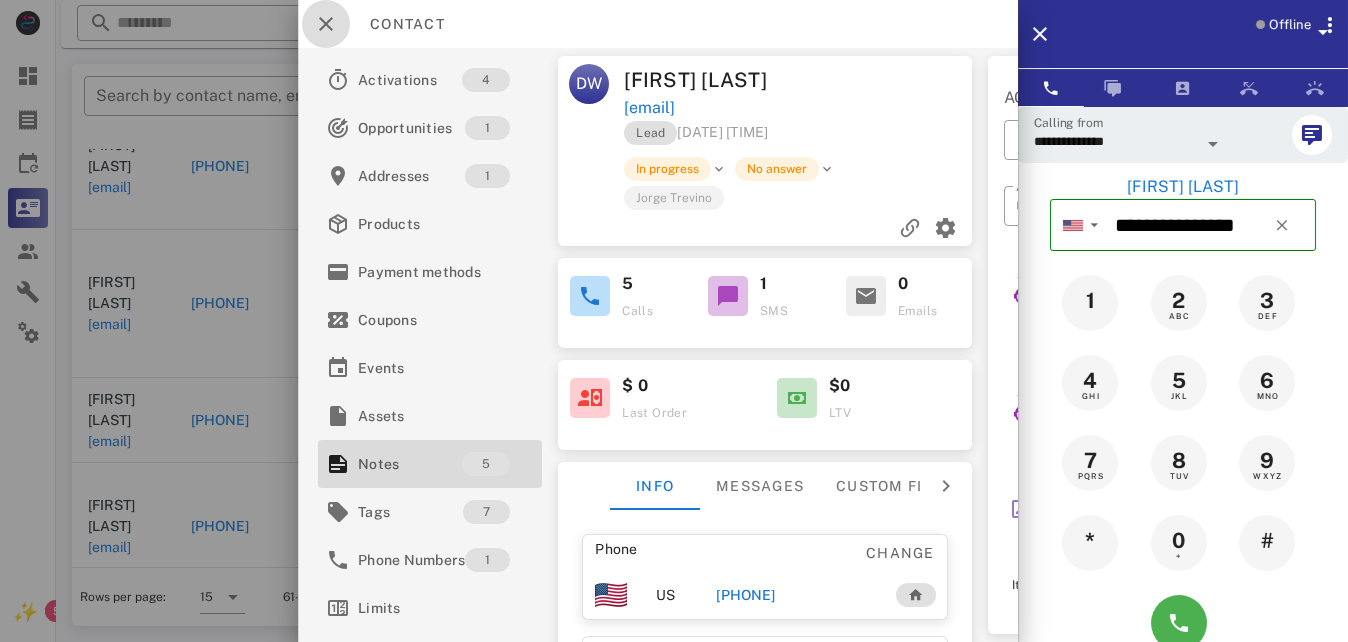 drag, startPoint x: 325, startPoint y: 23, endPoint x: 333, endPoint y: 34, distance: 13.601471 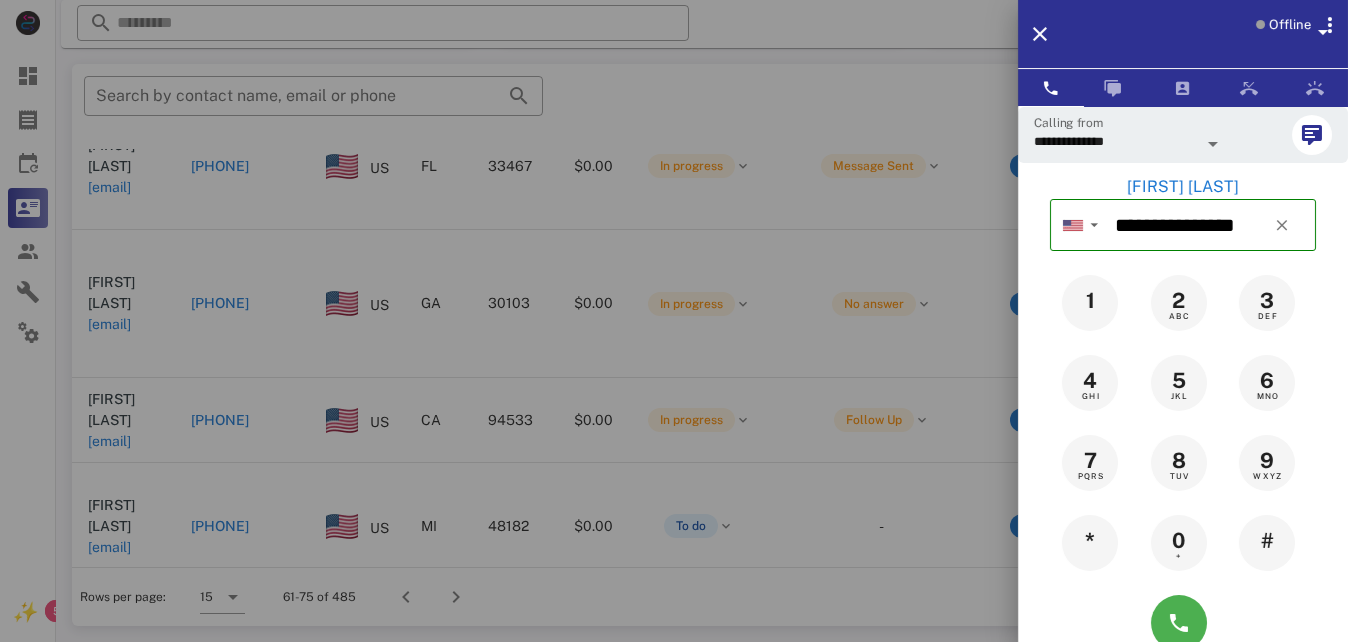 click at bounding box center (674, 321) 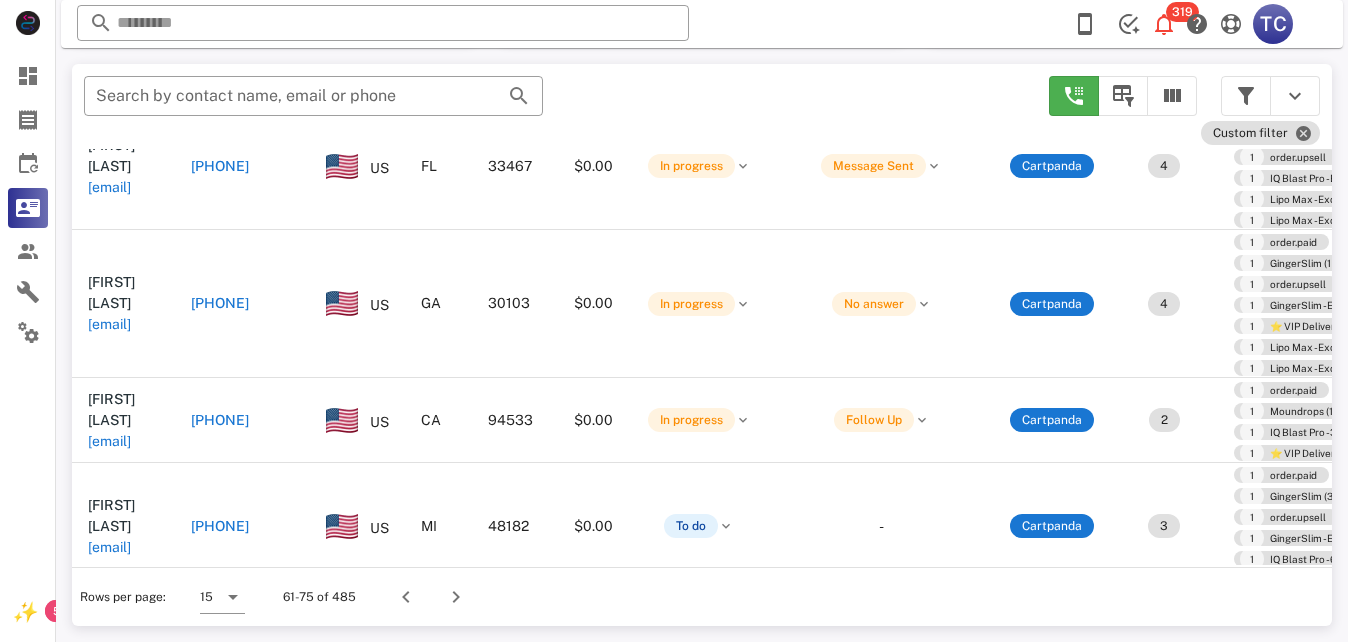 click on "[PHONE]" at bounding box center (220, 420) 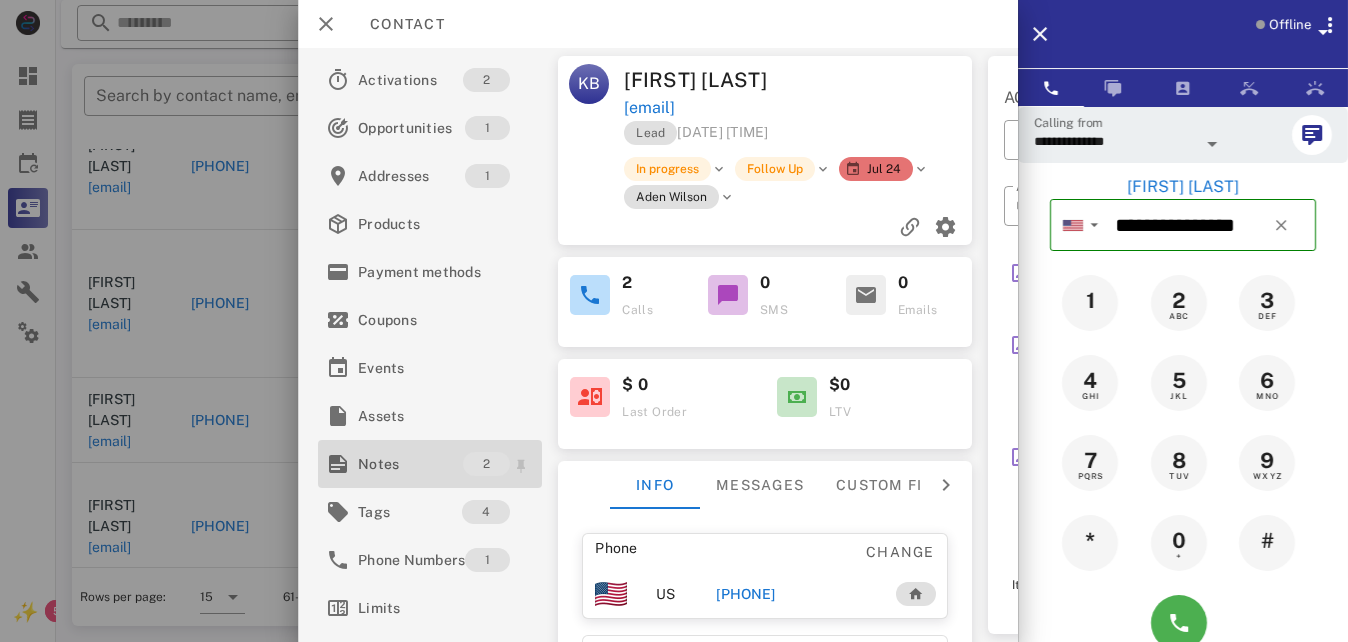 drag, startPoint x: 381, startPoint y: 410, endPoint x: 395, endPoint y: 468, distance: 59.665737 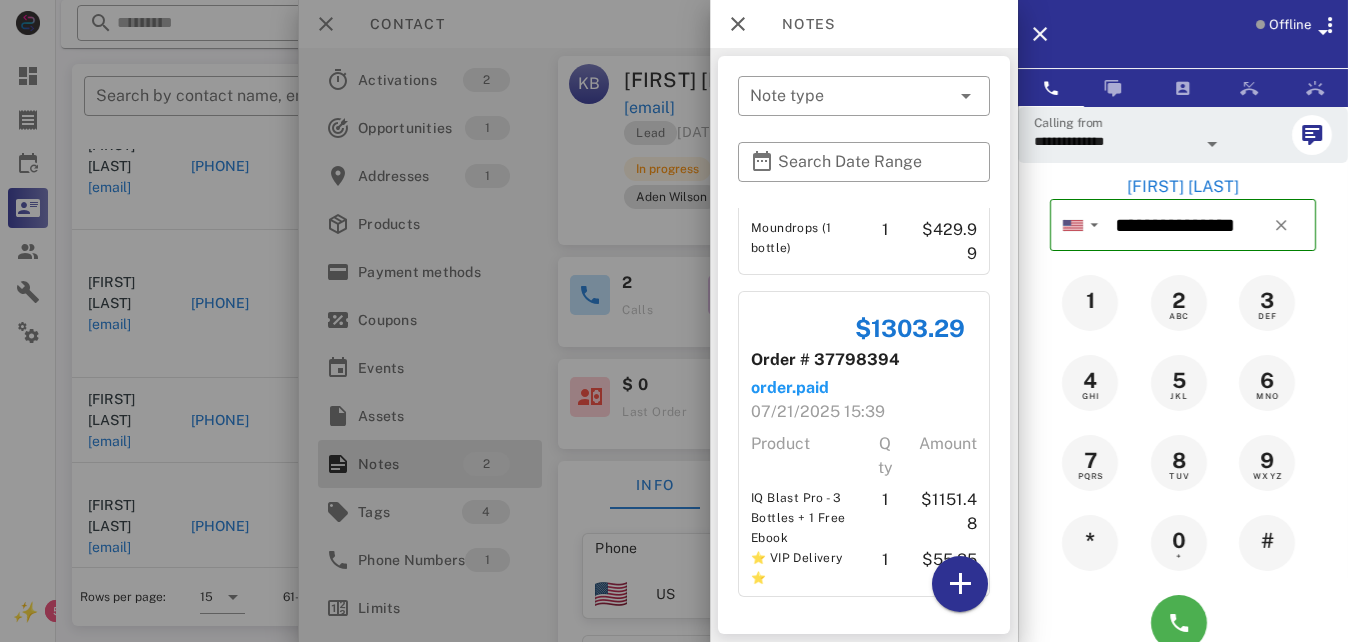 scroll, scrollTop: 0, scrollLeft: 0, axis: both 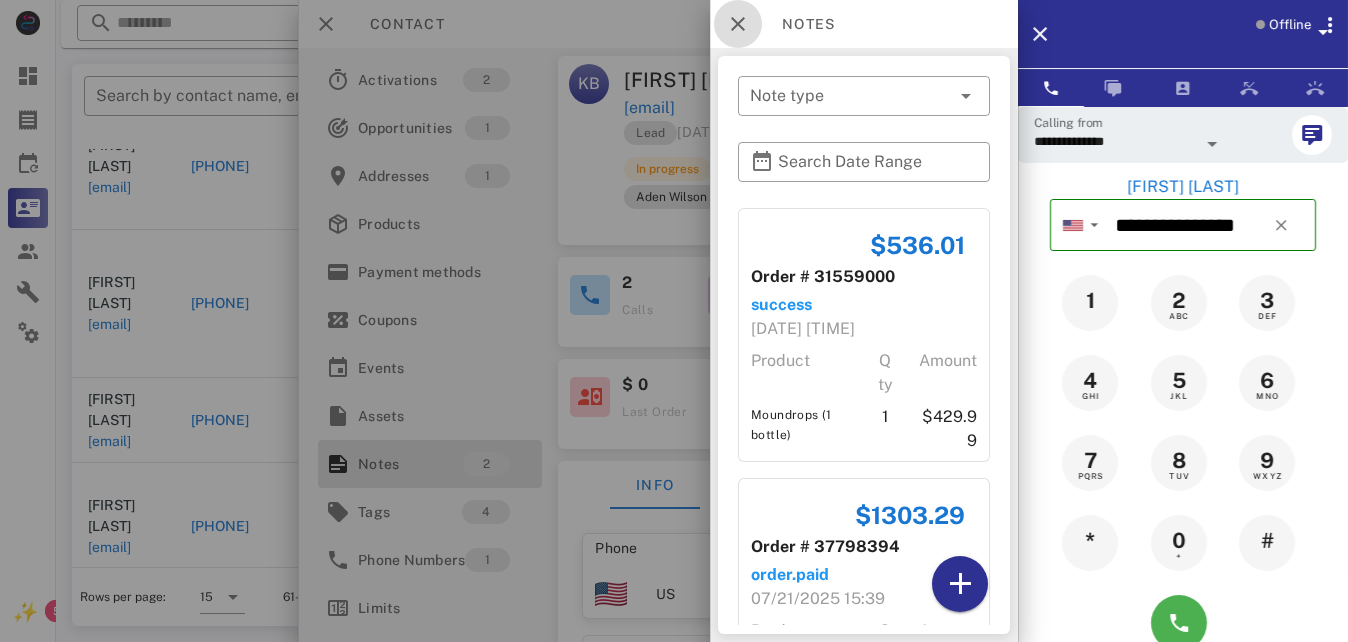 click at bounding box center (738, 24) 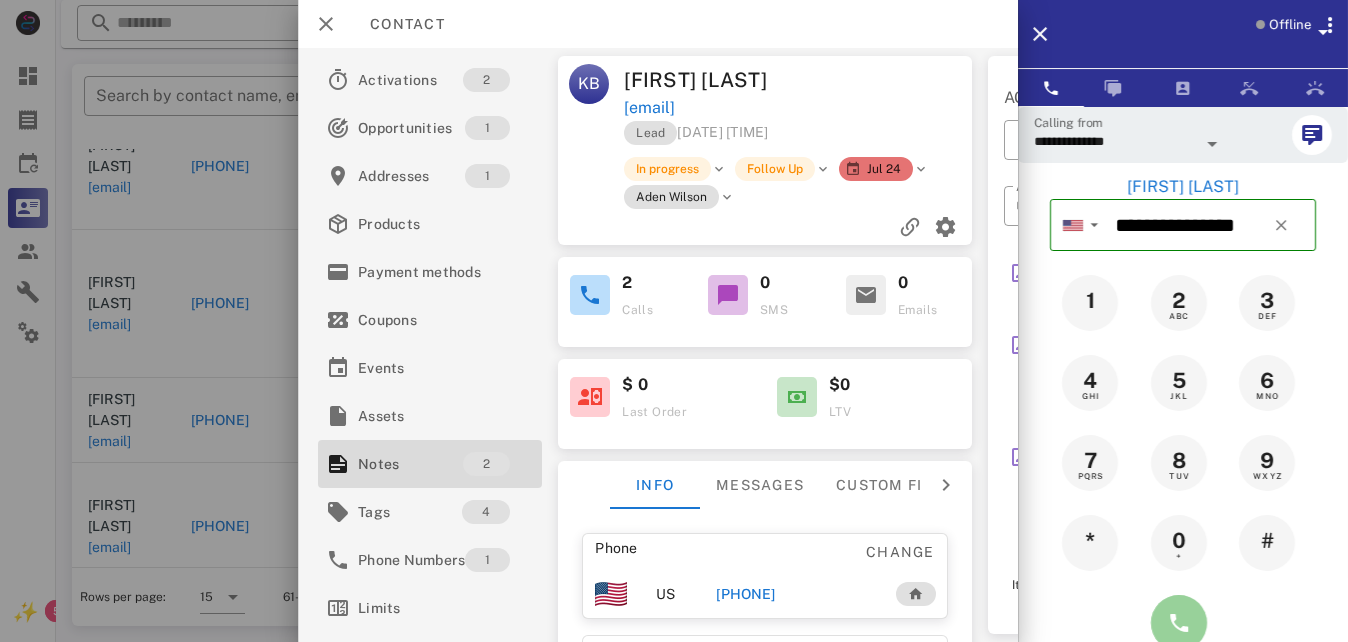 click at bounding box center [1179, 623] 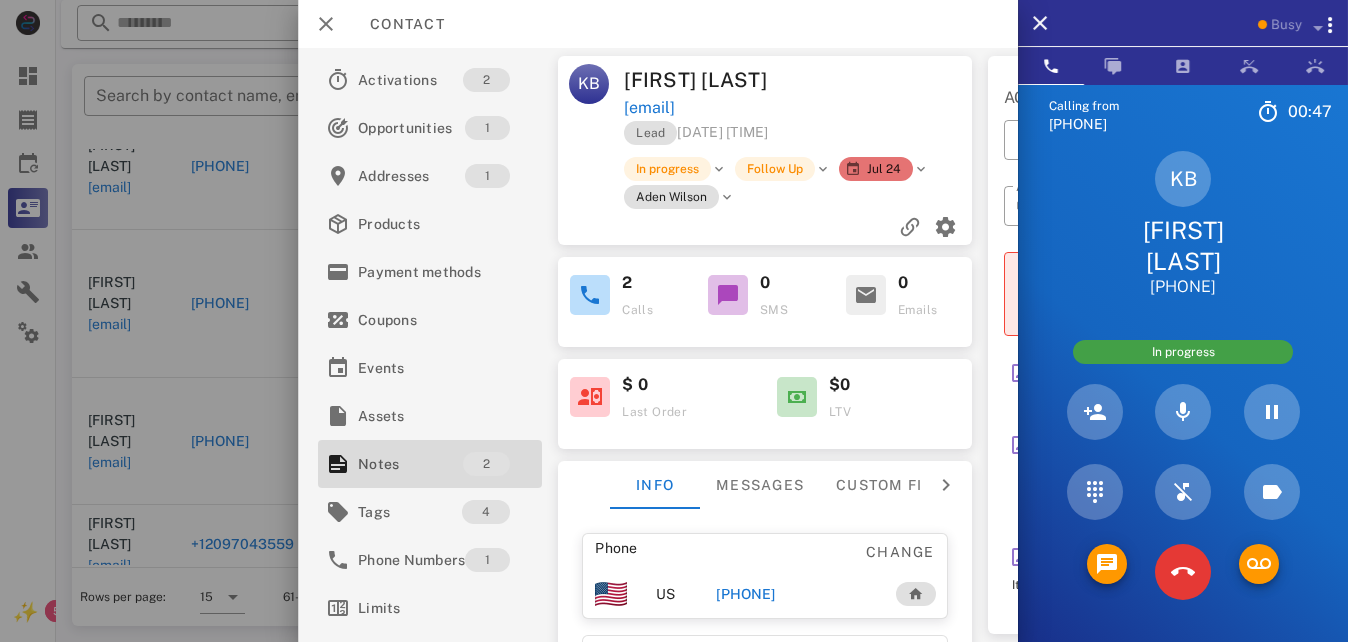 scroll, scrollTop: 100, scrollLeft: 0, axis: vertical 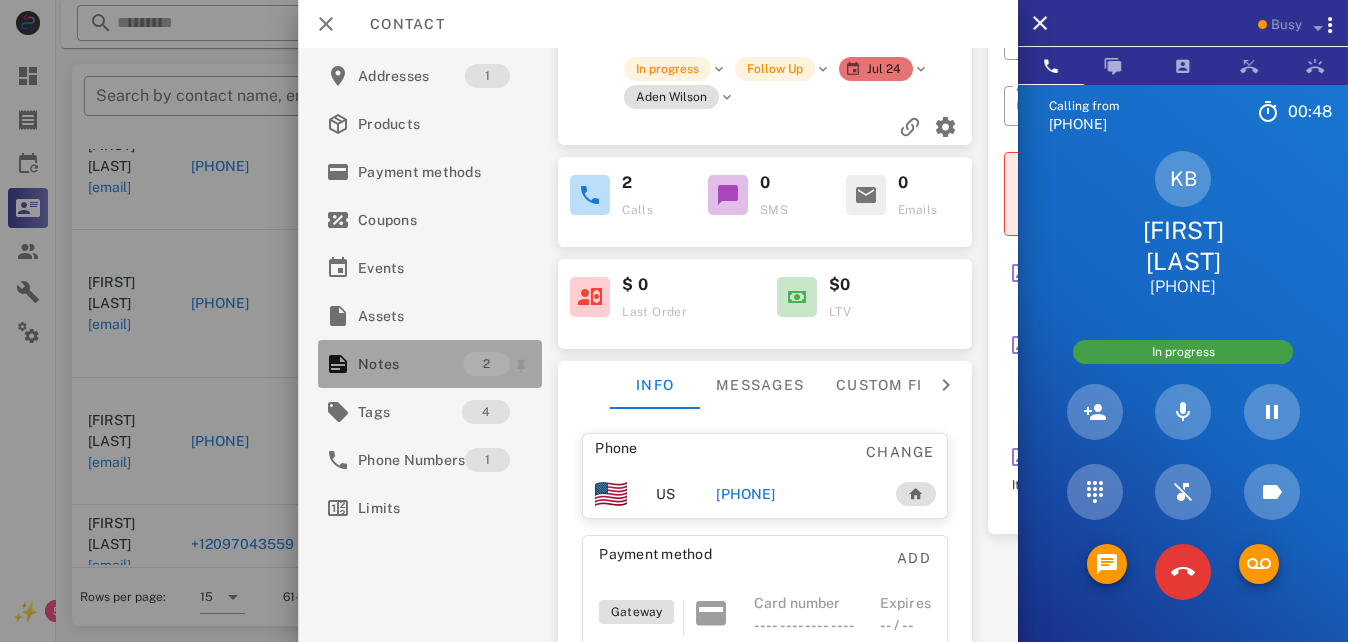 click on "Notes" at bounding box center [410, 364] 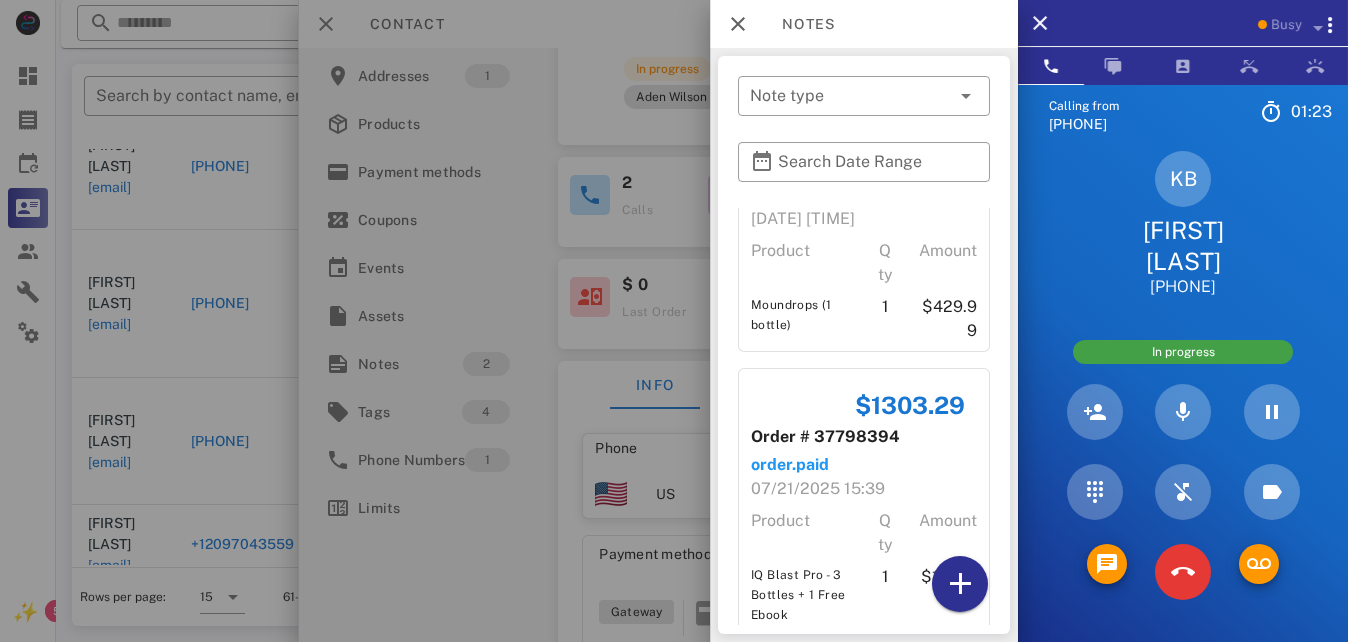 scroll, scrollTop: 0, scrollLeft: 0, axis: both 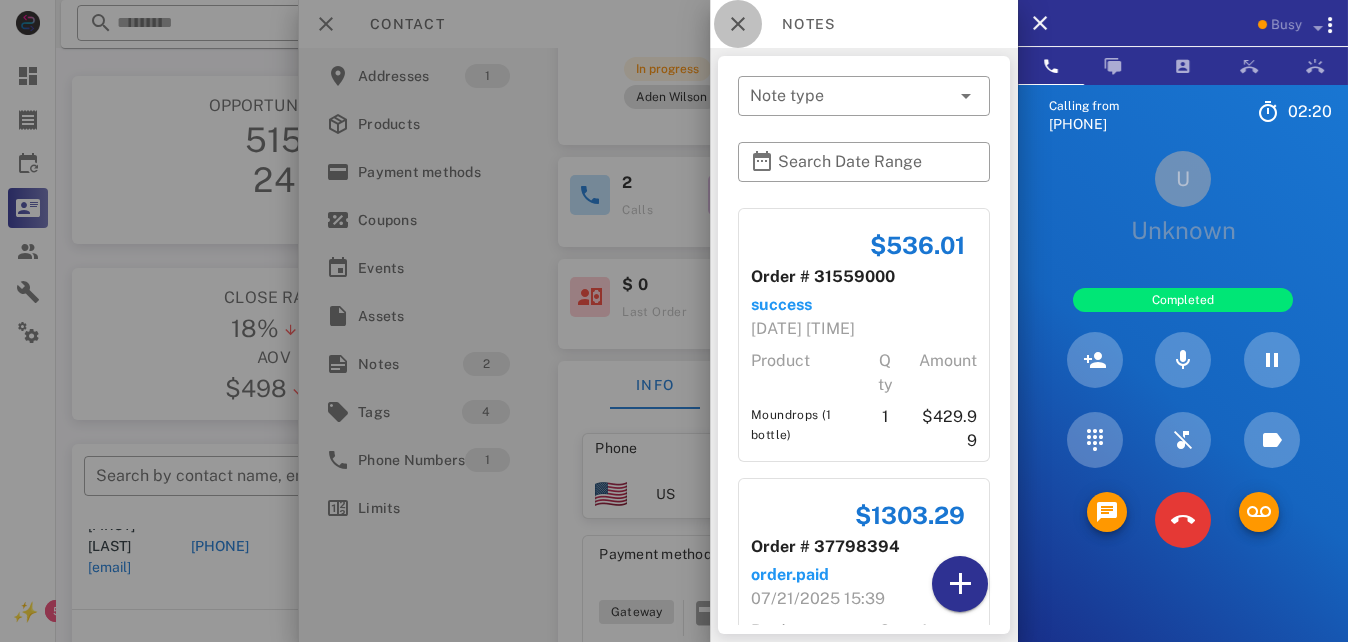 click at bounding box center [738, 24] 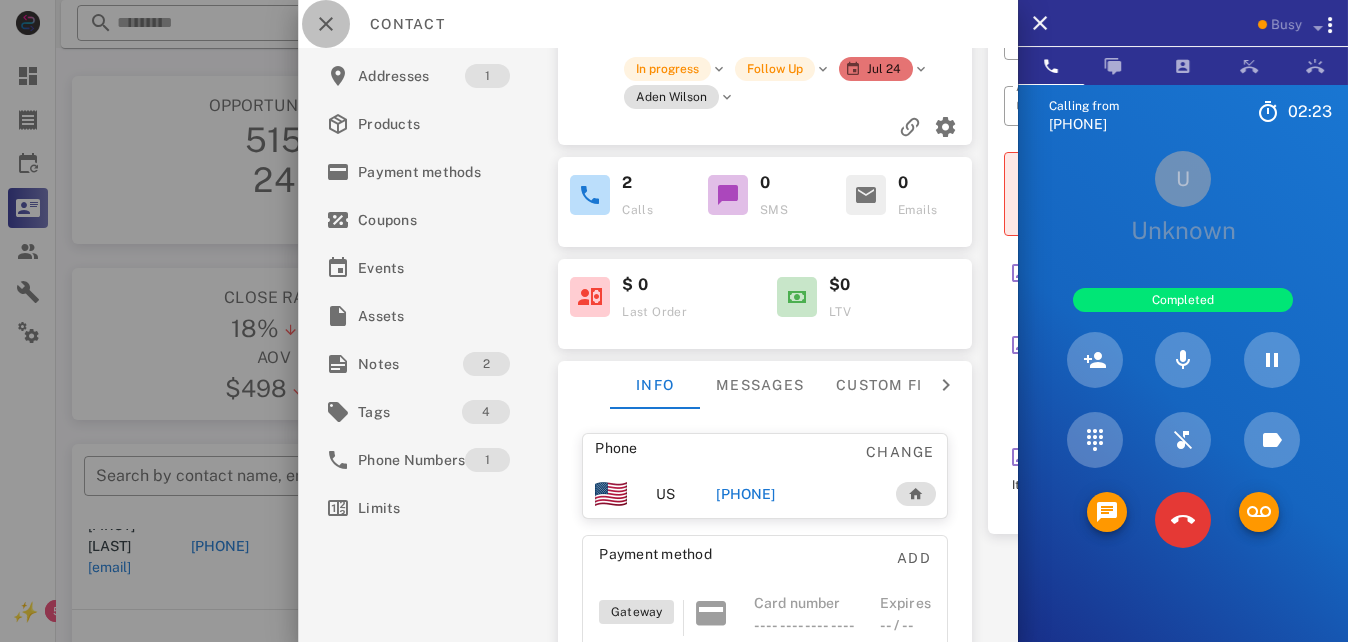 click at bounding box center (326, 24) 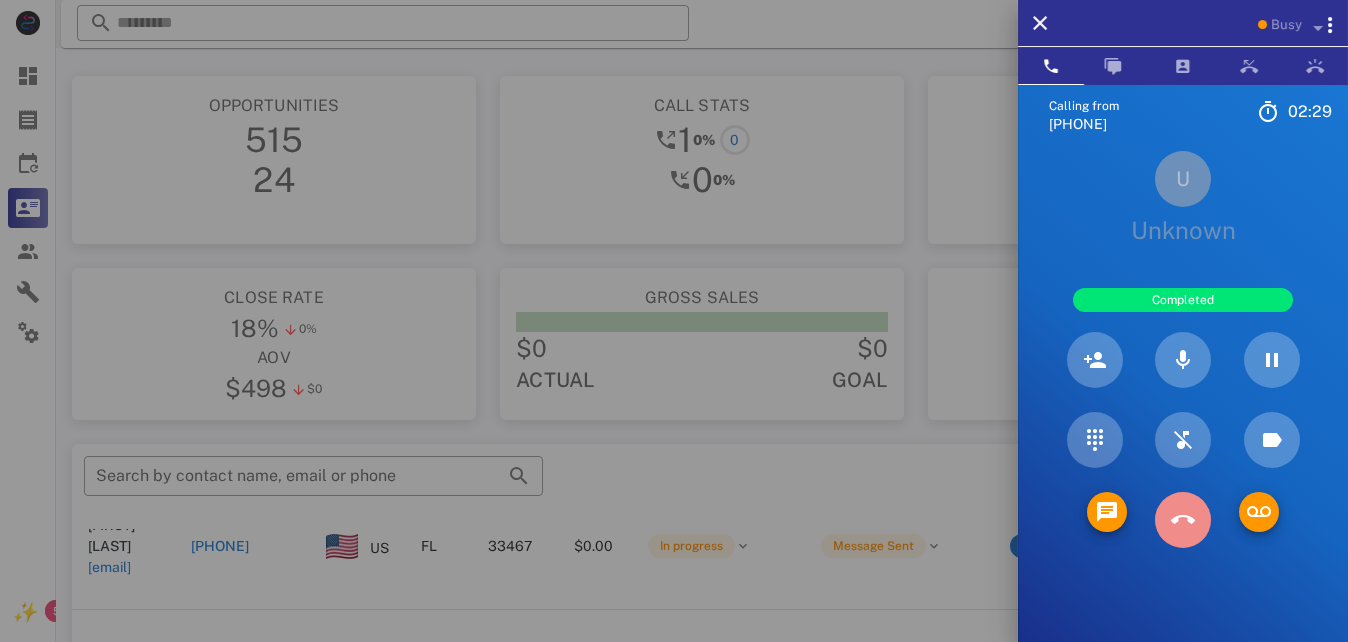 click at bounding box center [1183, 520] 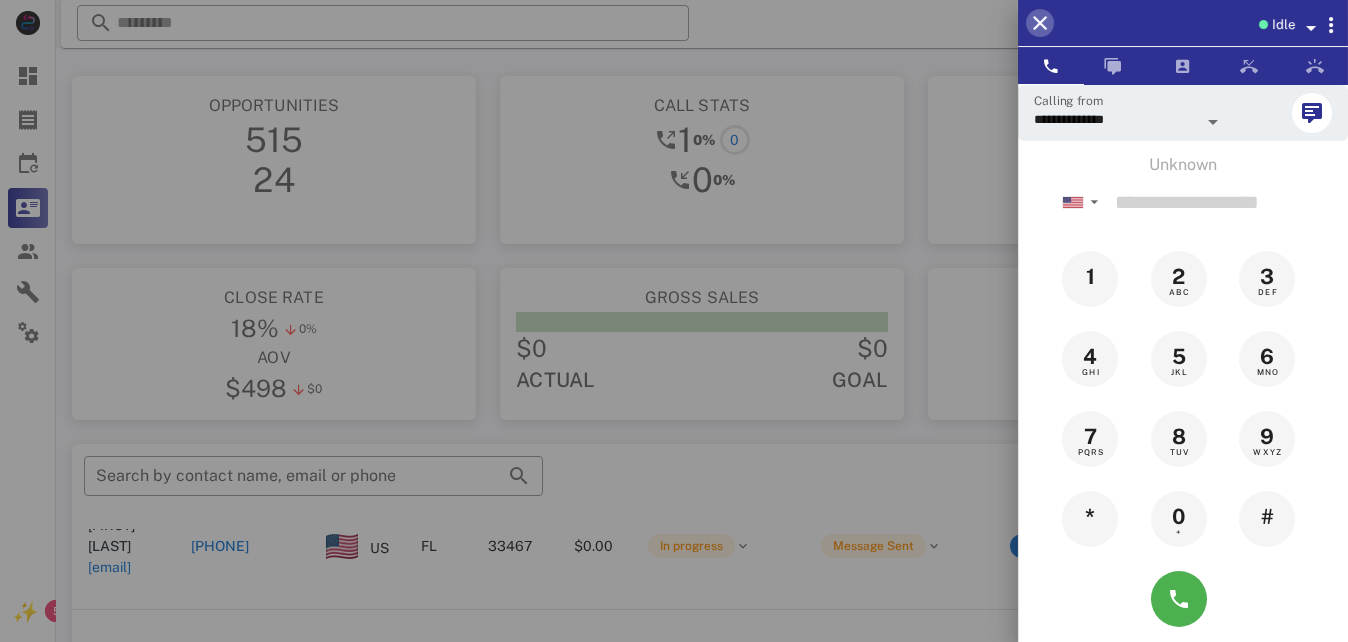 click at bounding box center (1040, 23) 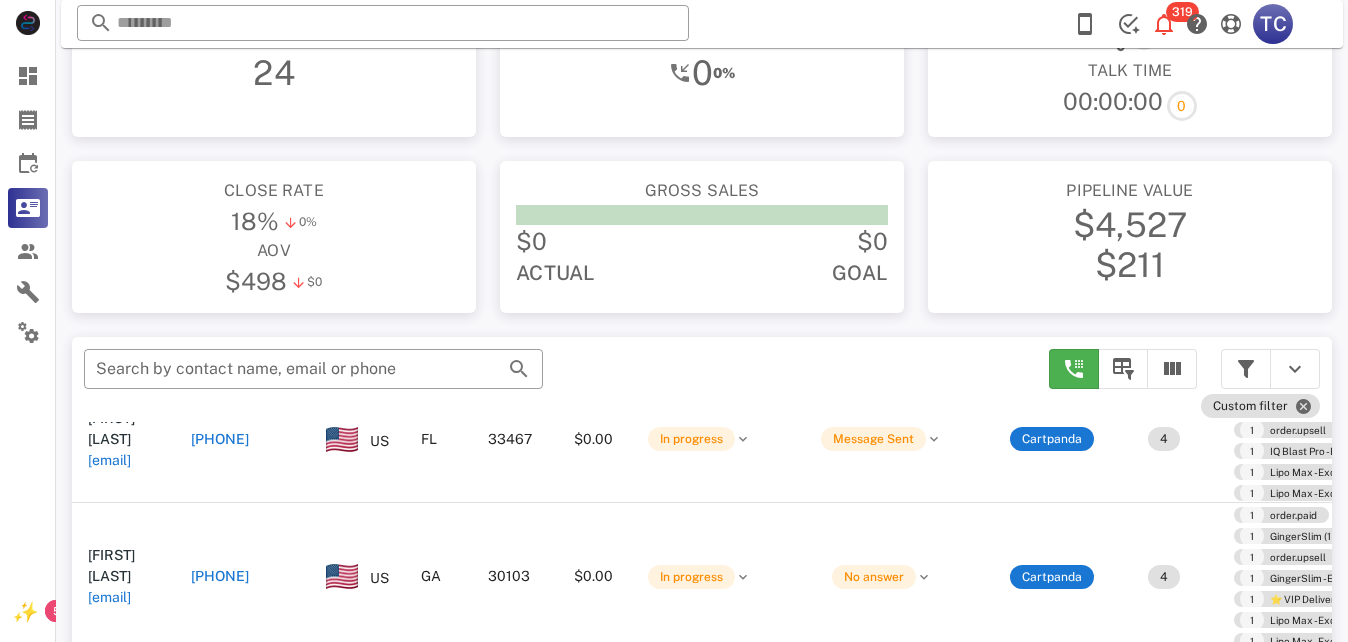 scroll, scrollTop: 380, scrollLeft: 0, axis: vertical 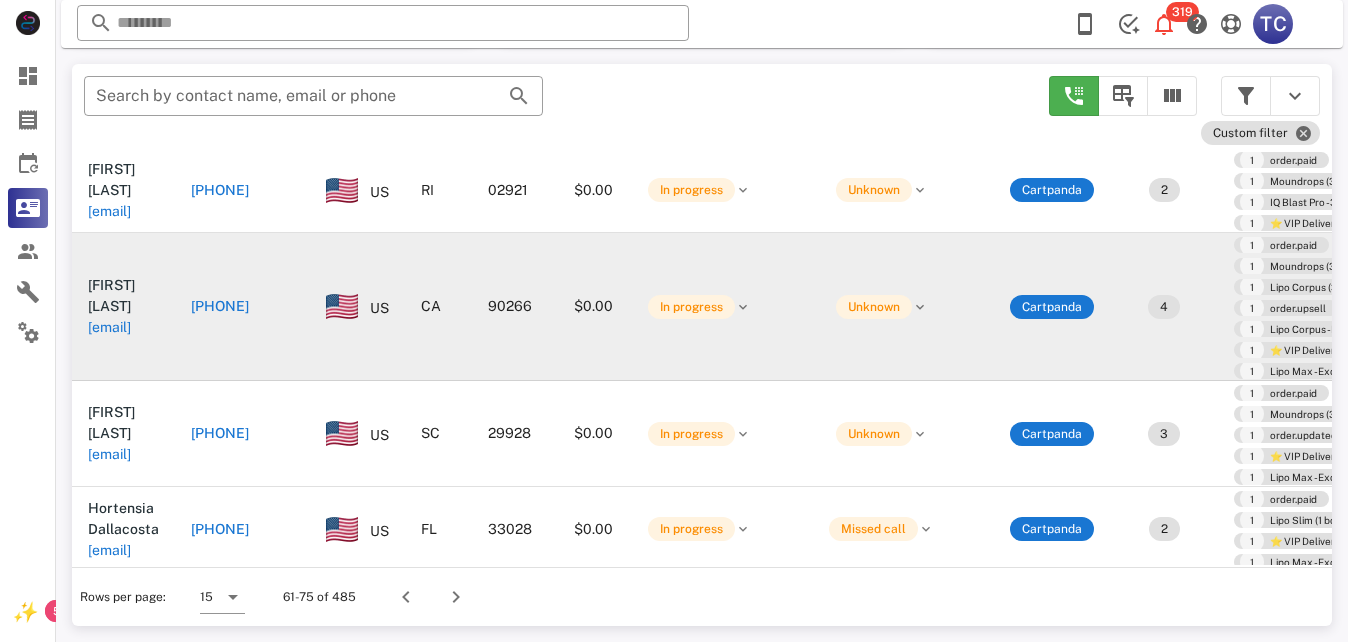 click on "[FIRST] [LAST]" at bounding box center (111, 295) 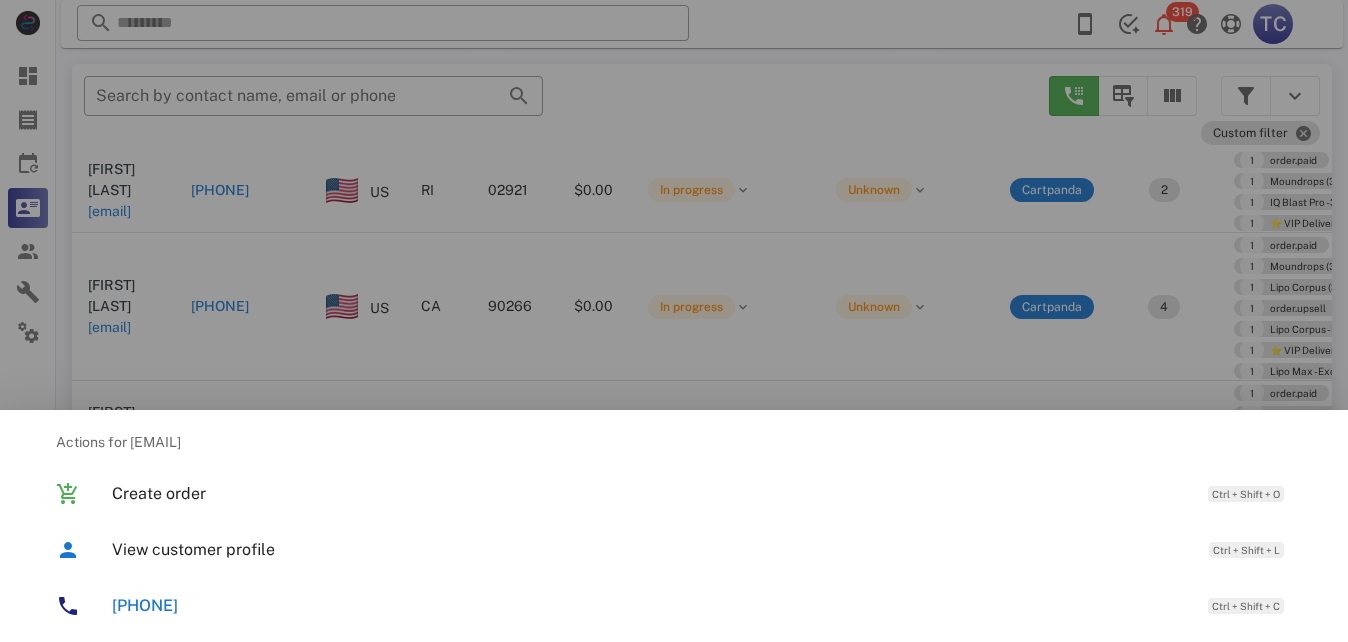 click at bounding box center (674, 321) 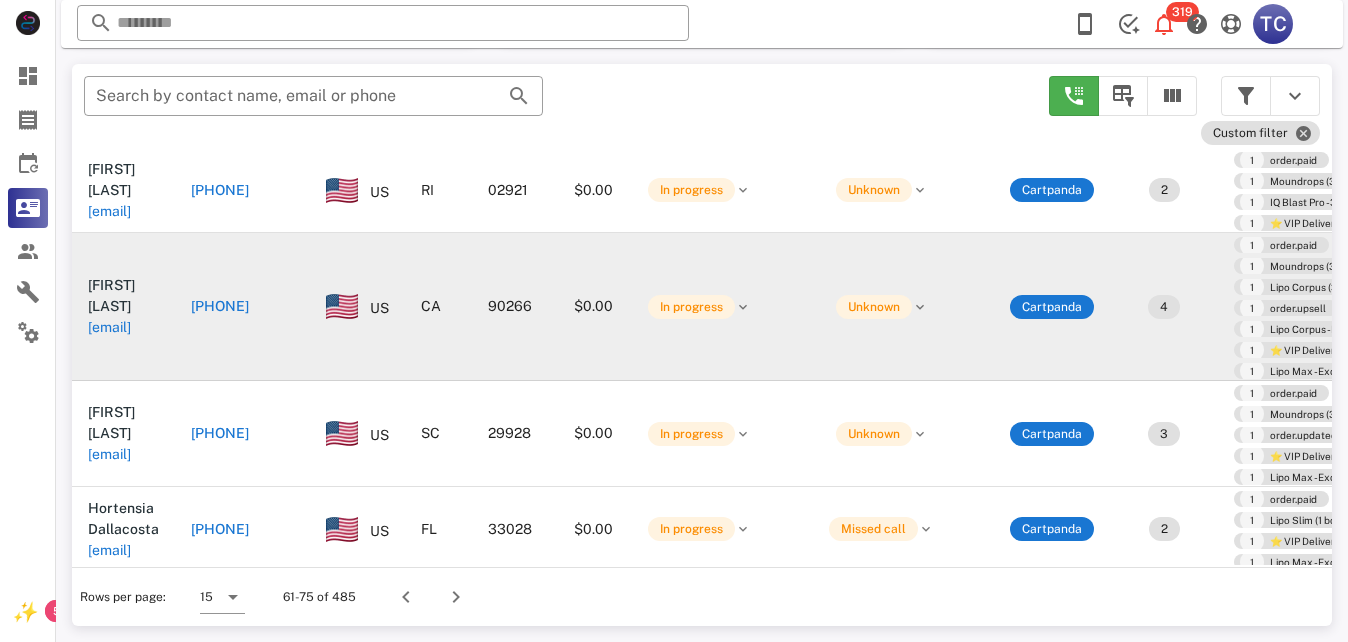 click on "[PHONE]" at bounding box center (220, 306) 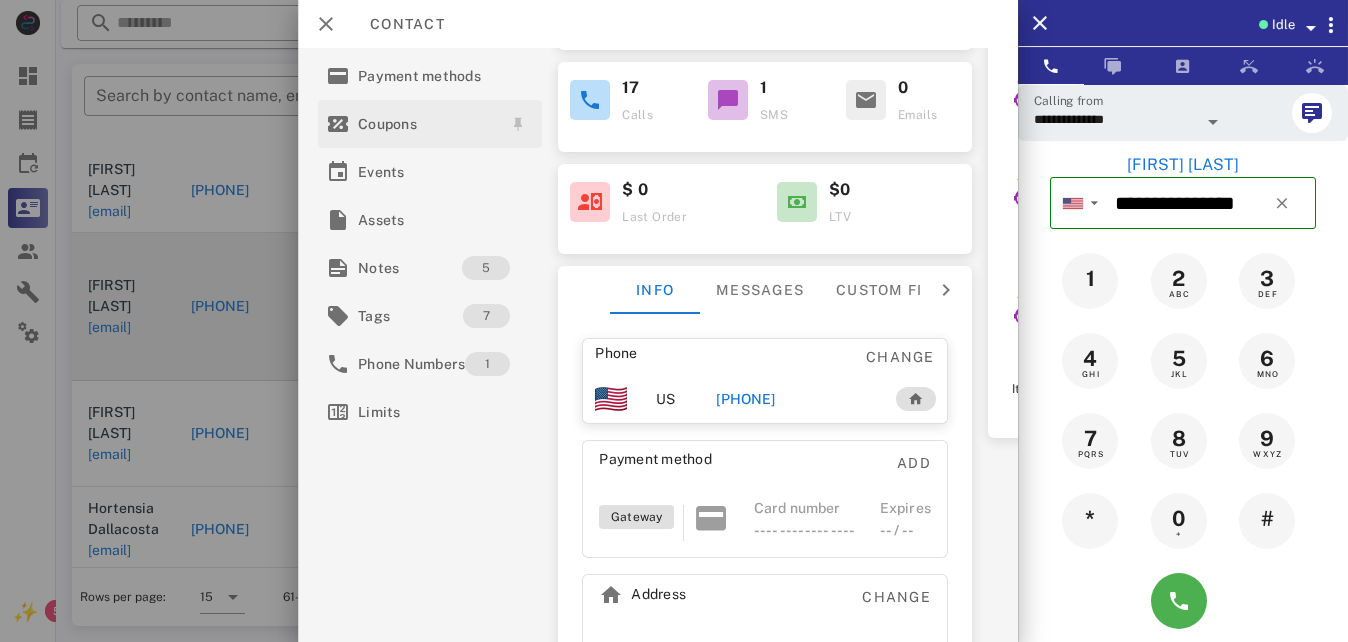 scroll, scrollTop: 12, scrollLeft: 0, axis: vertical 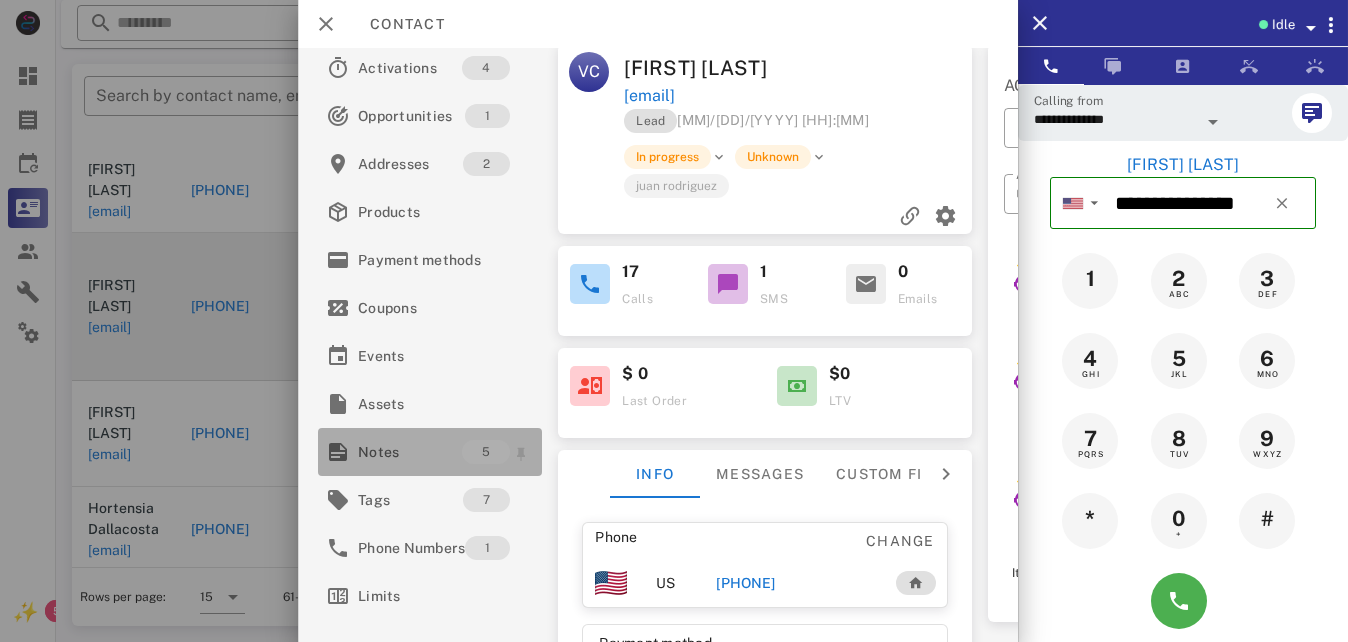 click on "Notes" at bounding box center [410, 452] 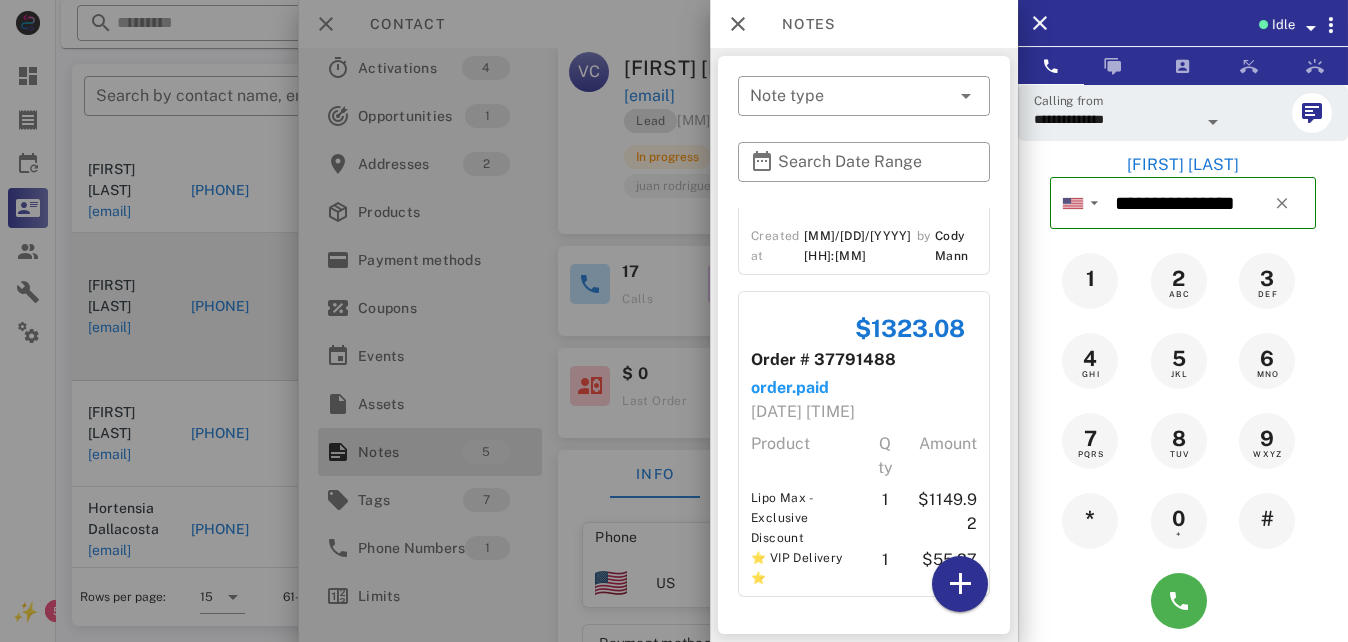 scroll, scrollTop: 977, scrollLeft: 0, axis: vertical 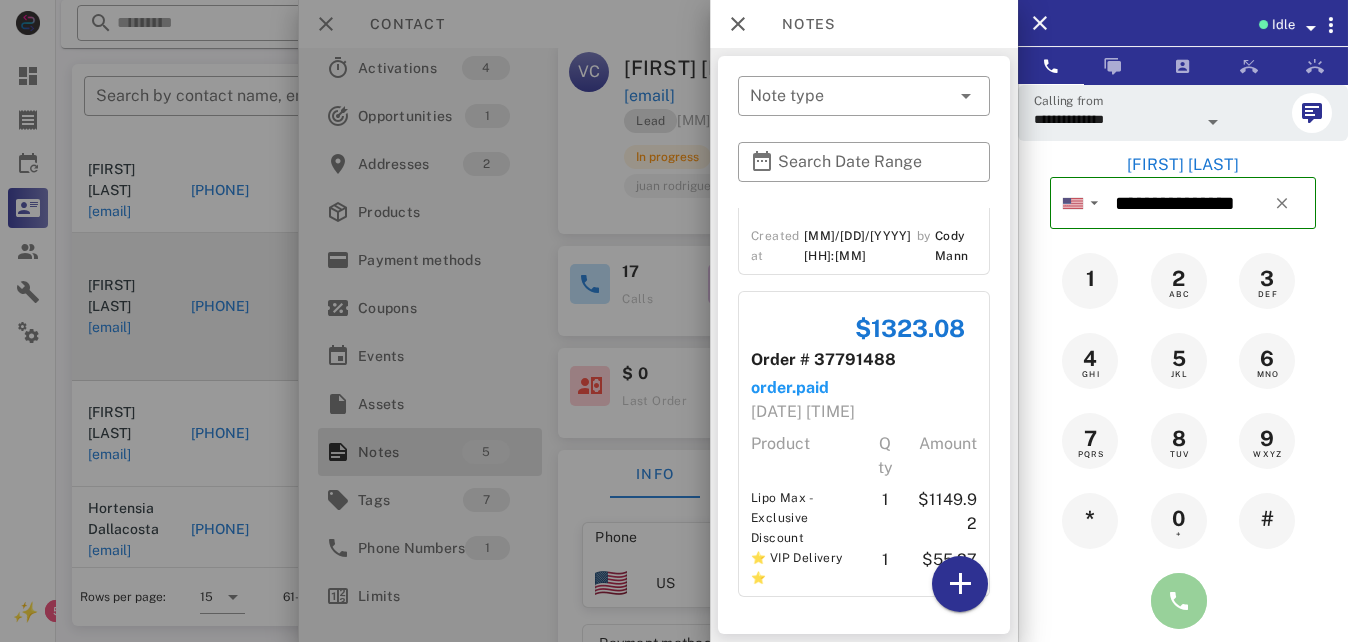 click at bounding box center [1179, 601] 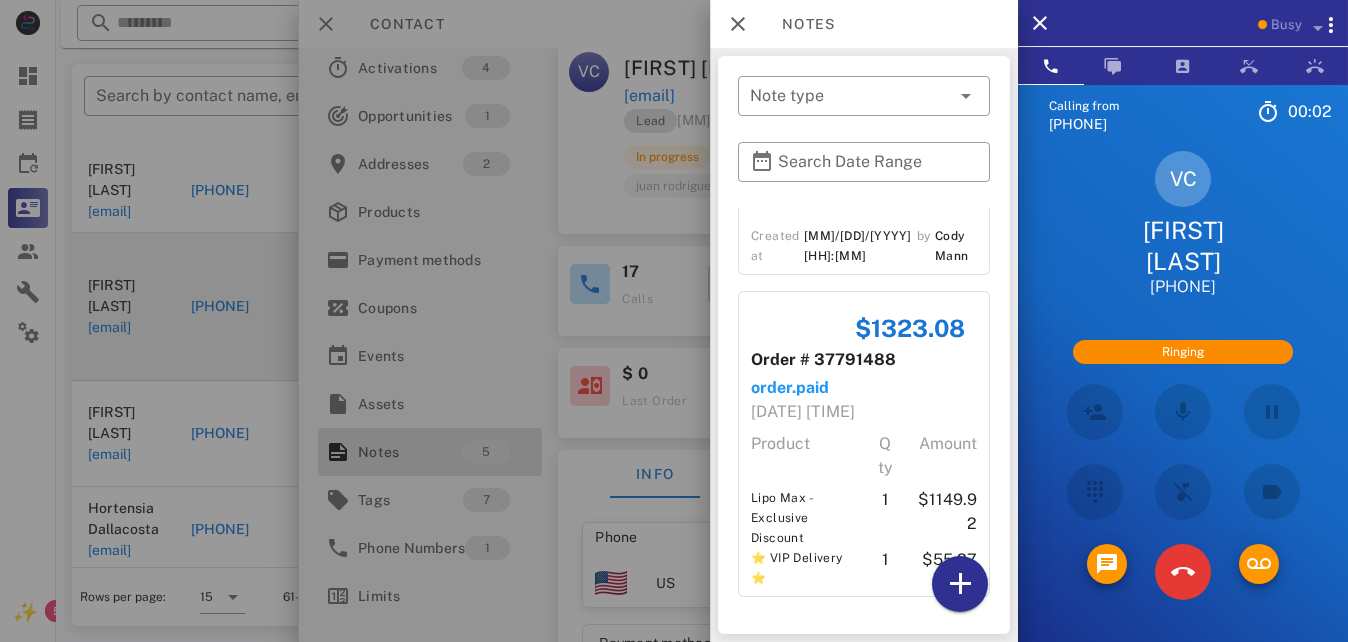 scroll, scrollTop: 700, scrollLeft: 0, axis: vertical 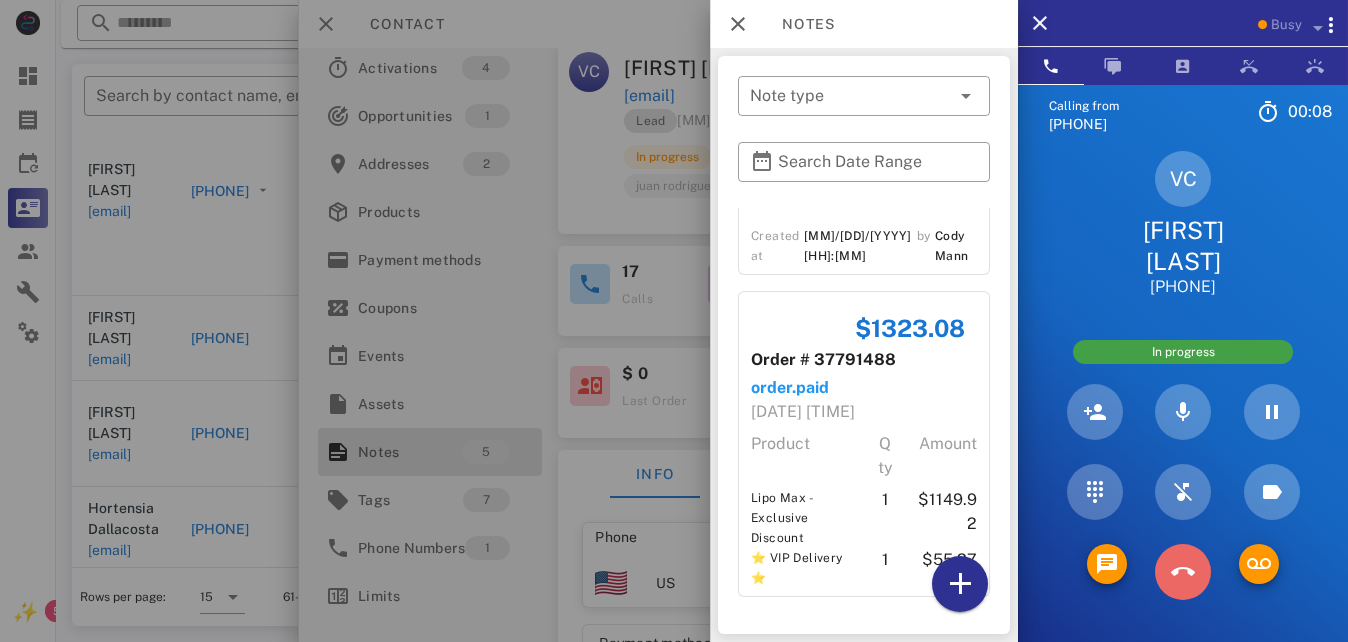 click at bounding box center (1183, 572) 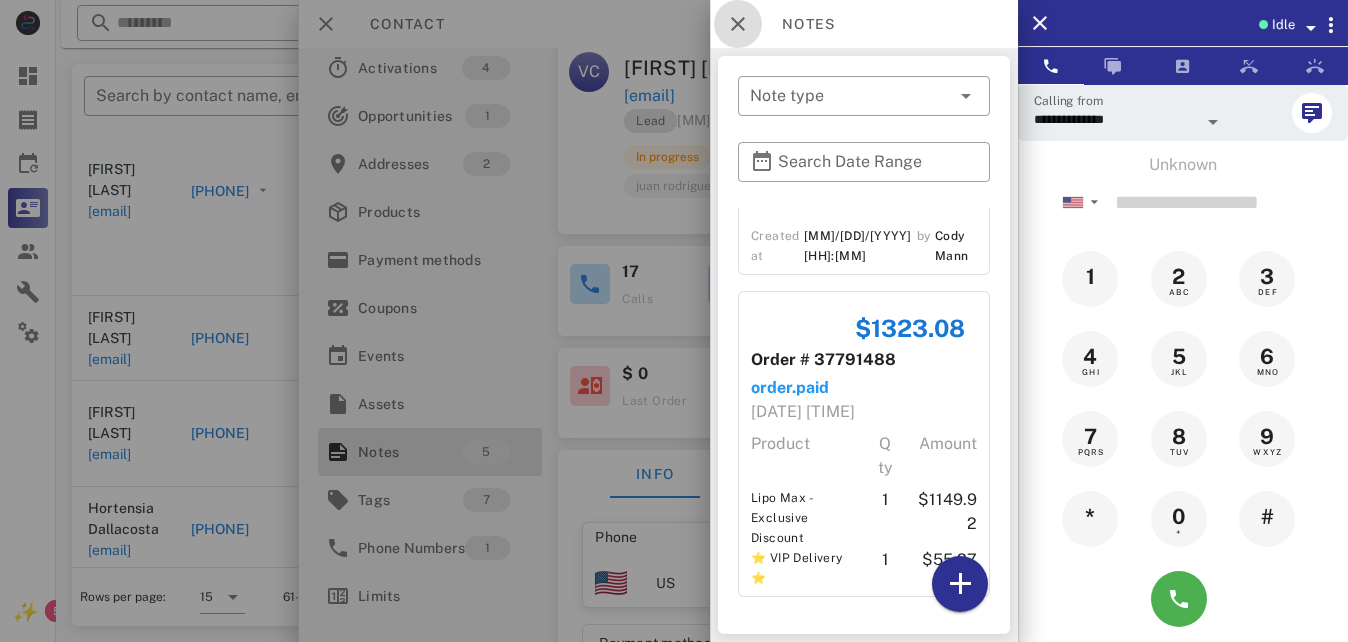 click at bounding box center [738, 24] 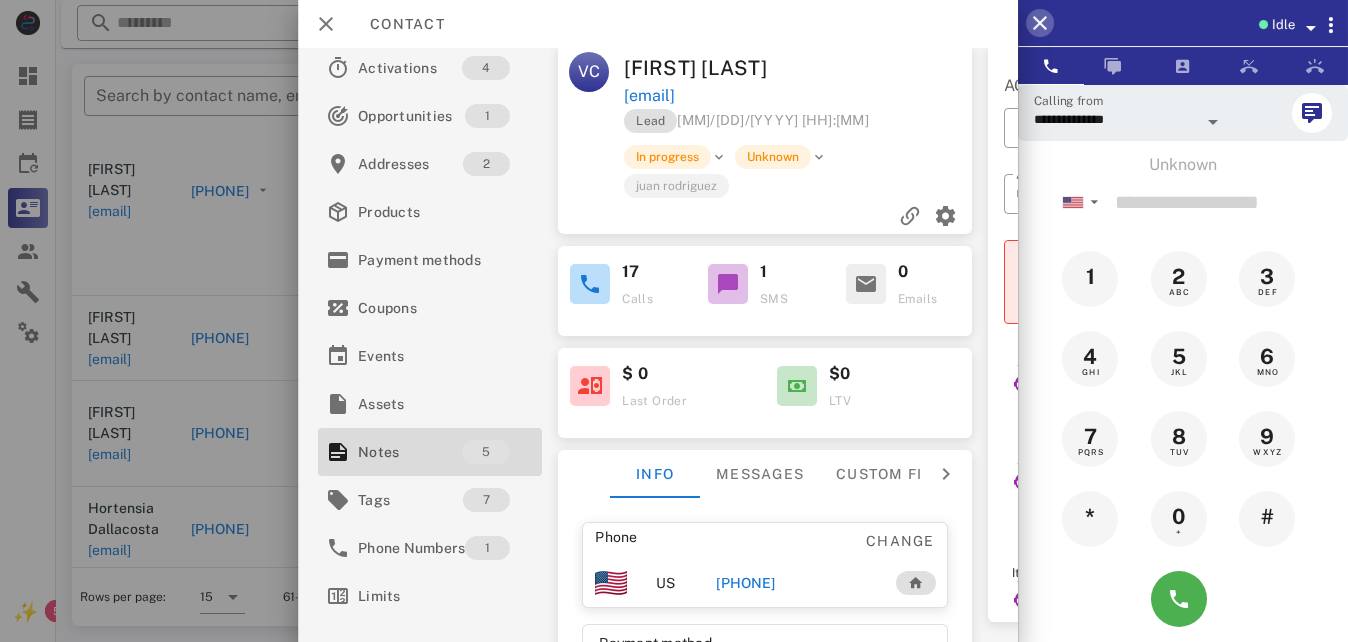 click at bounding box center [1040, 23] 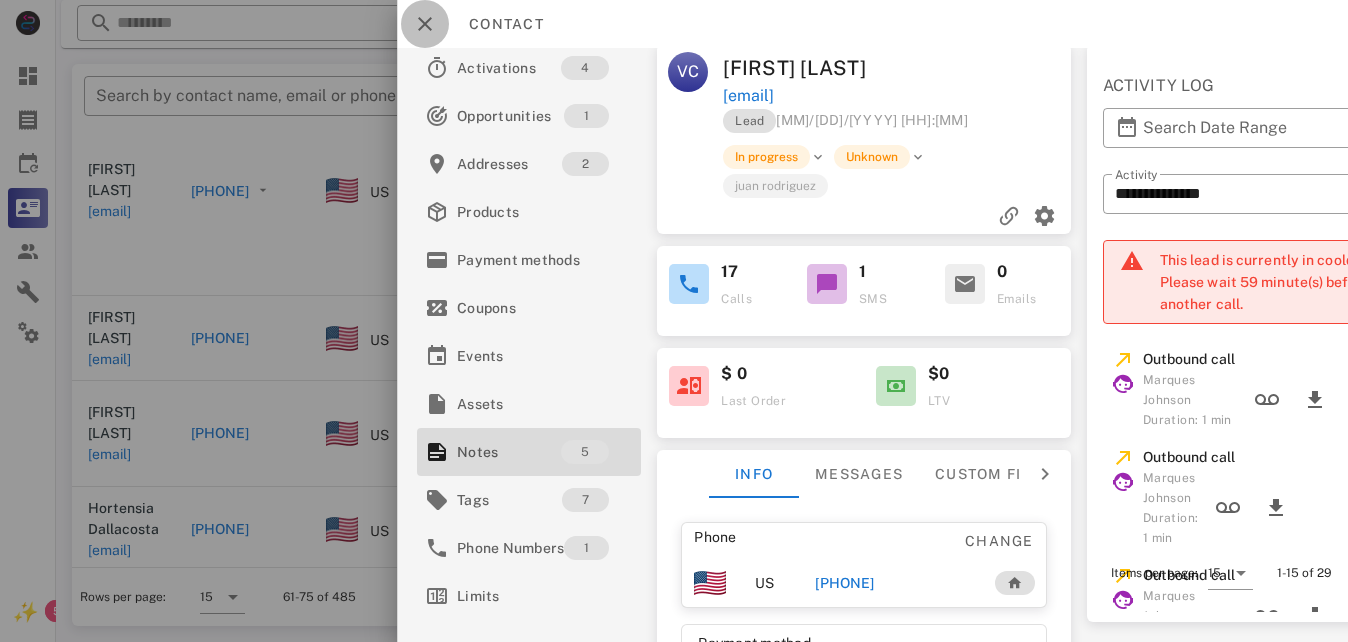 click at bounding box center (425, 24) 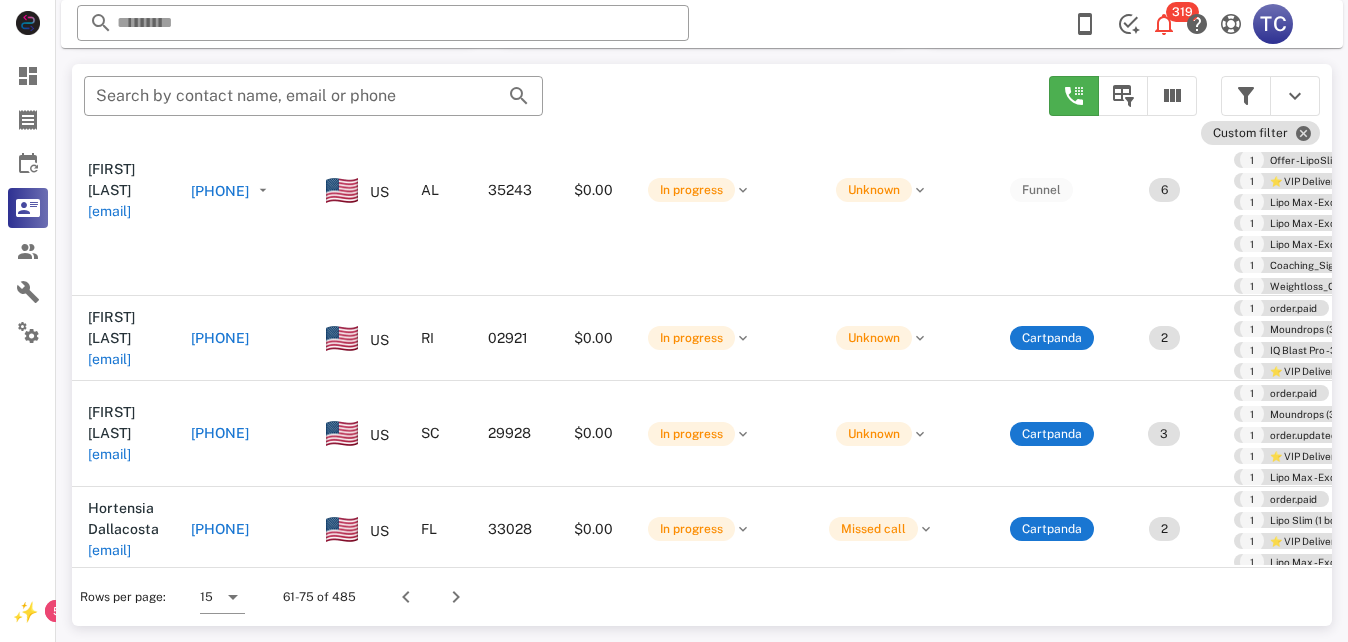 click on "[PHONE]" at bounding box center (220, 529) 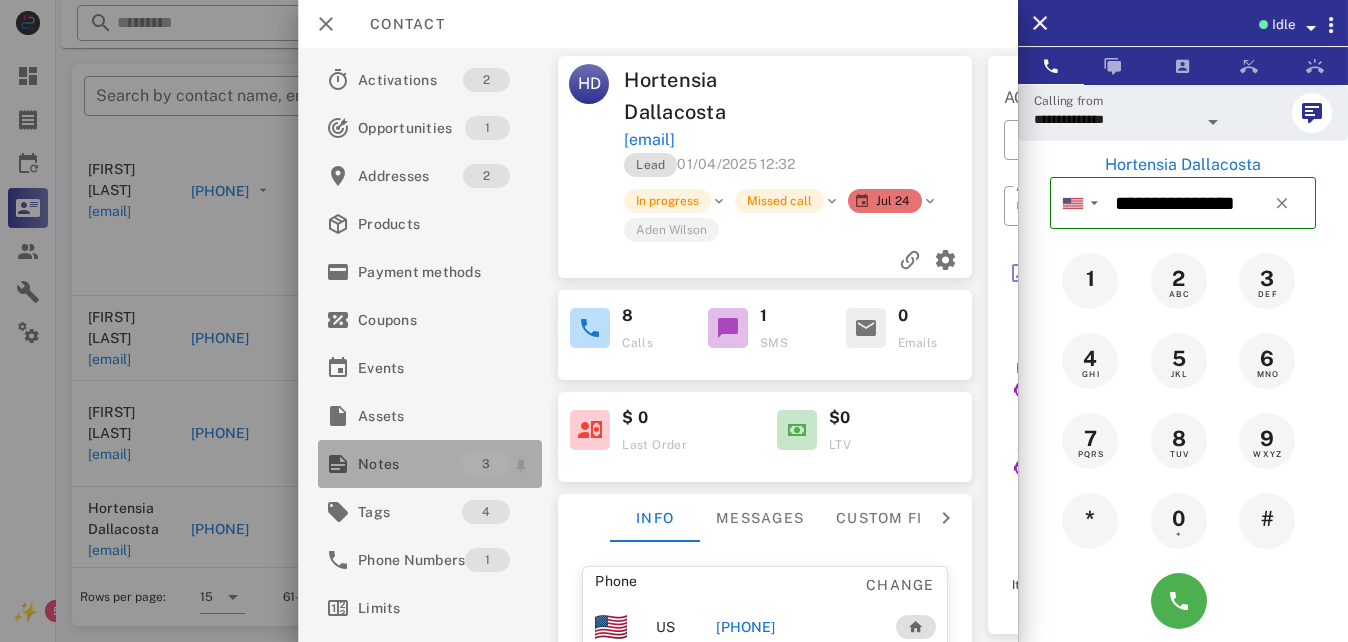 click on "Notes" at bounding box center (410, 464) 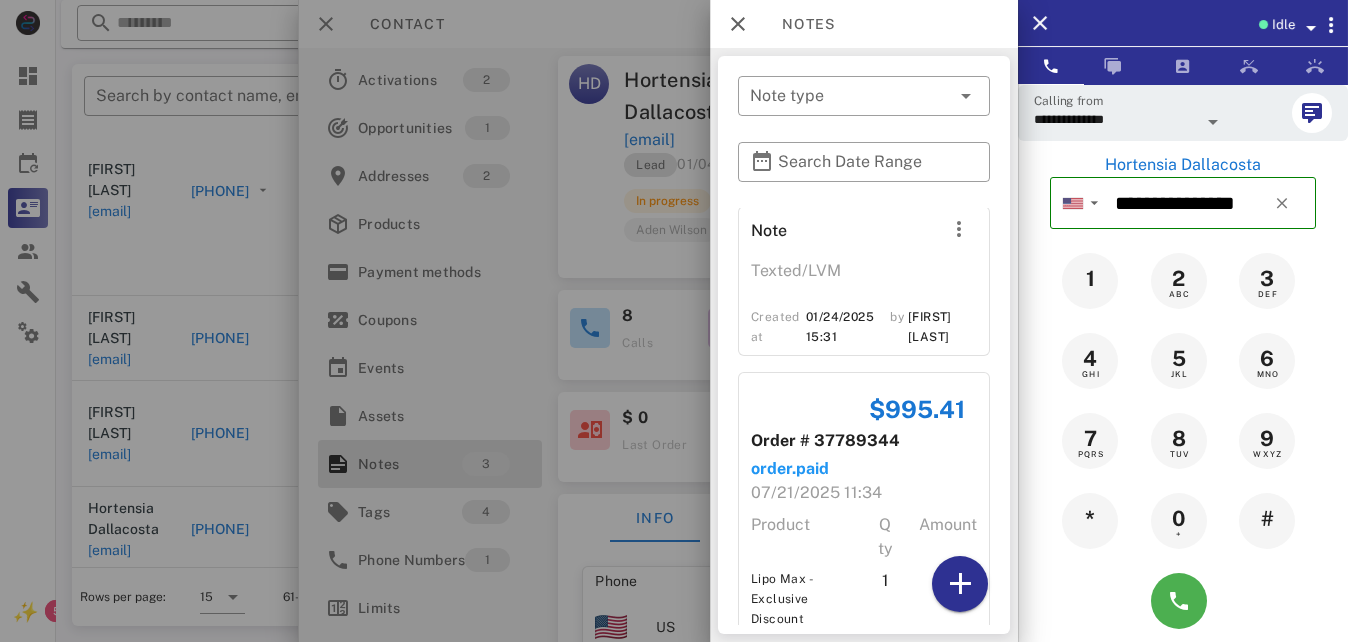 scroll, scrollTop: 353, scrollLeft: 0, axis: vertical 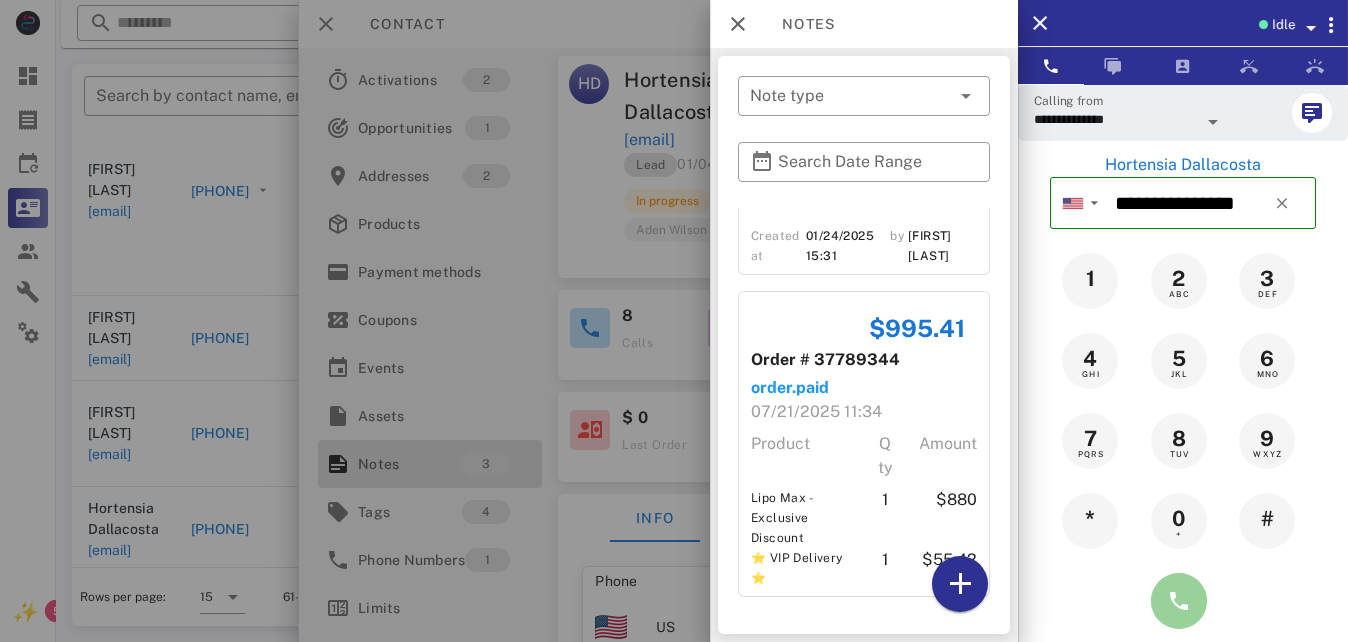 click at bounding box center (1179, 601) 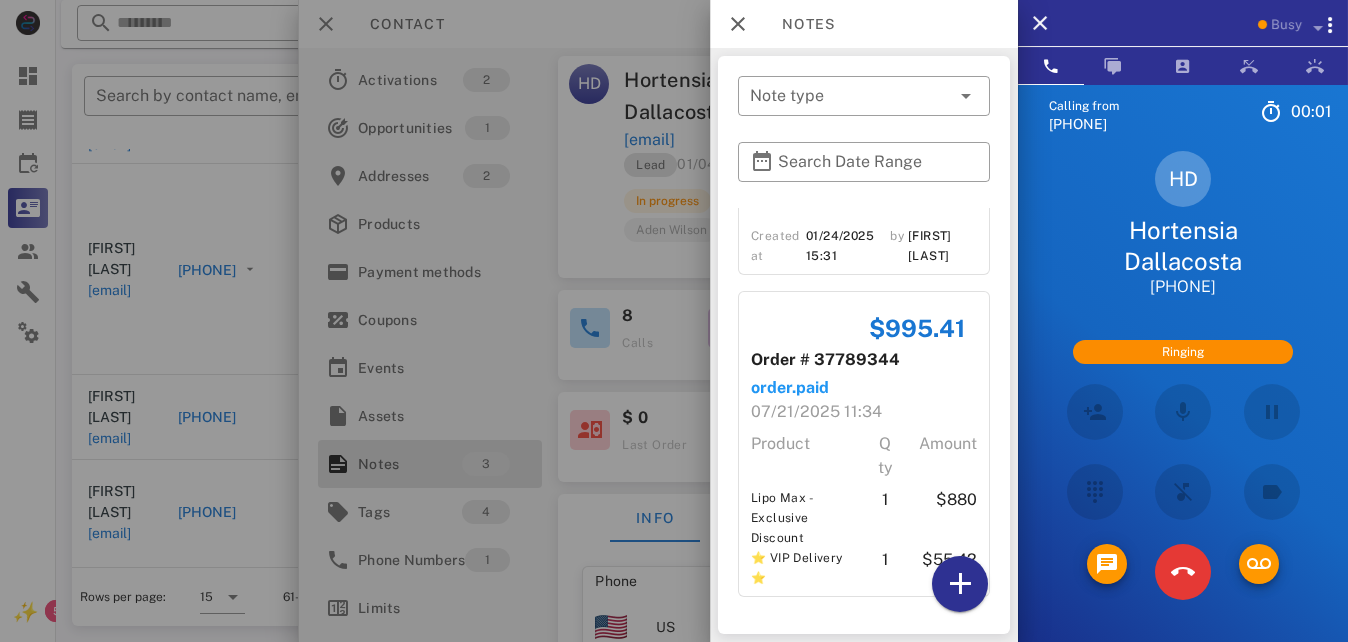 scroll, scrollTop: 615, scrollLeft: 0, axis: vertical 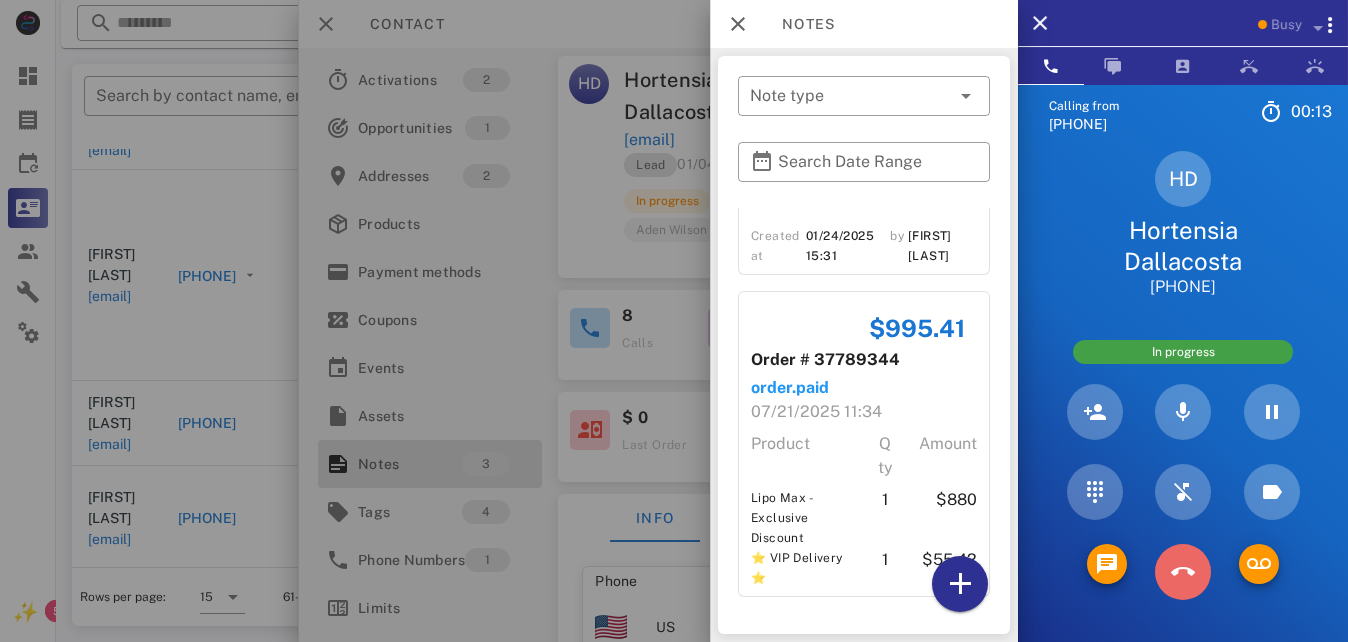click at bounding box center [1183, 572] 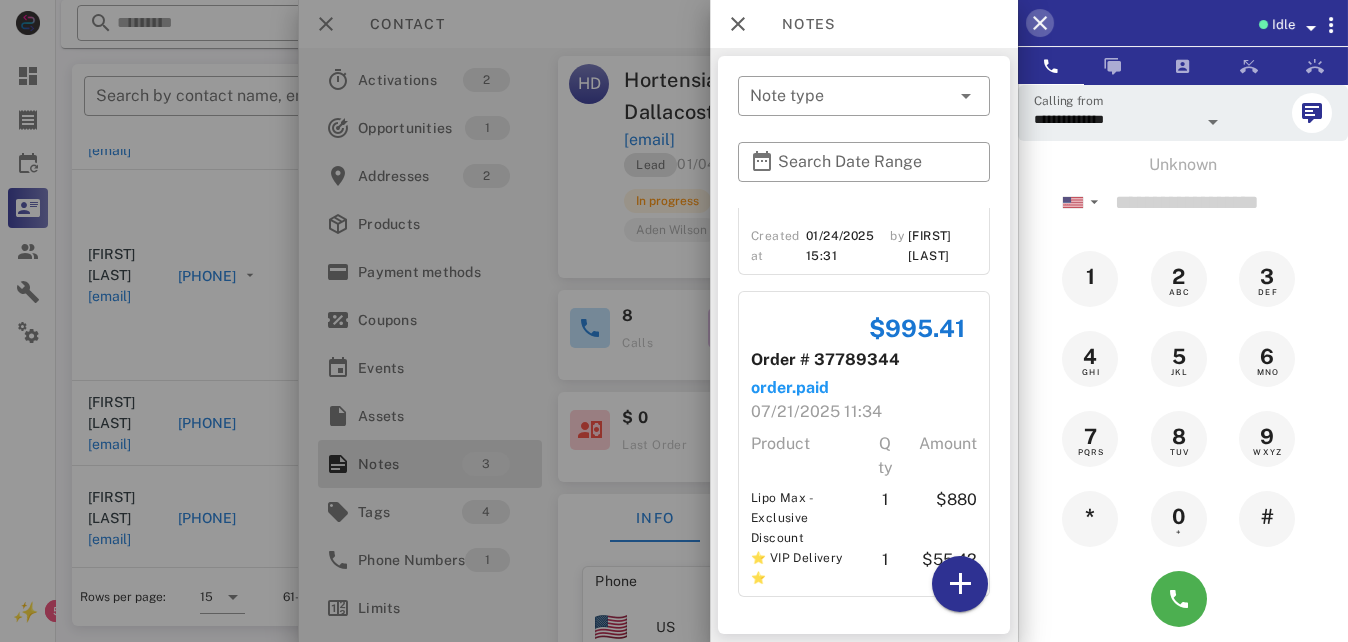 click at bounding box center (1040, 23) 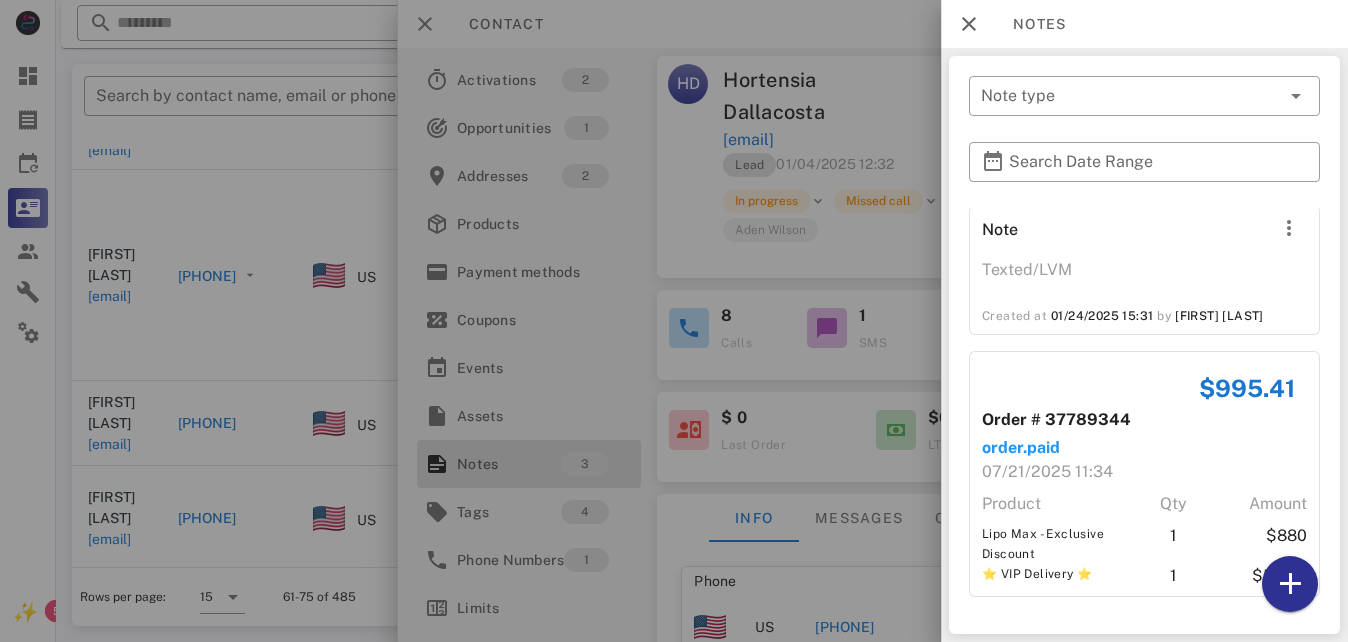 scroll, scrollTop: 225, scrollLeft: 0, axis: vertical 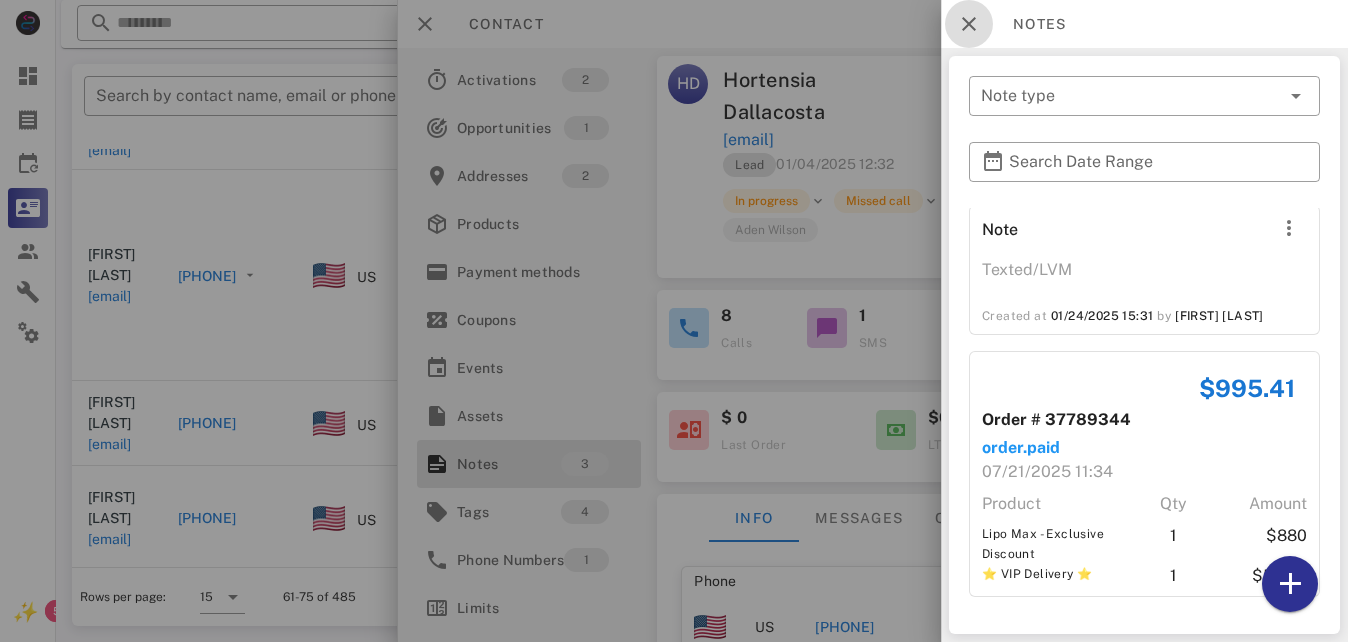 click at bounding box center [969, 24] 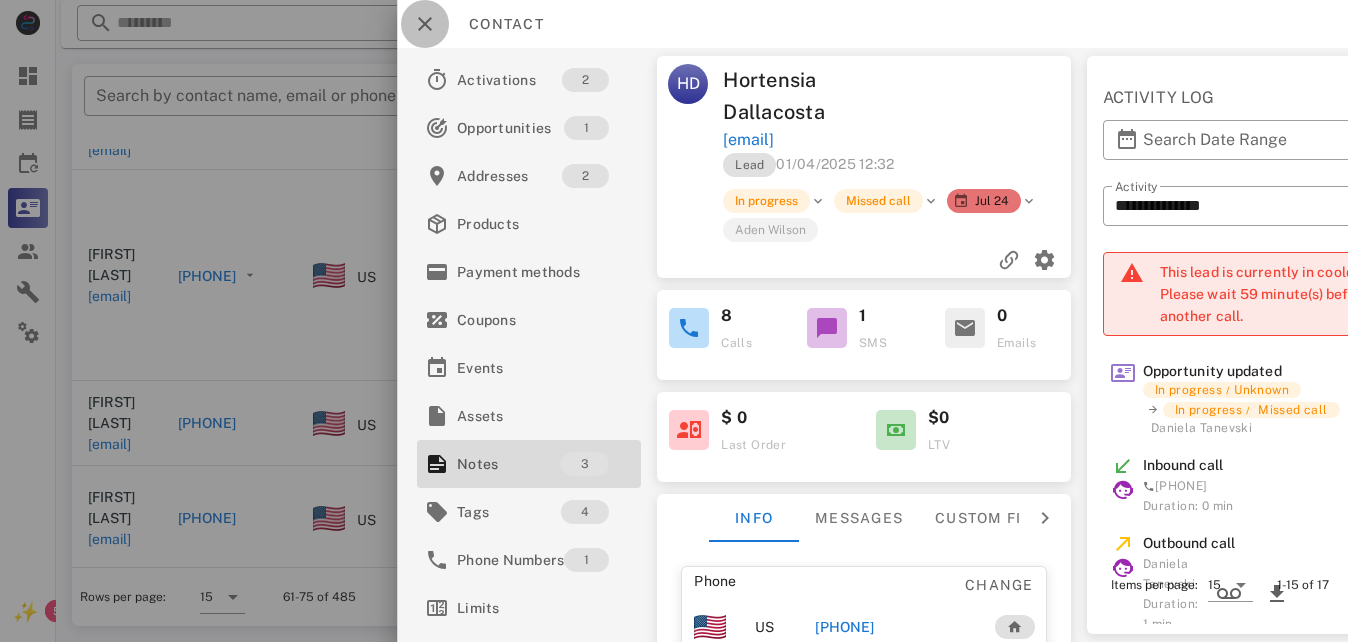 click at bounding box center (425, 24) 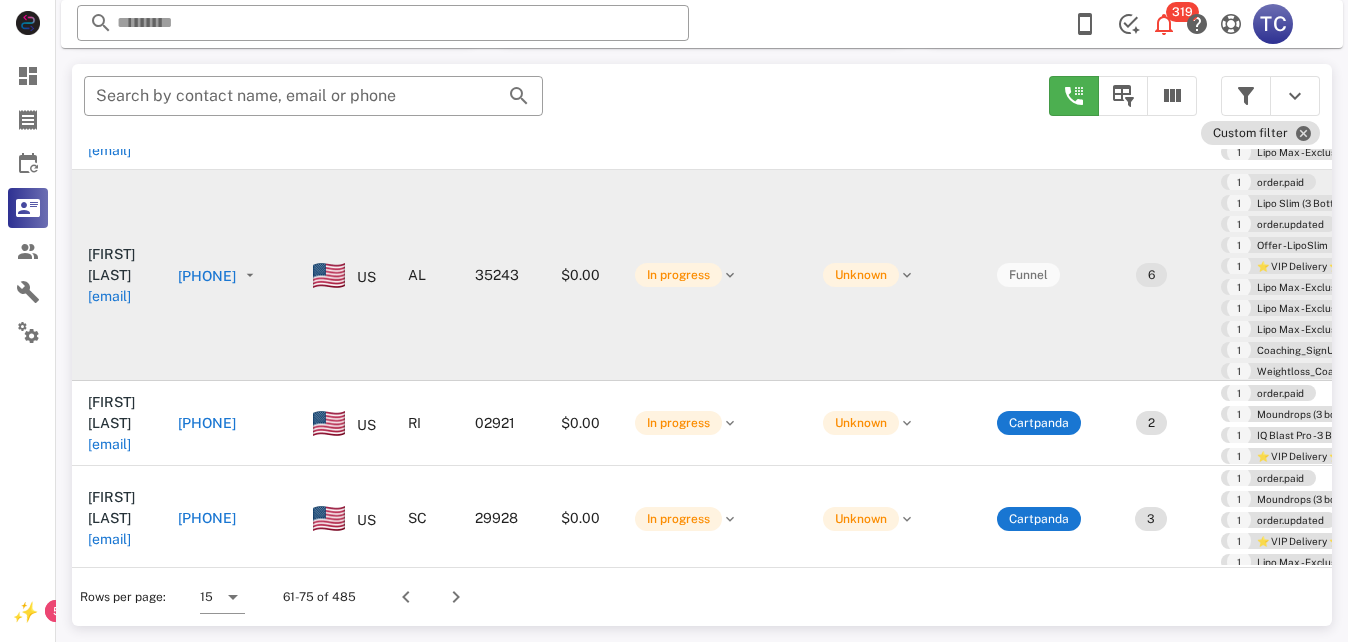 scroll, scrollTop: 15, scrollLeft: 0, axis: vertical 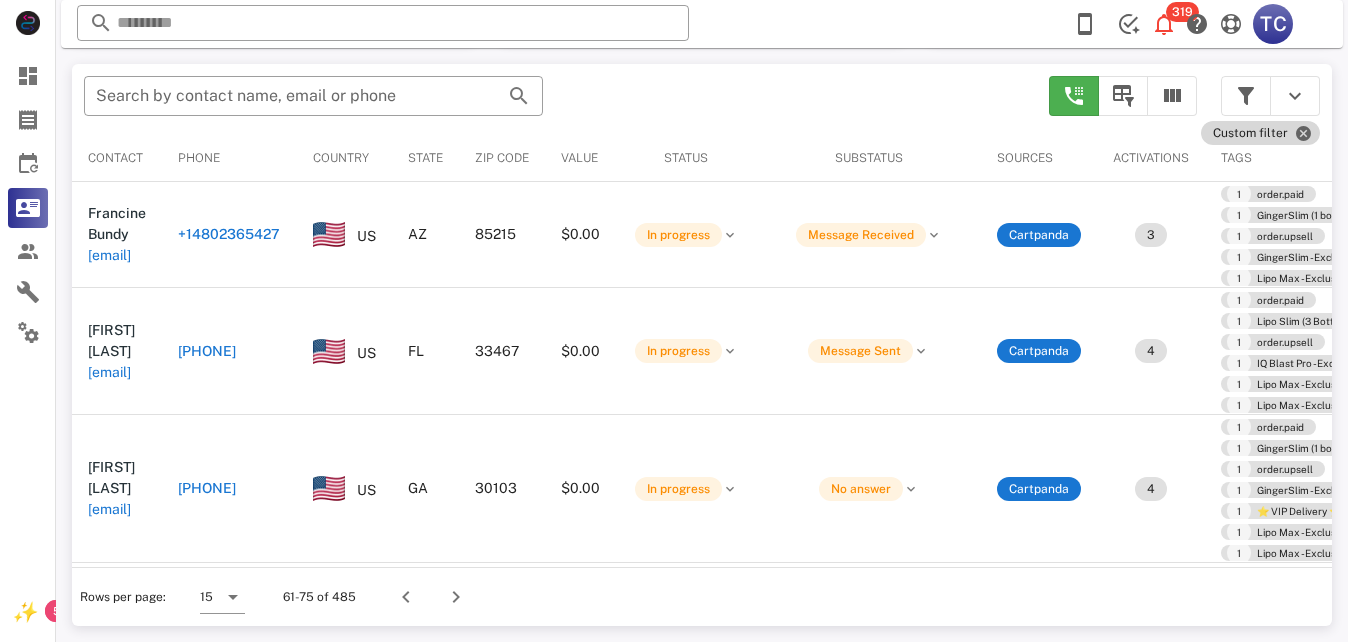 click on "Custom filter" at bounding box center (1260, 133) 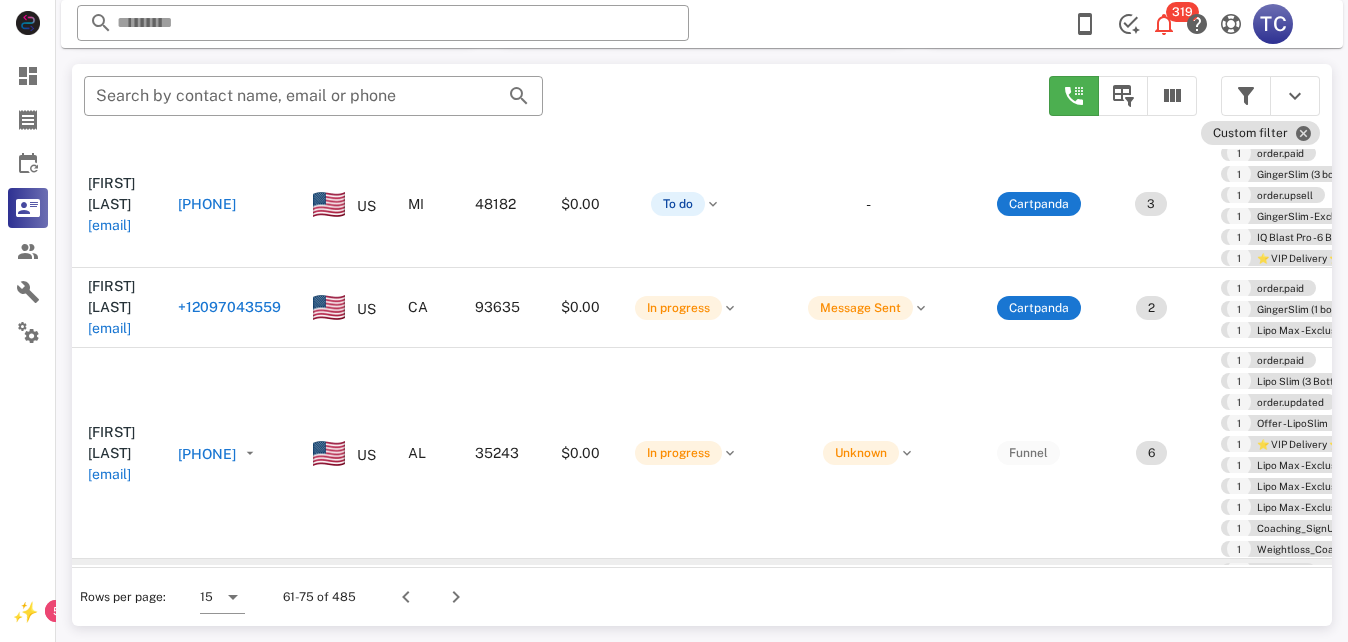 scroll, scrollTop: 0, scrollLeft: 0, axis: both 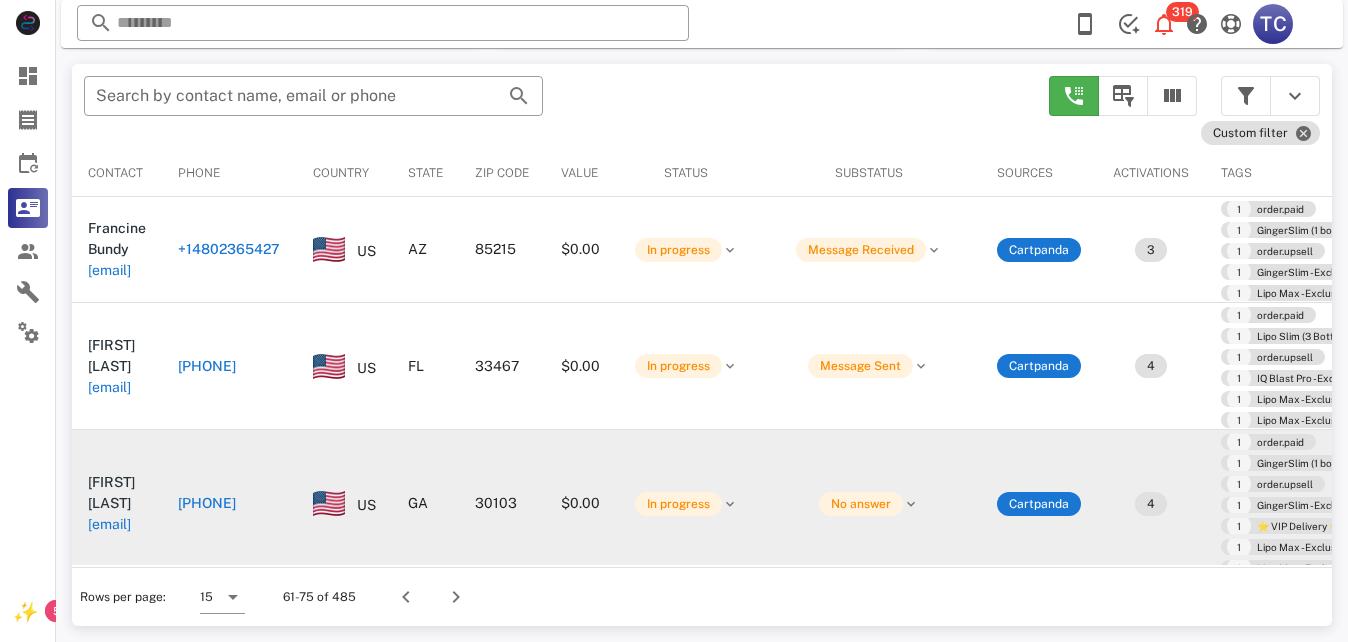 click on "[PHONE]" at bounding box center (207, 503) 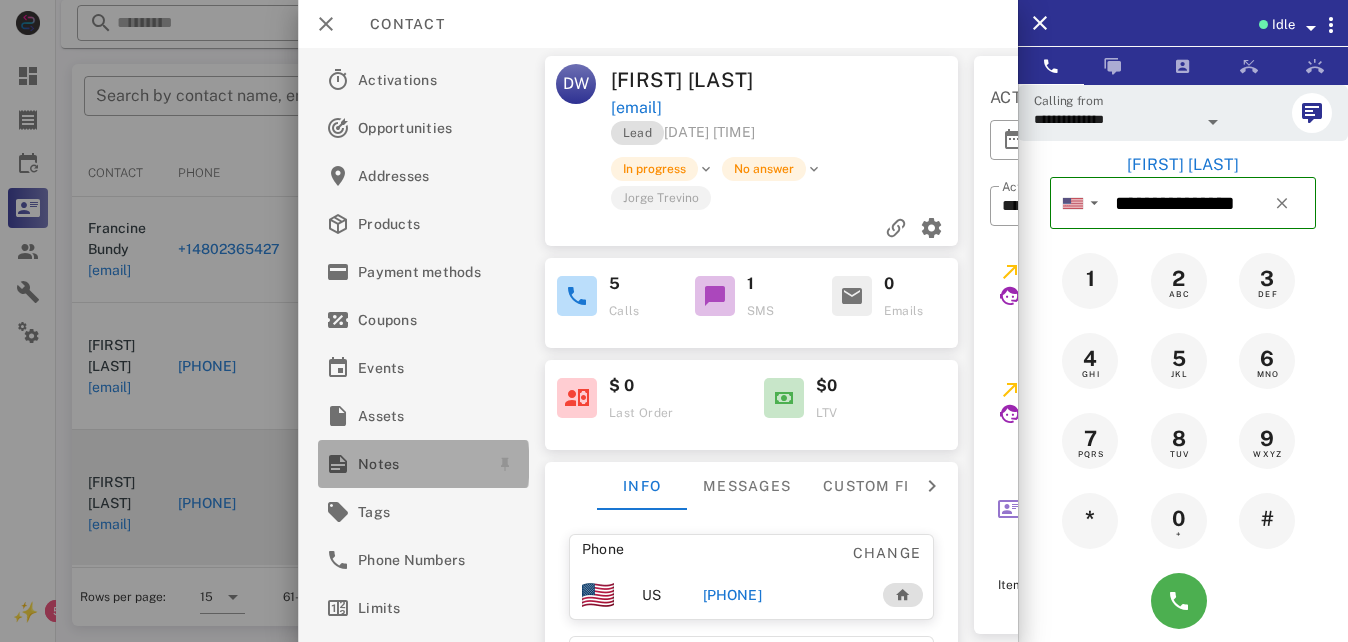 click on "Notes" at bounding box center [419, 464] 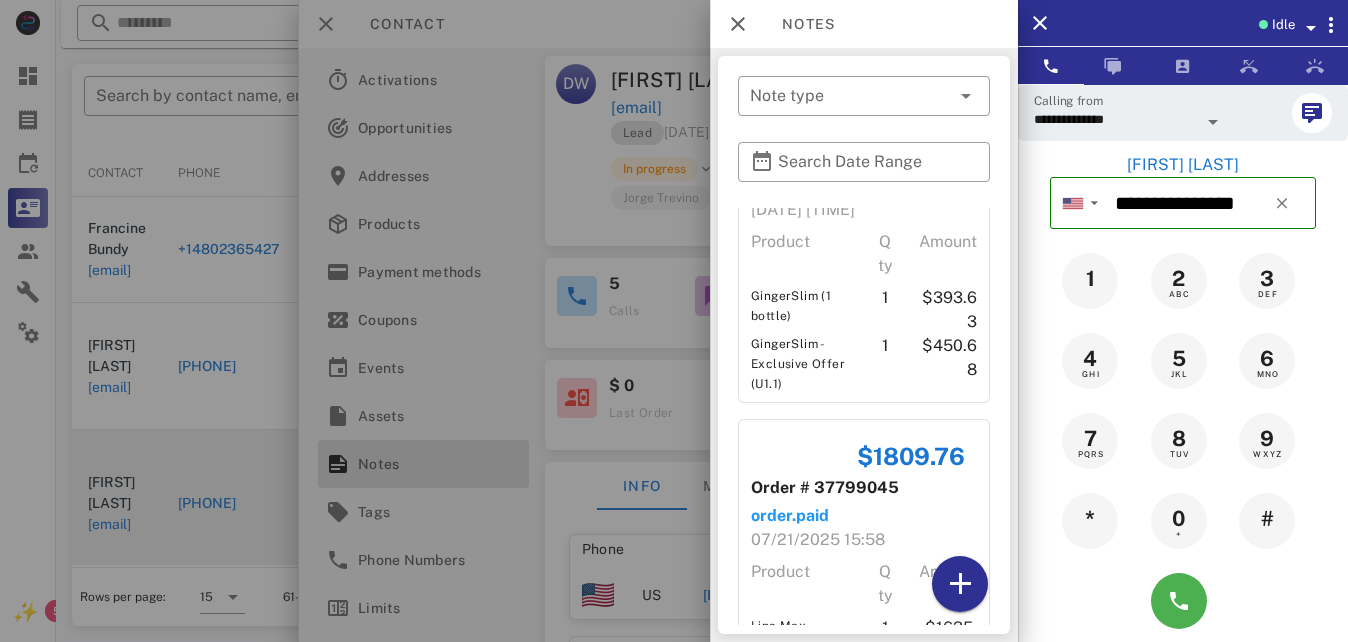 scroll, scrollTop: 0, scrollLeft: 0, axis: both 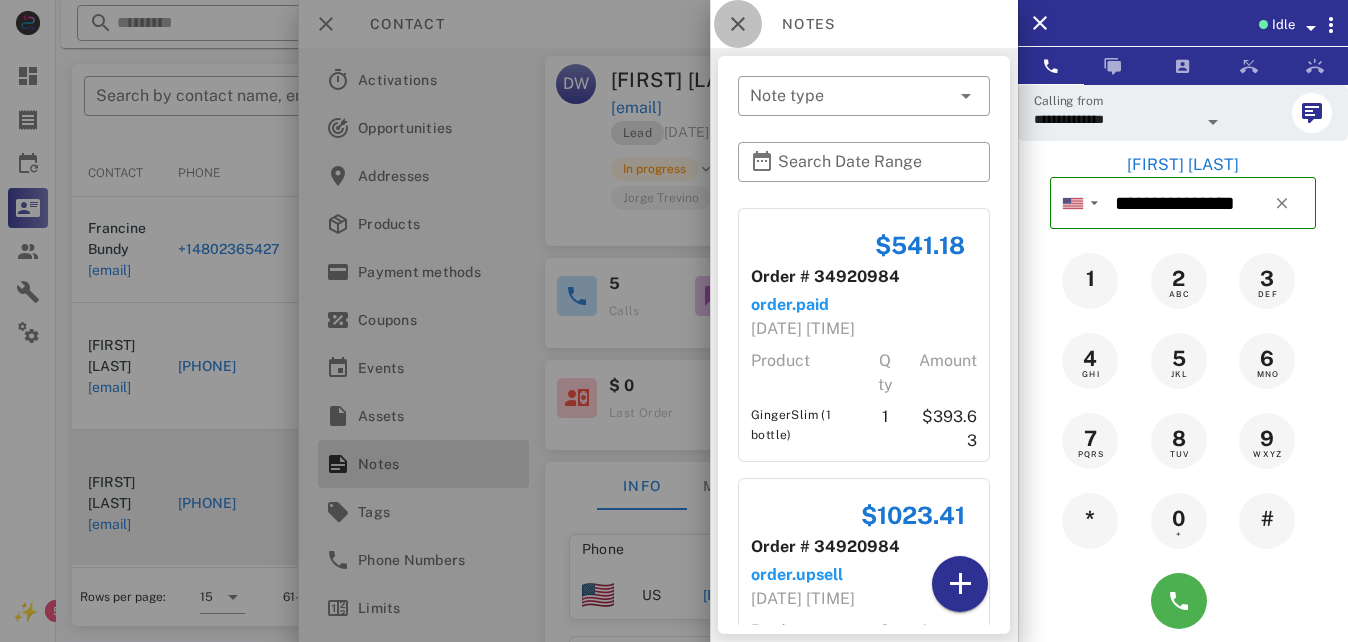 click at bounding box center [738, 24] 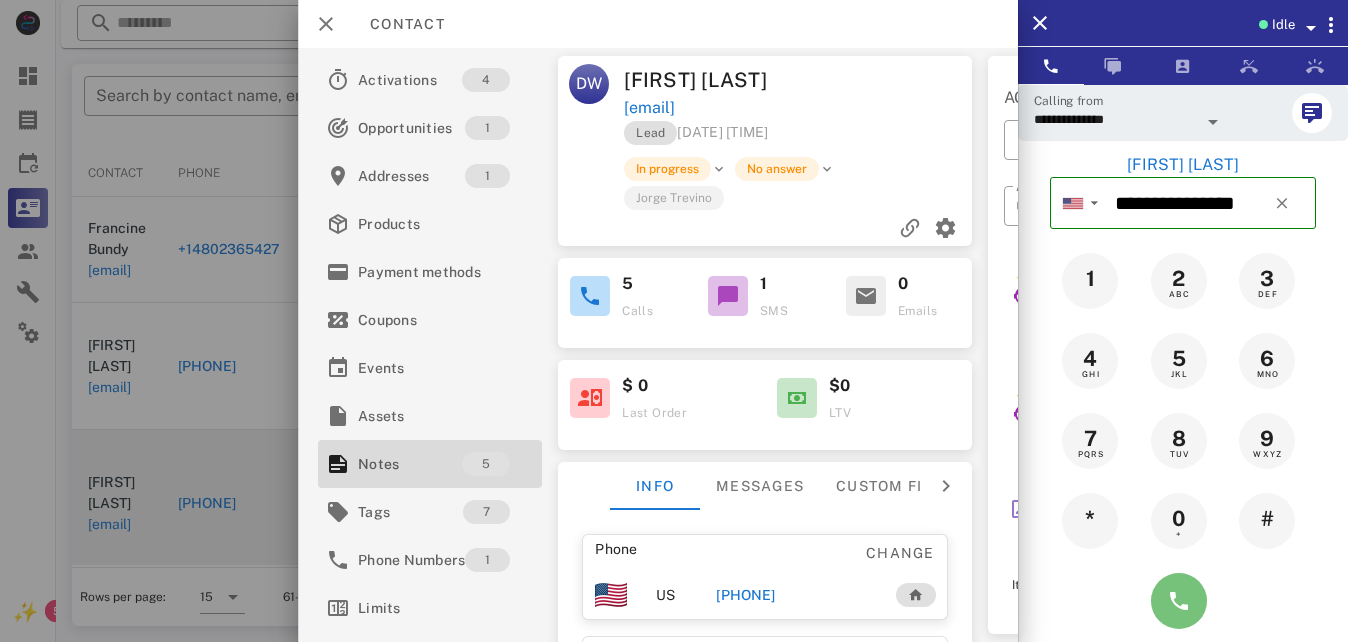 click at bounding box center (1179, 601) 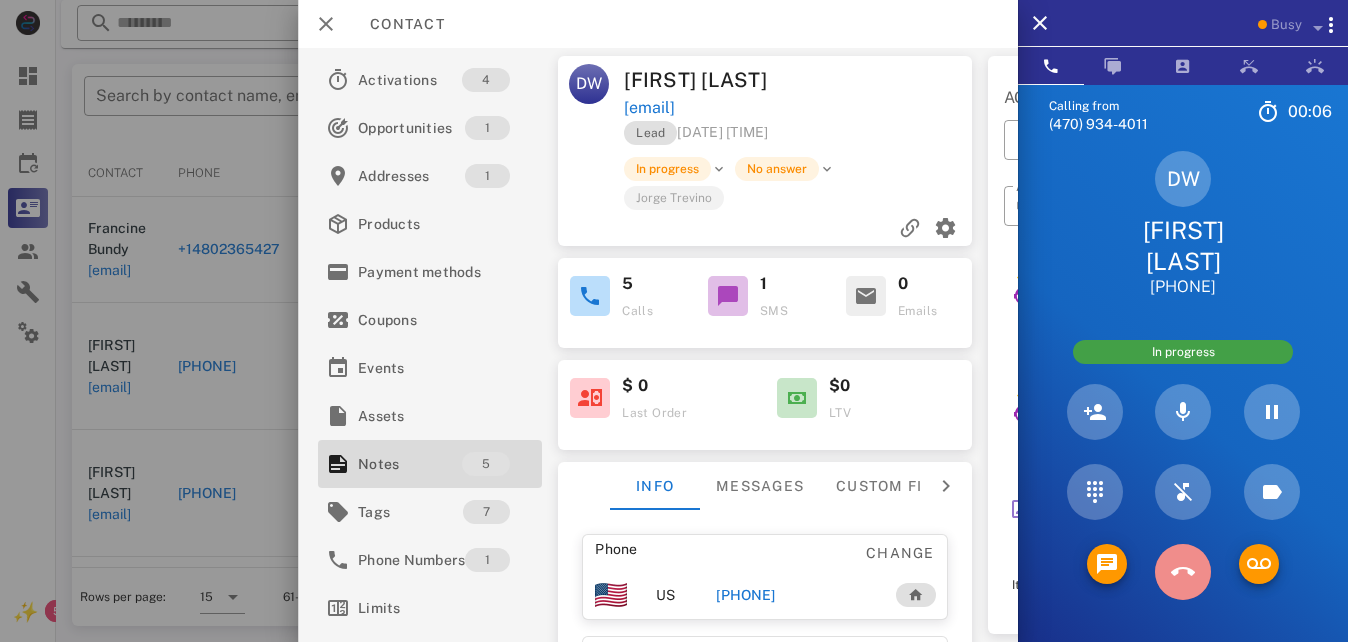 click at bounding box center [1183, 572] 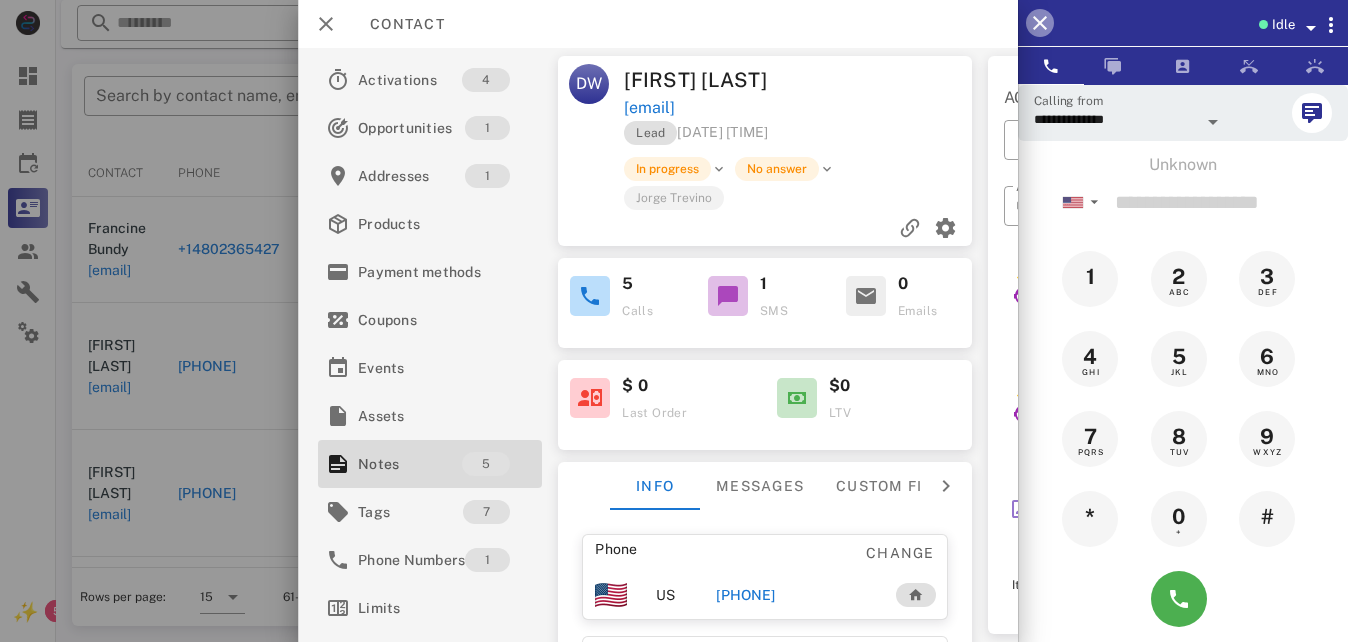 click at bounding box center [1040, 23] 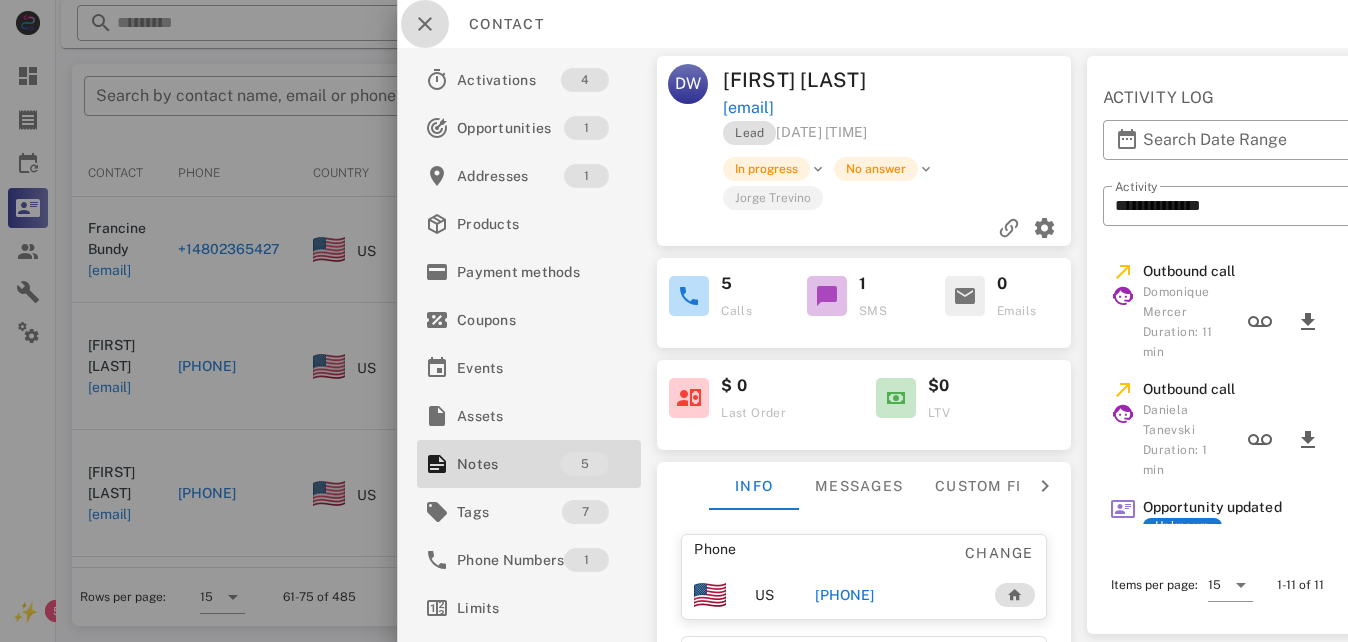 click at bounding box center (425, 24) 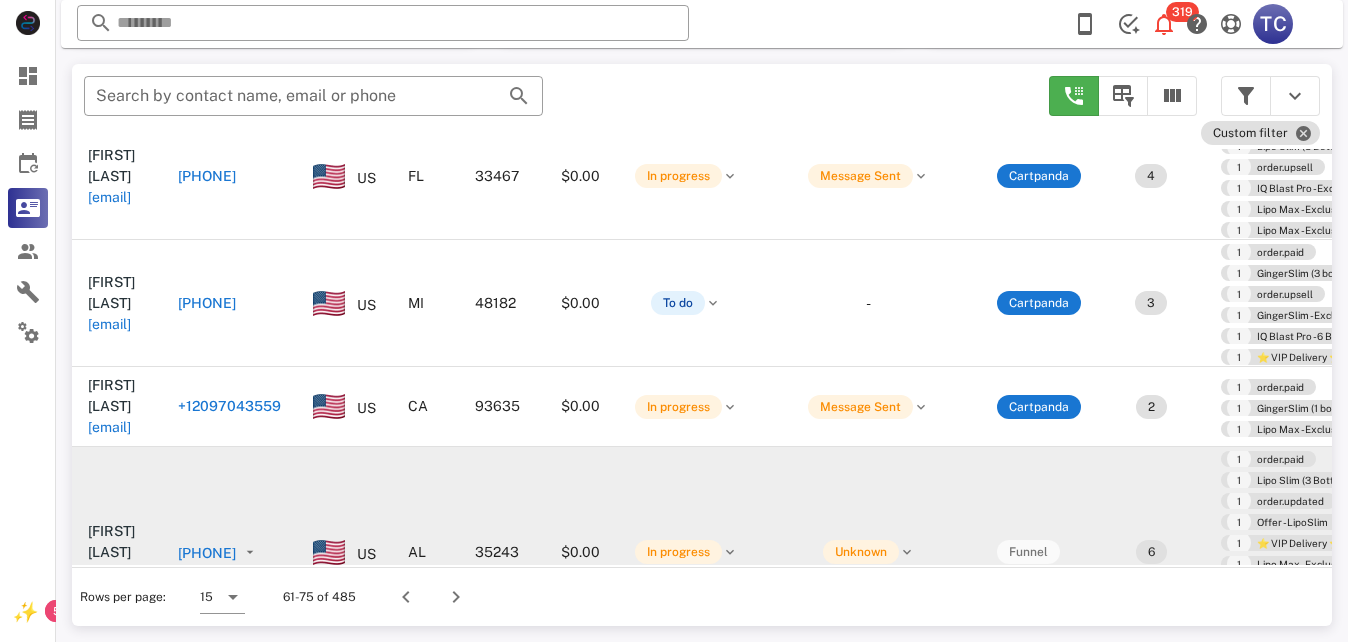scroll, scrollTop: 400, scrollLeft: 0, axis: vertical 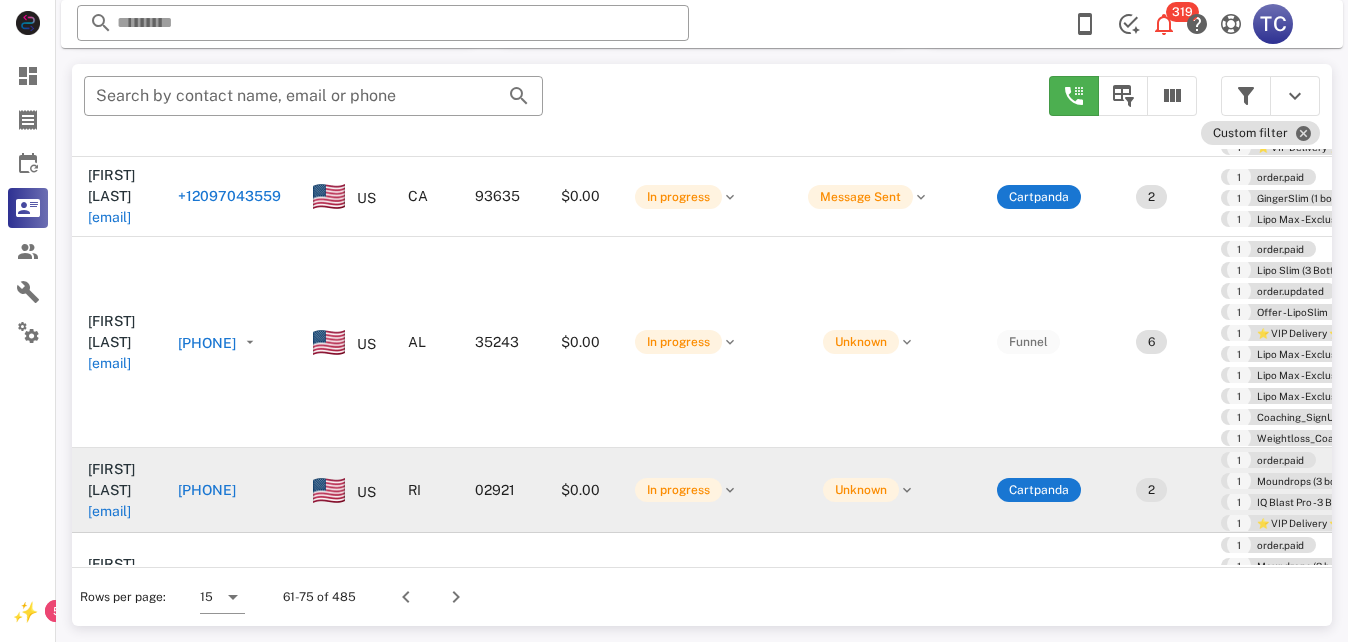 click on "[PHONE]" at bounding box center [207, 490] 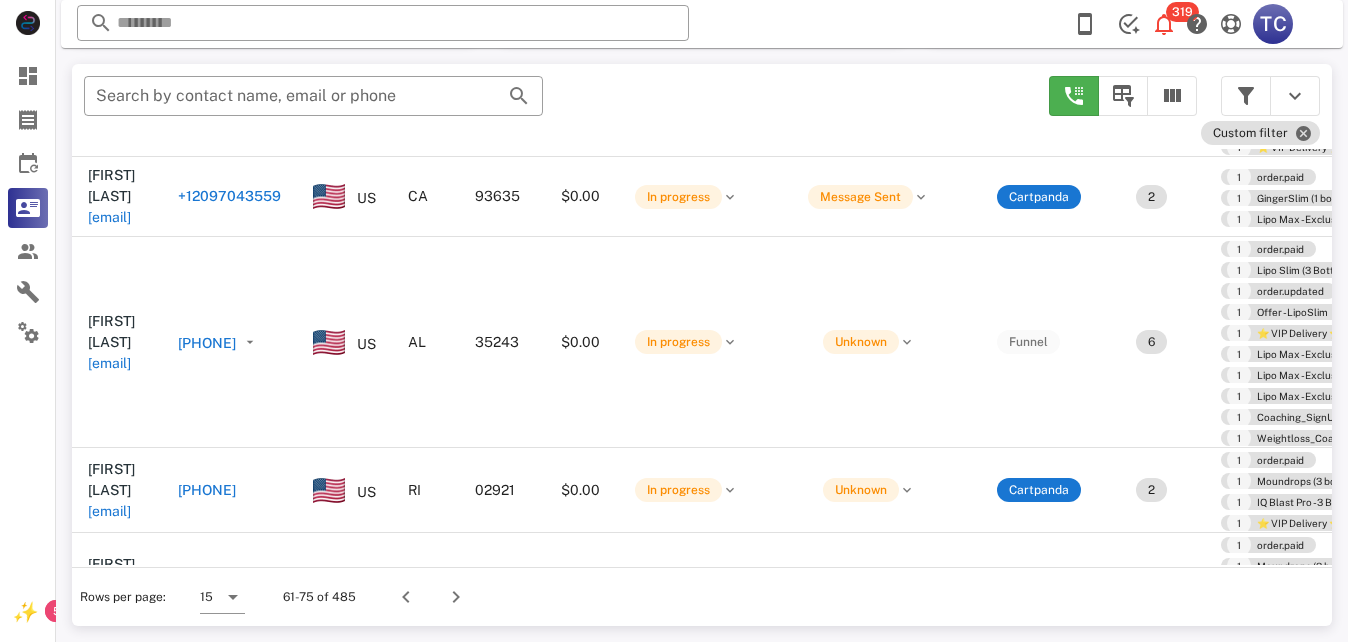 type on "**********" 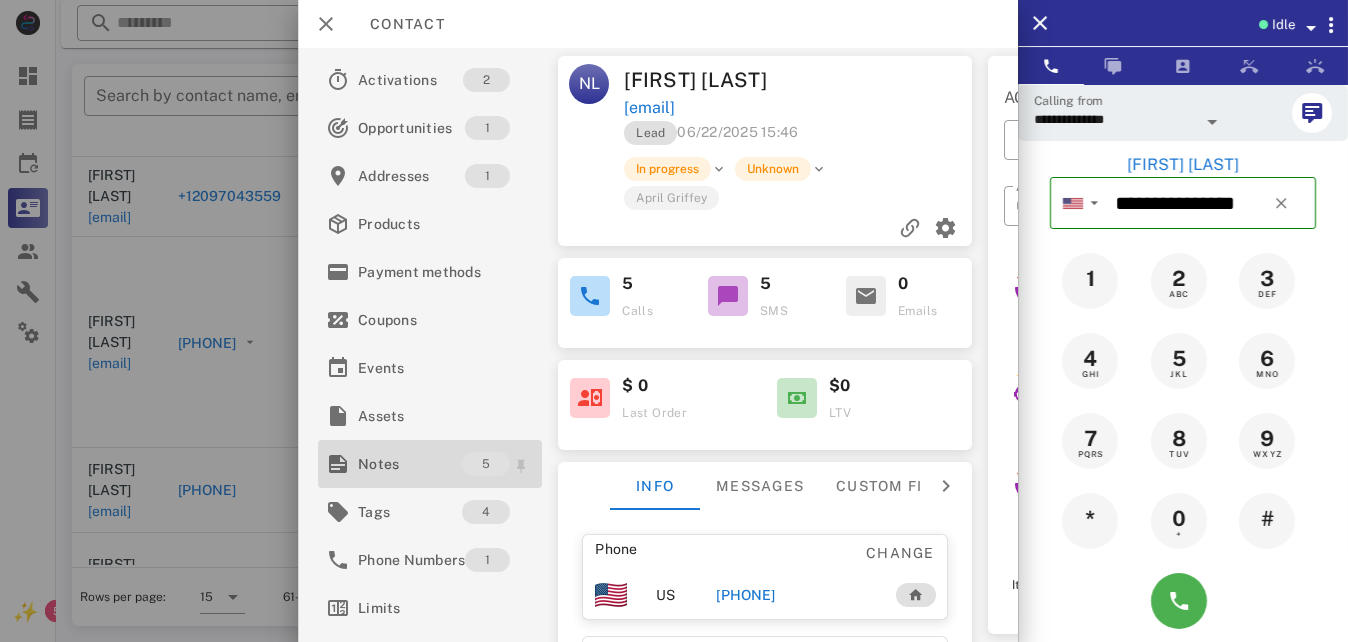 click on "Notes" at bounding box center [410, 464] 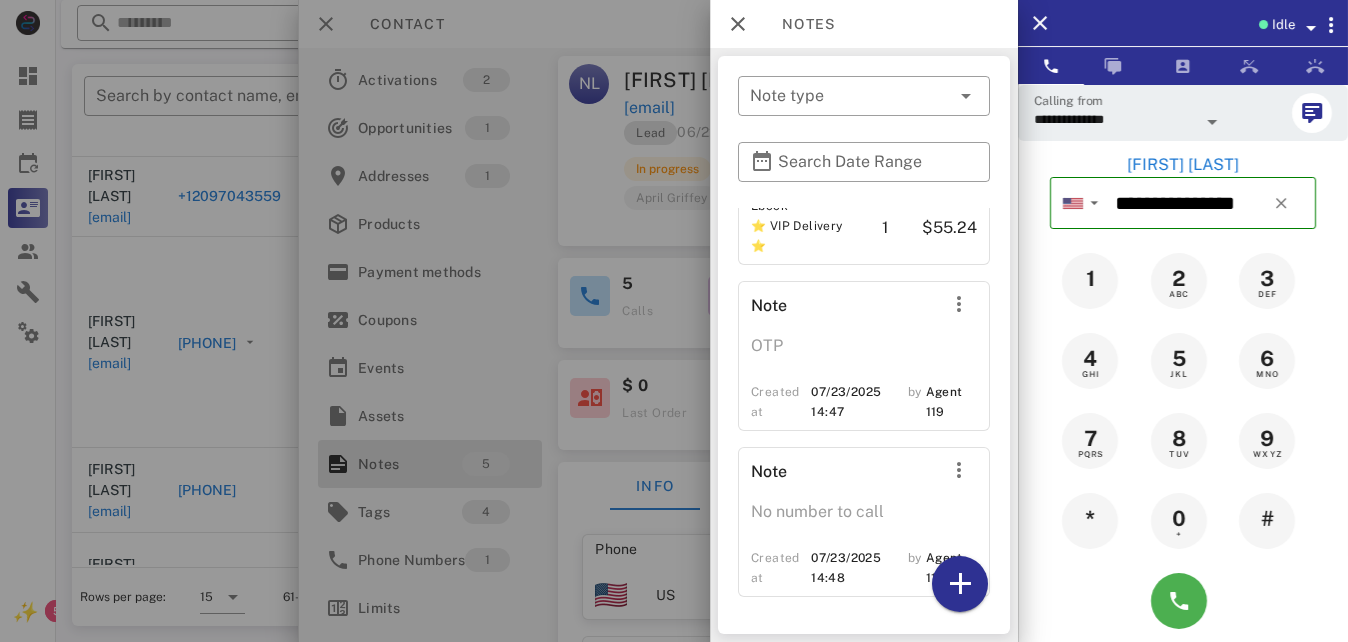 scroll, scrollTop: 25, scrollLeft: 0, axis: vertical 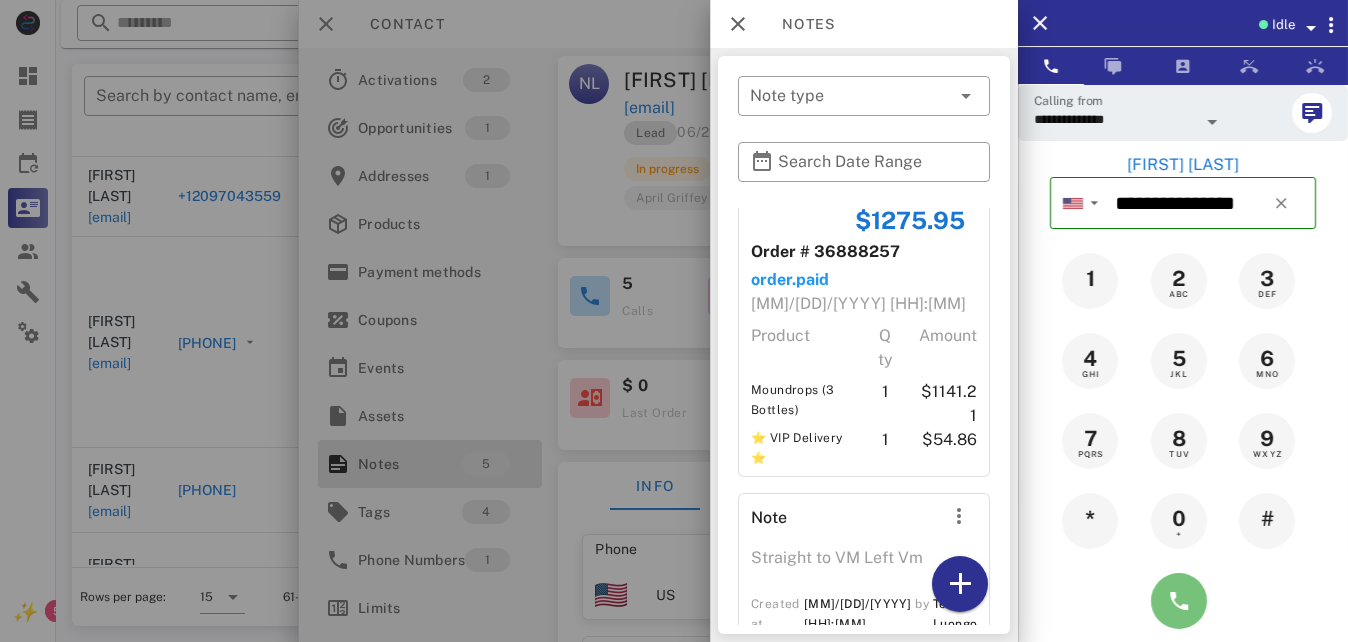 click at bounding box center [1179, 601] 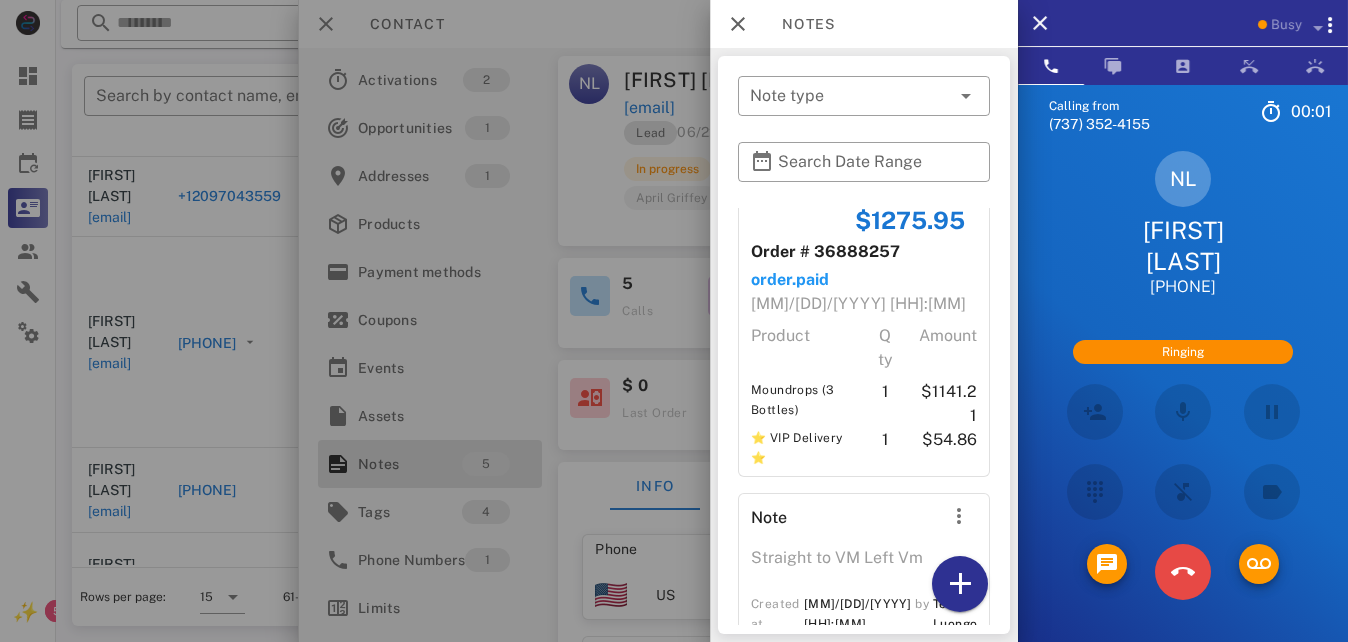 scroll, scrollTop: 382, scrollLeft: 0, axis: vertical 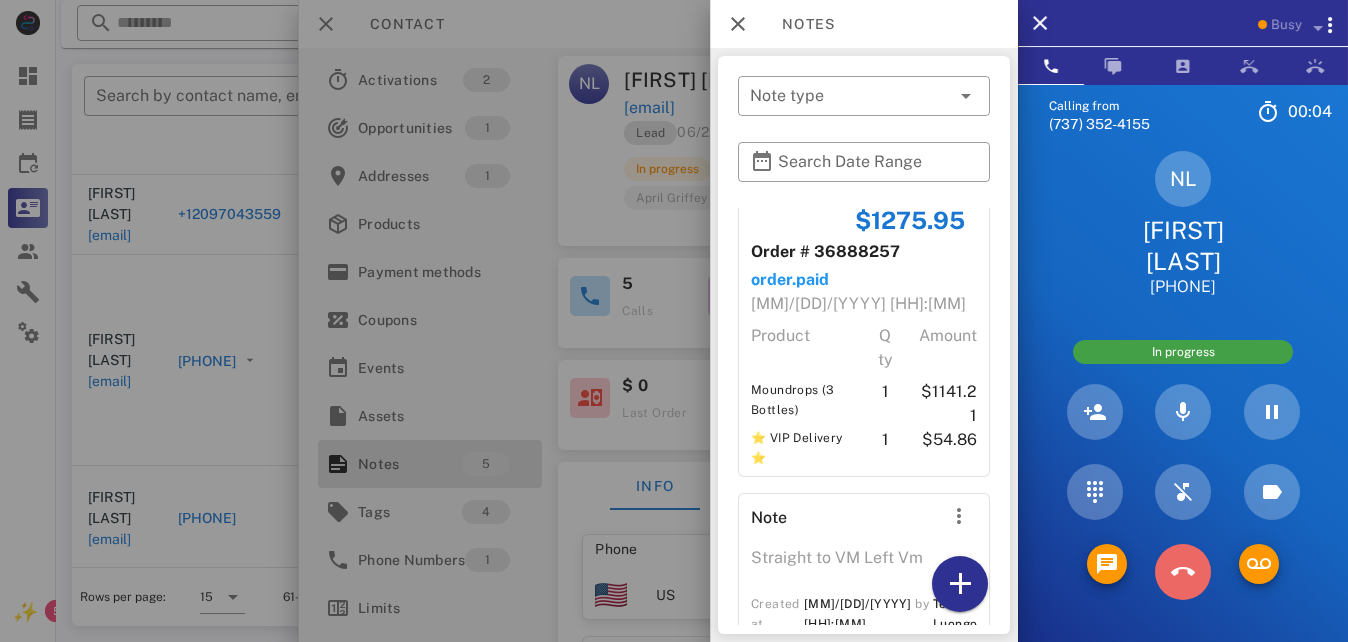 click at bounding box center (1183, 572) 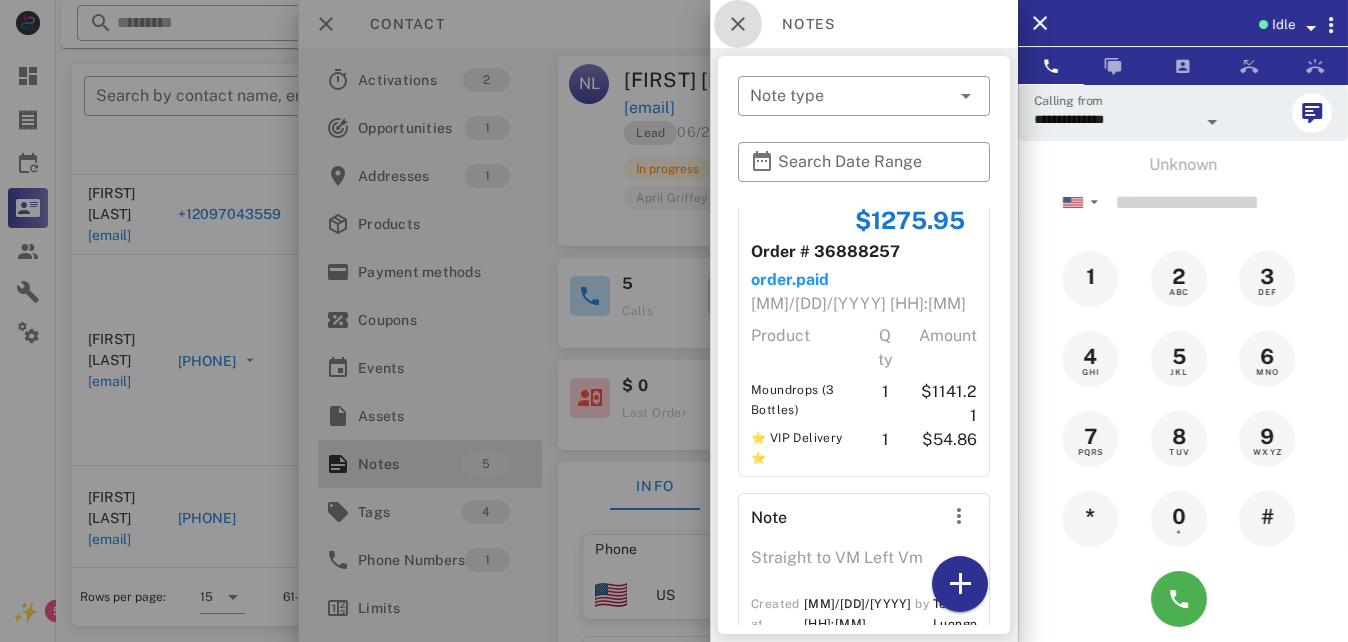 click at bounding box center (738, 24) 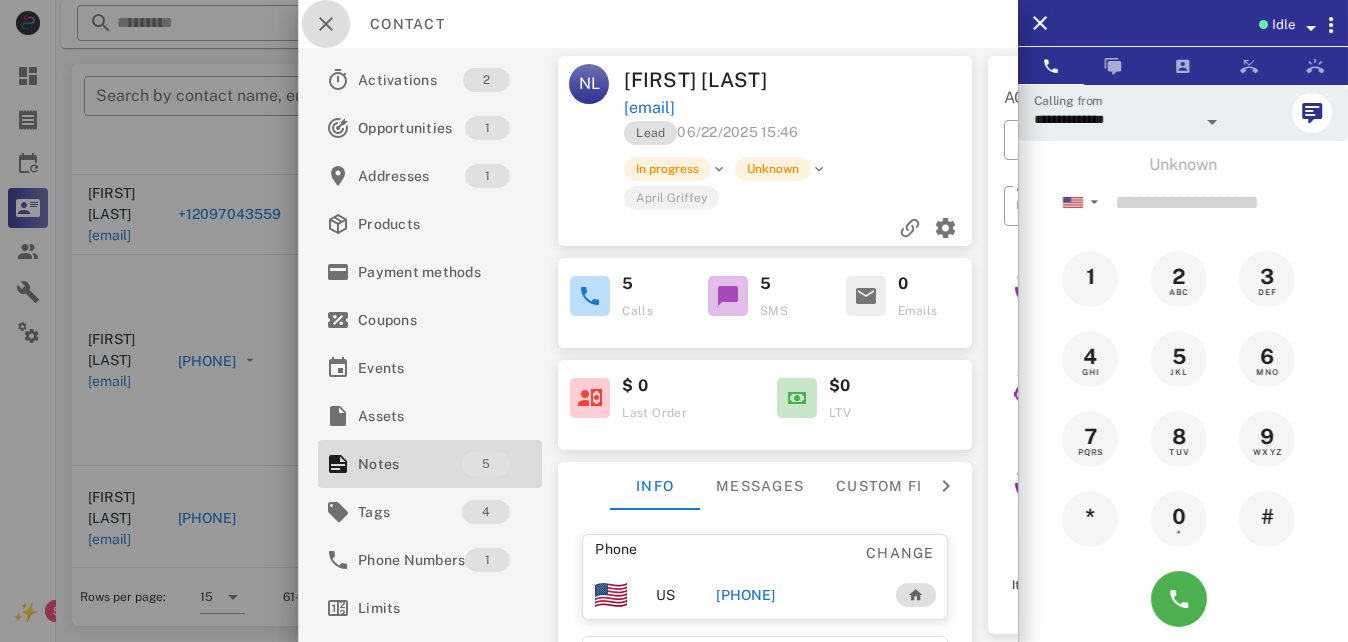 click at bounding box center [326, 24] 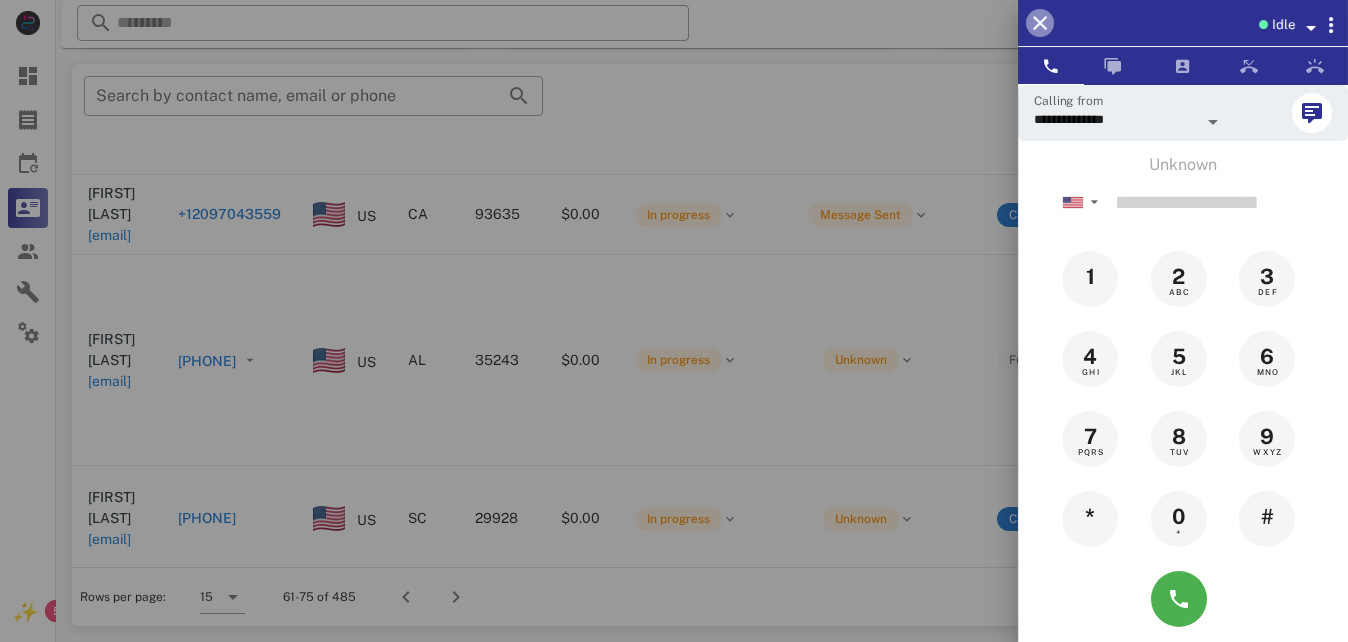 click at bounding box center [1040, 23] 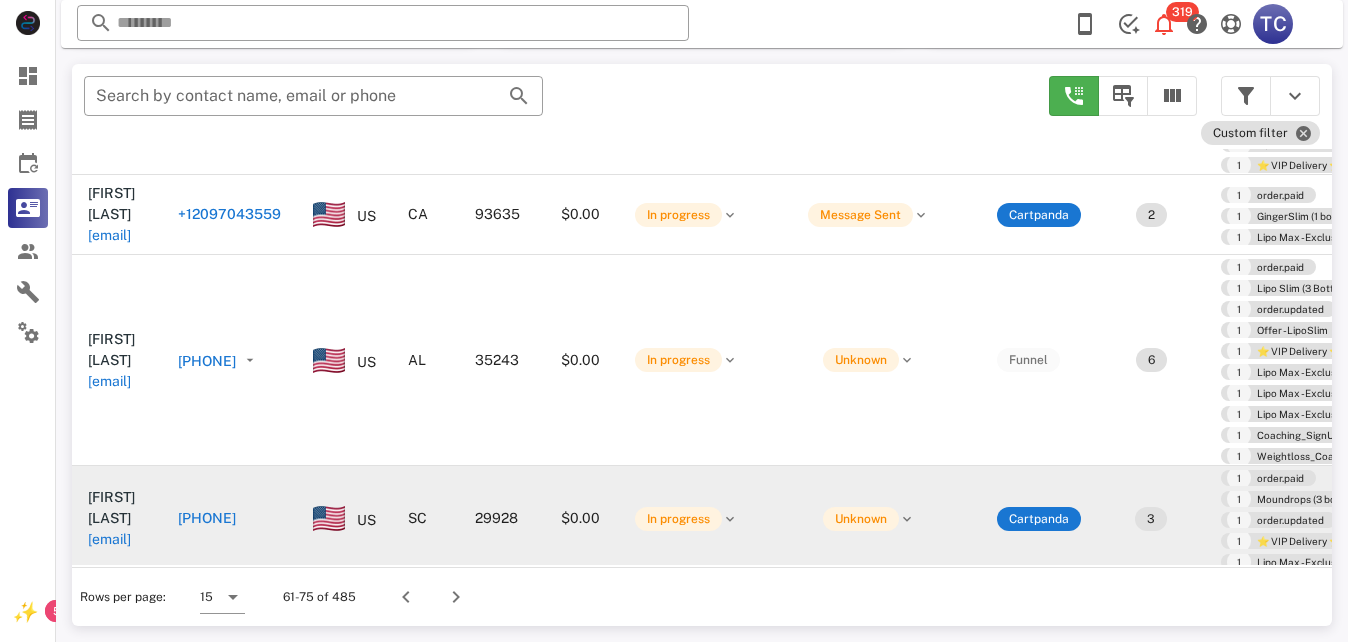 click on "[PHONE]" at bounding box center [207, 518] 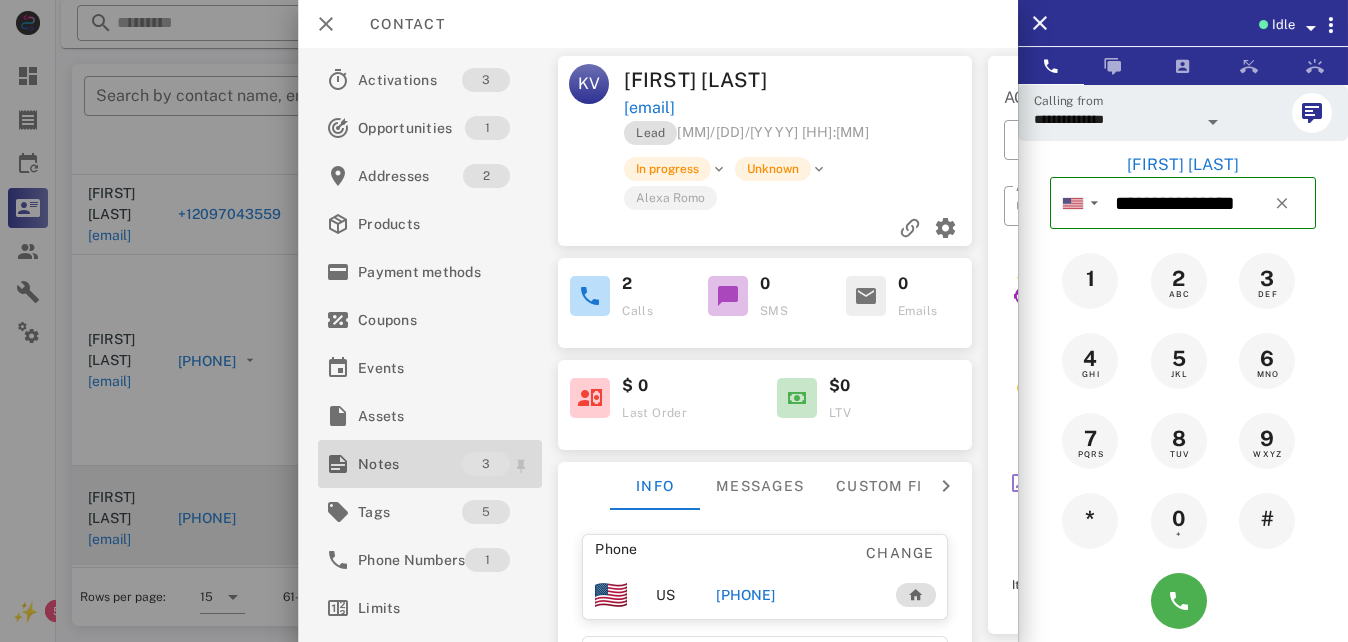 click on "Notes" at bounding box center (410, 464) 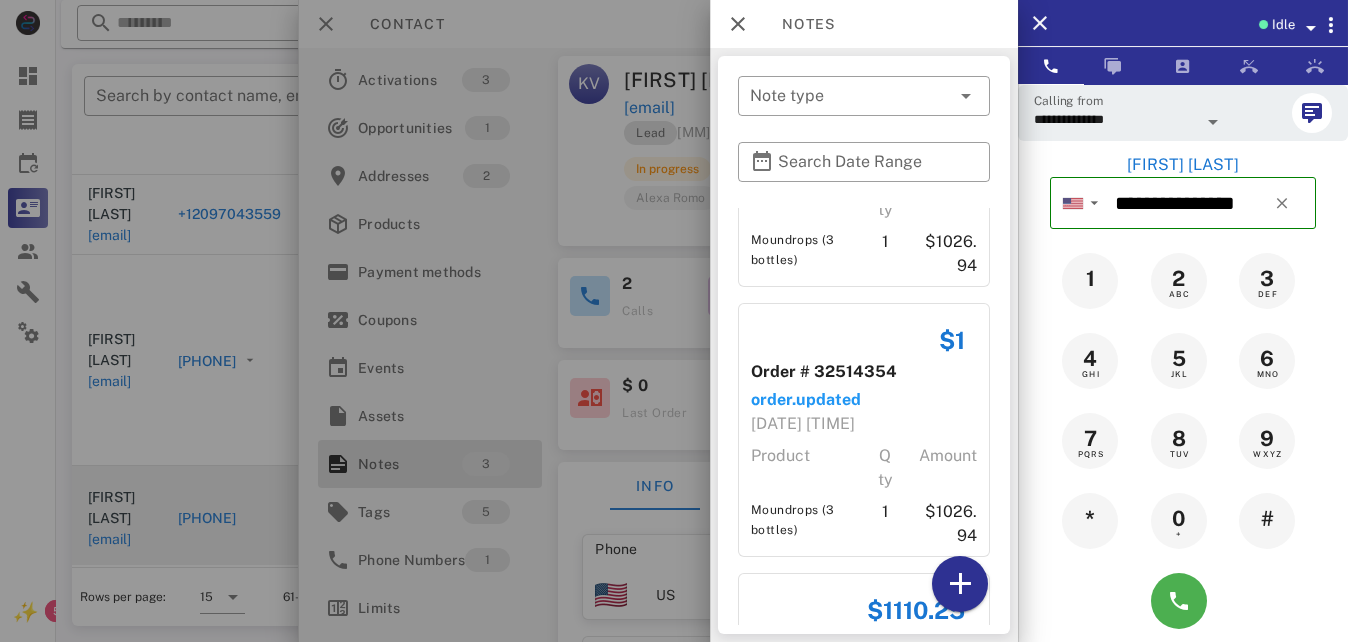 scroll, scrollTop: 0, scrollLeft: 0, axis: both 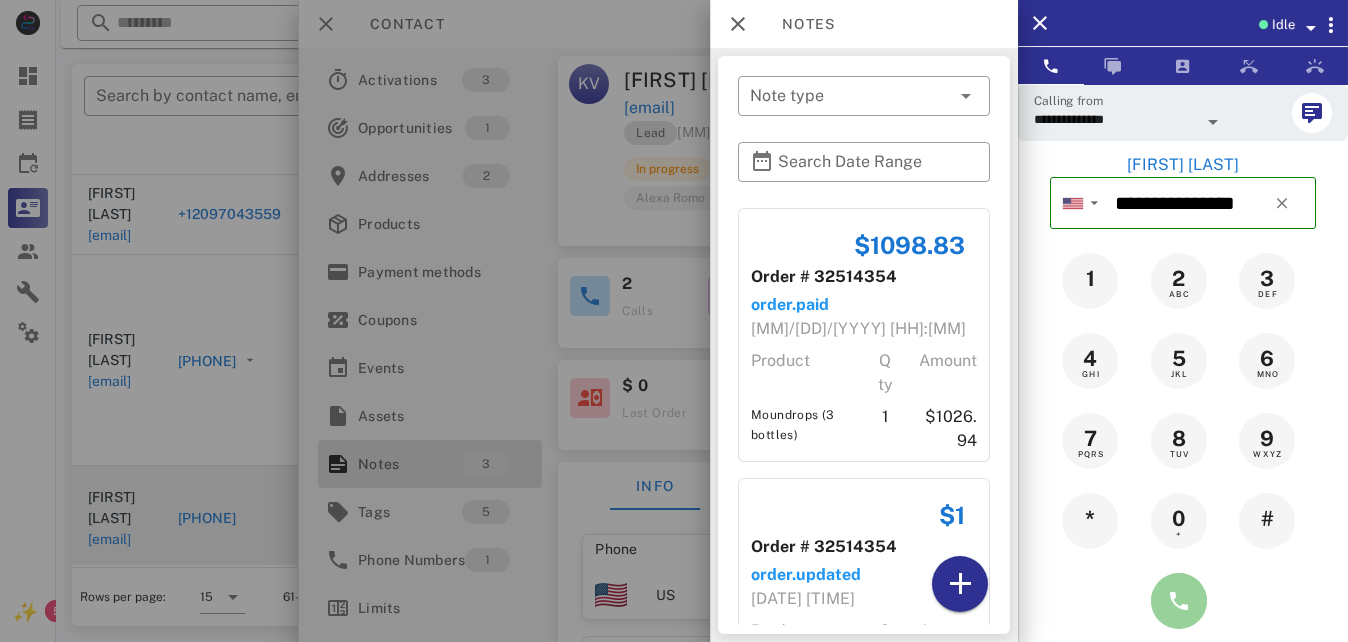 click at bounding box center [1179, 601] 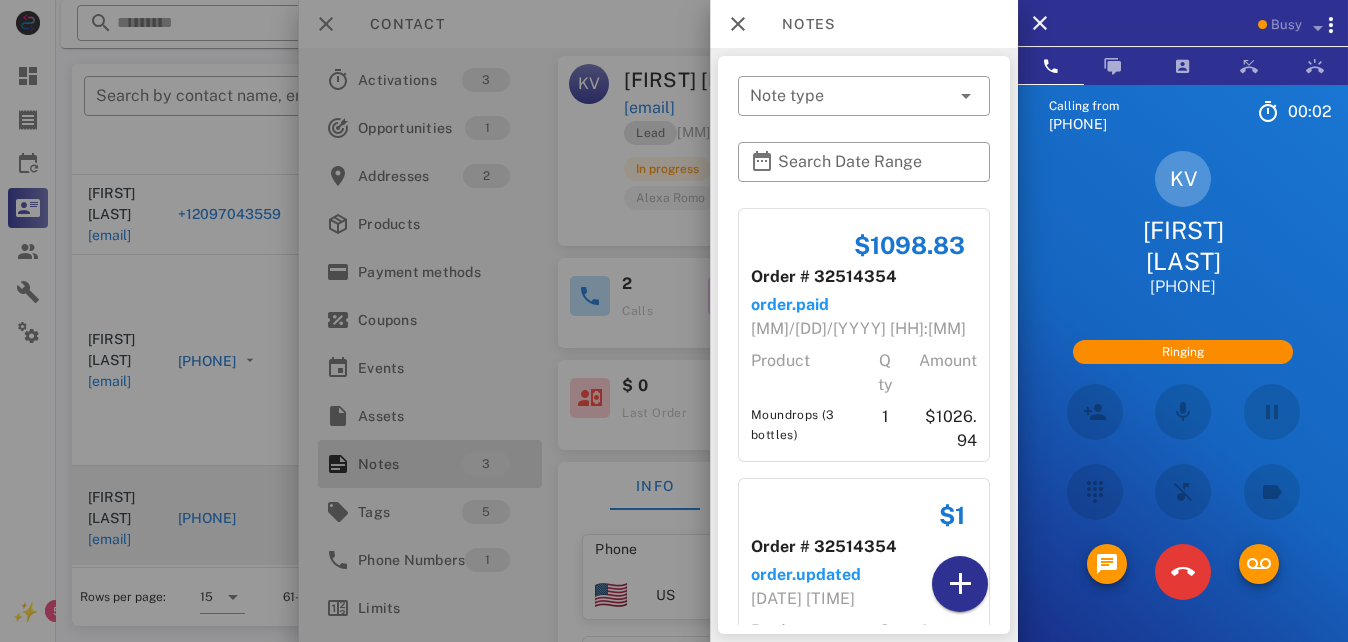scroll, scrollTop: 276, scrollLeft: 0, axis: vertical 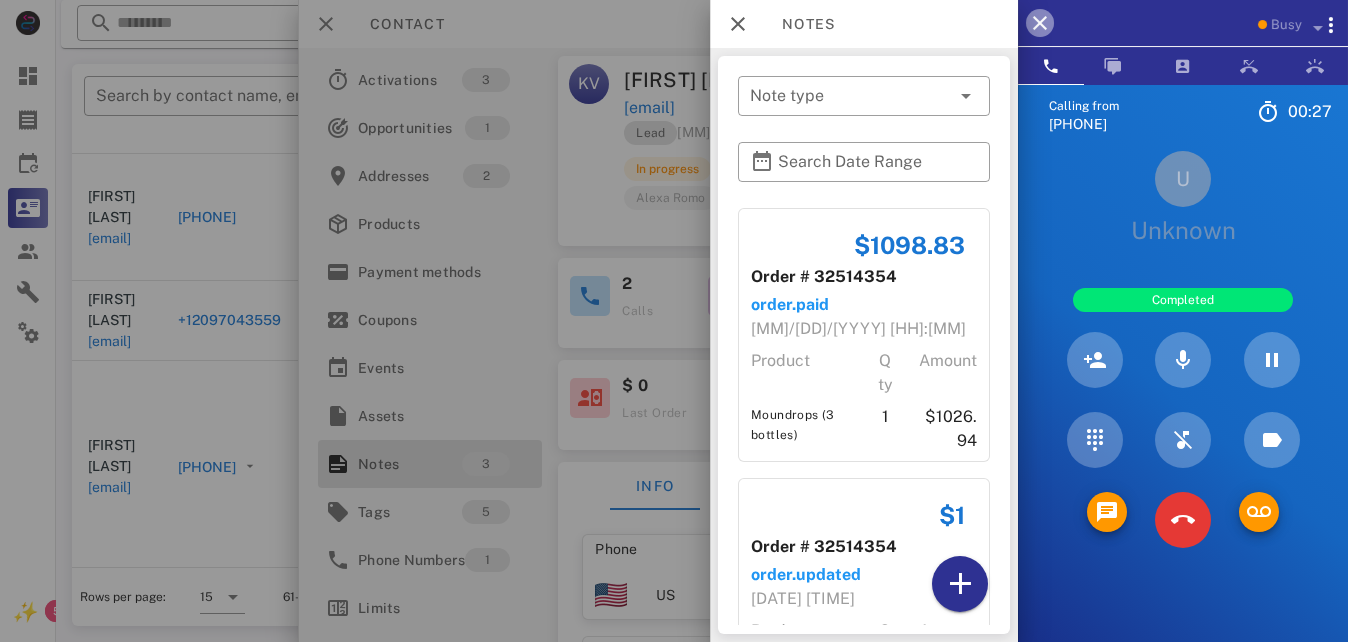 click at bounding box center [1040, 23] 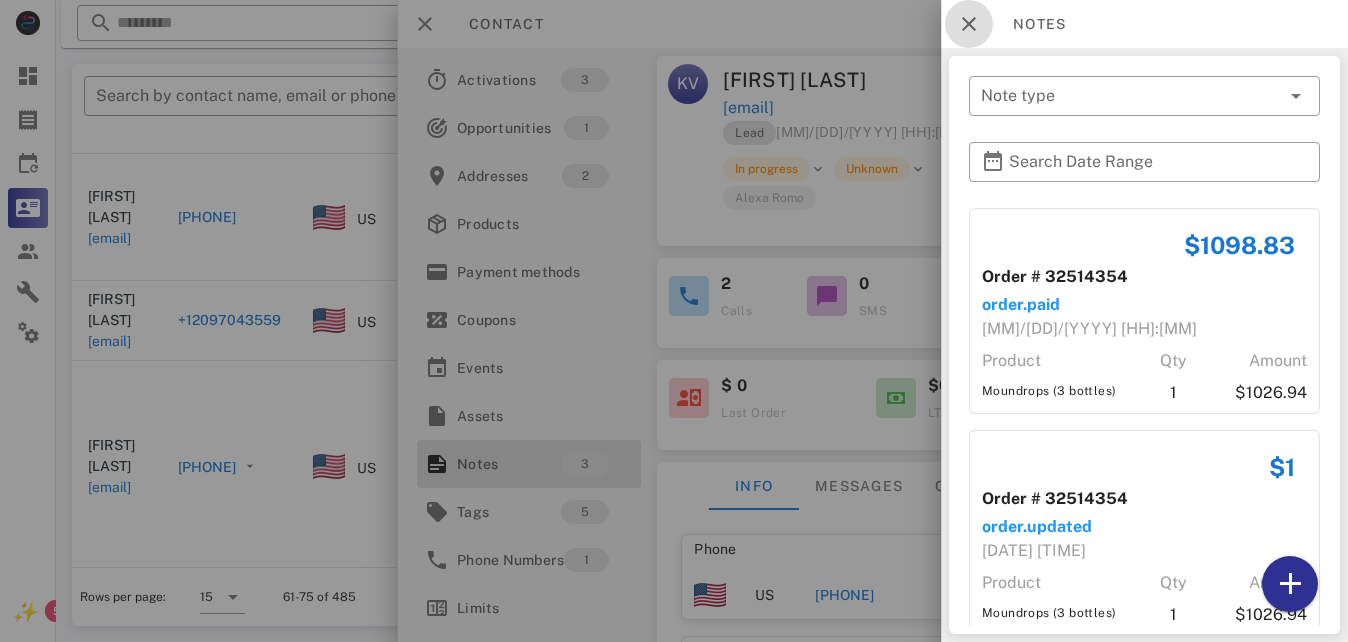 click at bounding box center [969, 24] 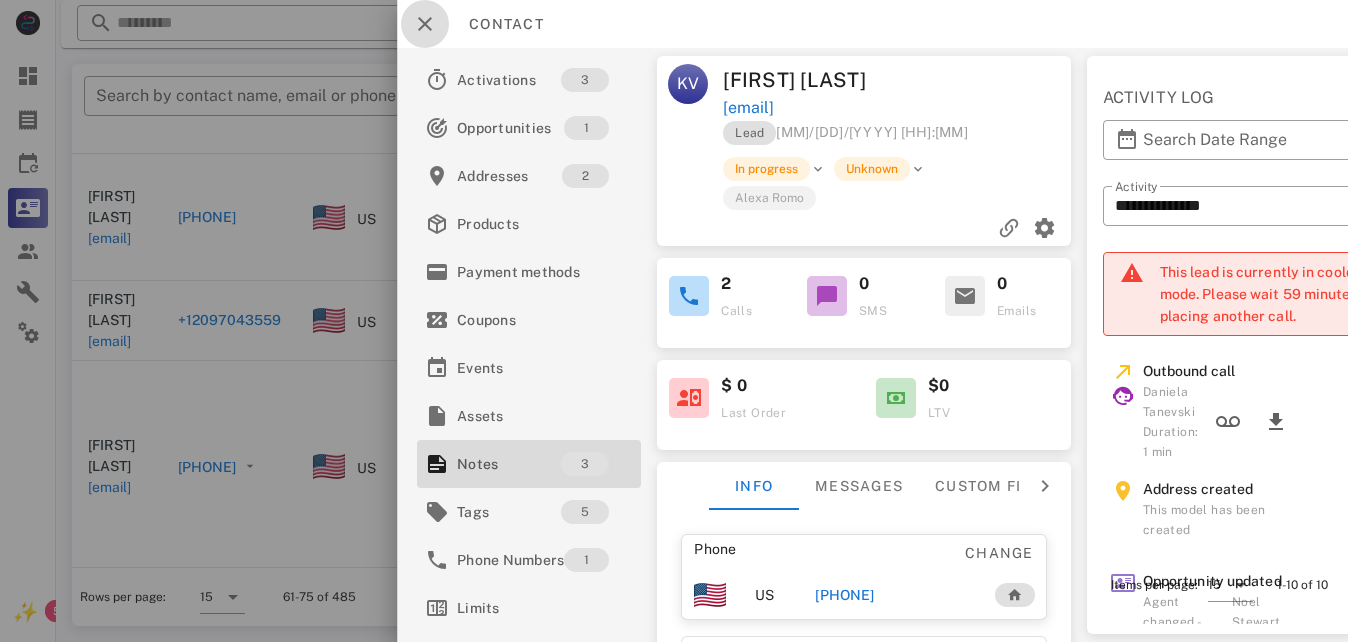 click at bounding box center (425, 24) 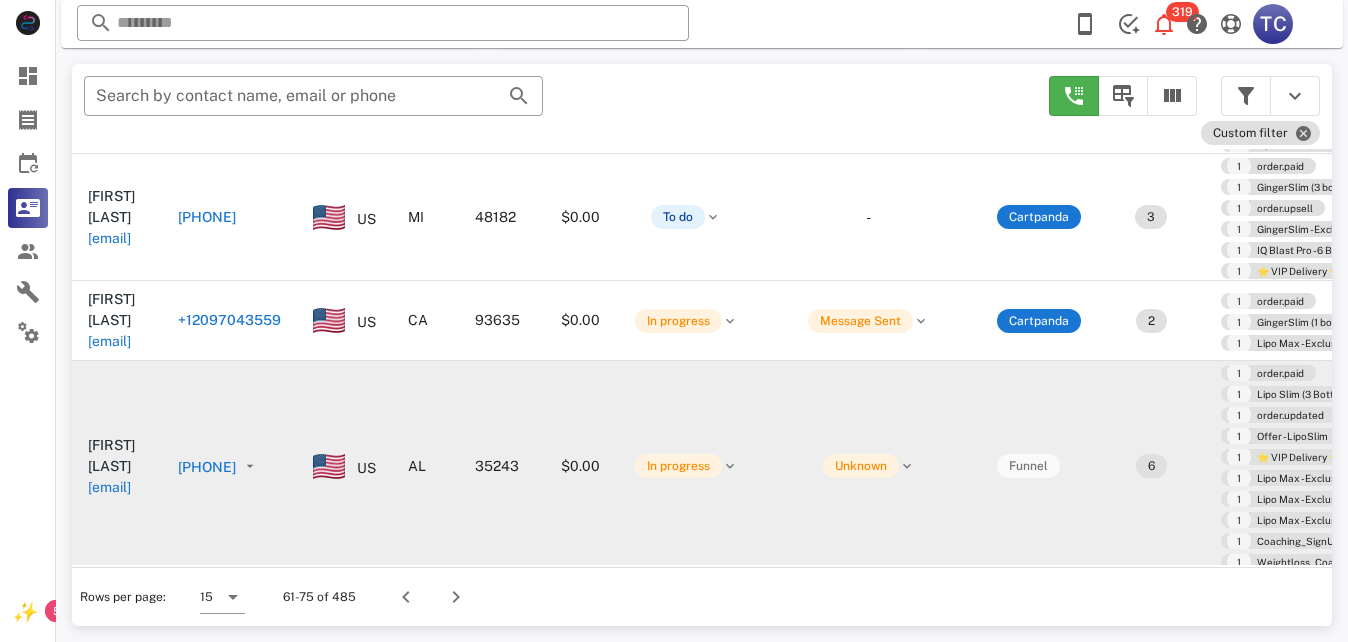 click on "[PHONE]" at bounding box center (207, 467) 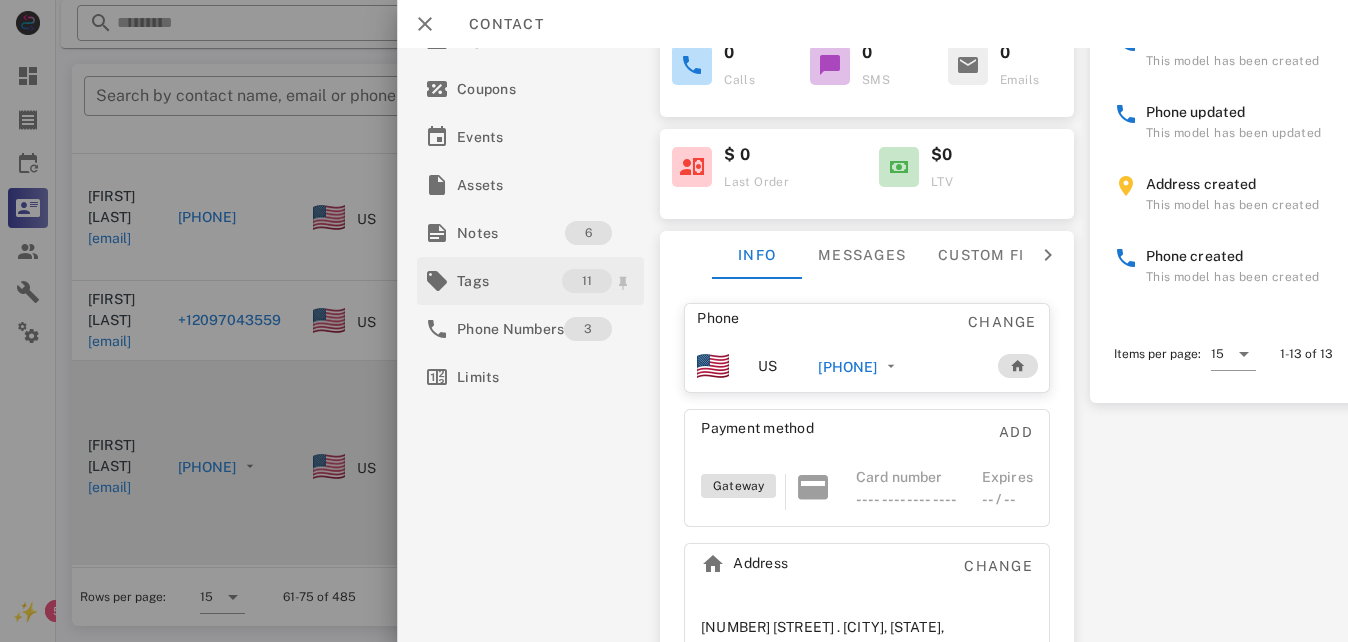 scroll, scrollTop: 316, scrollLeft: 0, axis: vertical 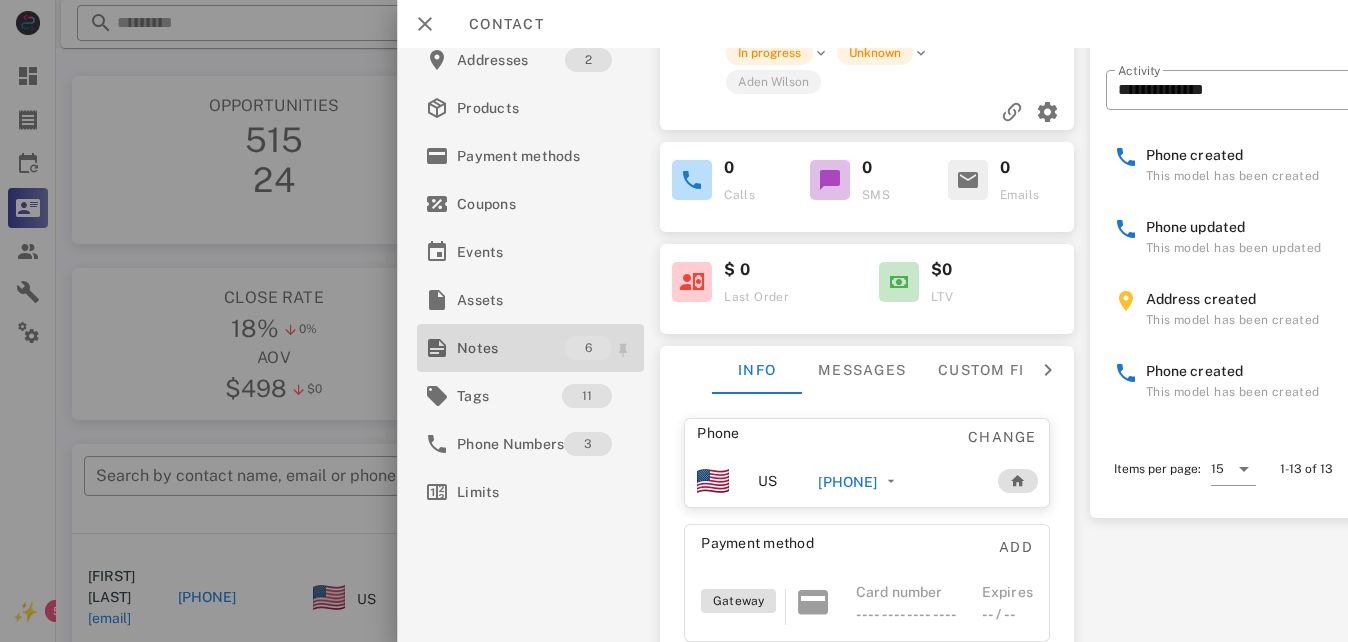 click on "Notes" at bounding box center [511, 348] 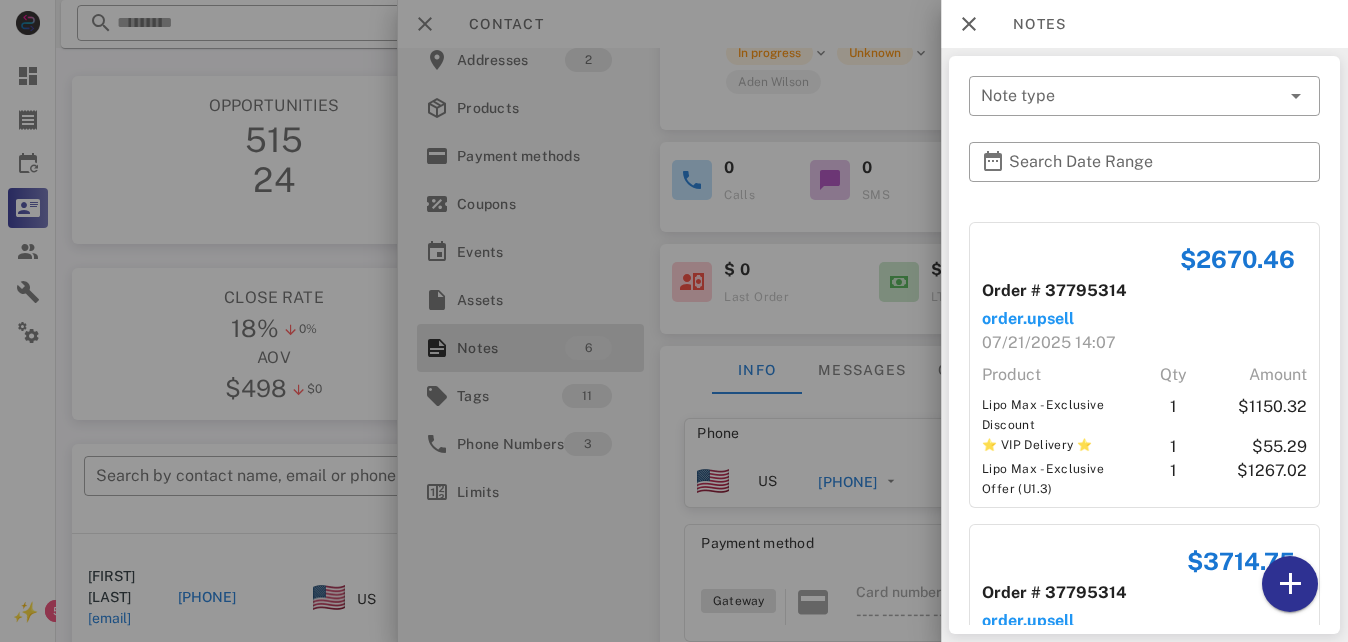 scroll, scrollTop: 1115, scrollLeft: 0, axis: vertical 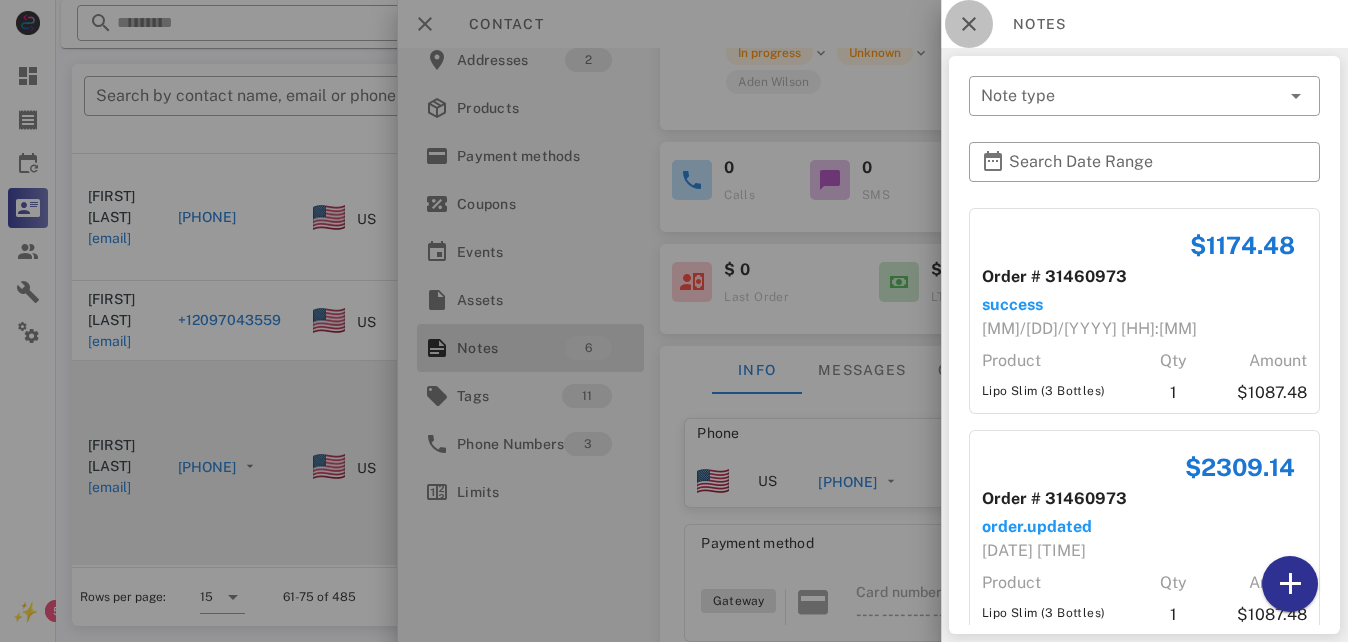 click at bounding box center [969, 24] 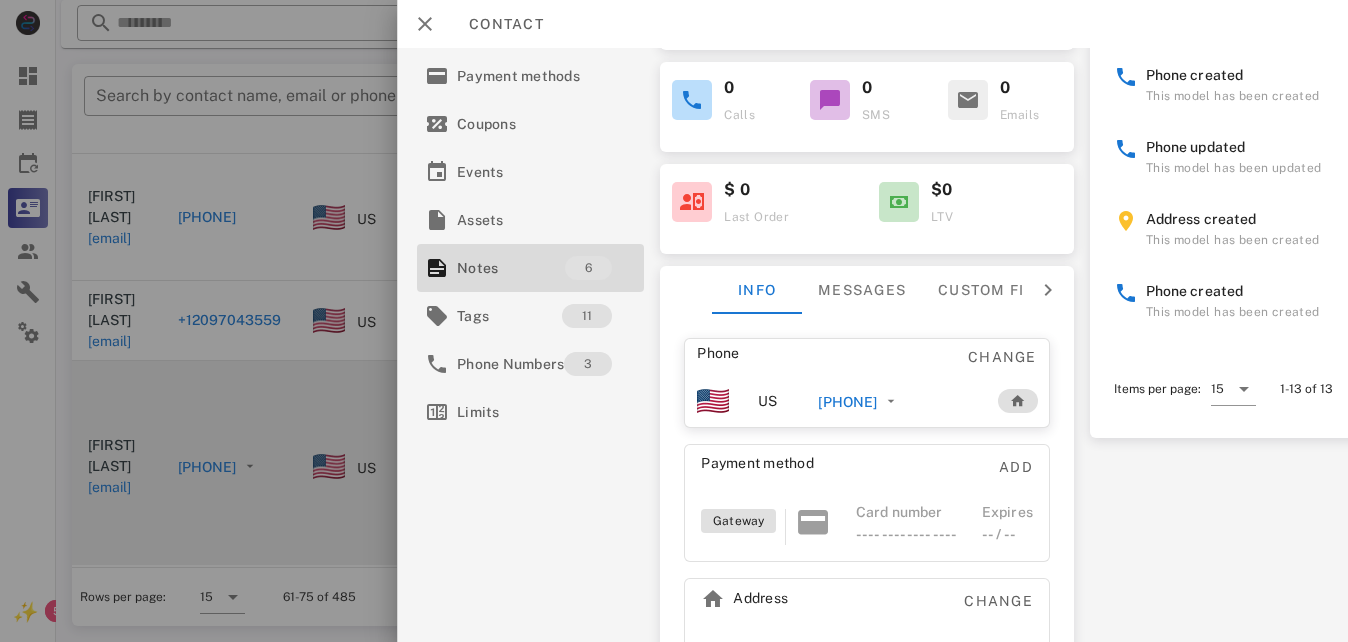 scroll, scrollTop: 0, scrollLeft: 0, axis: both 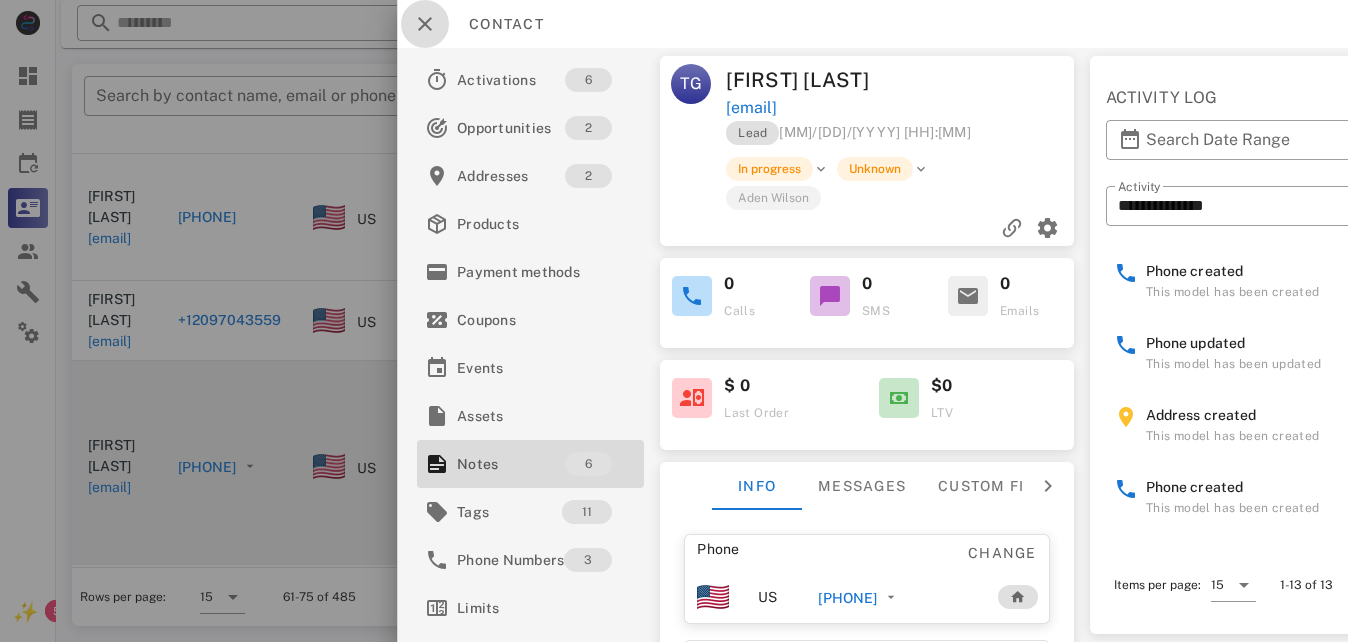 click at bounding box center [425, 24] 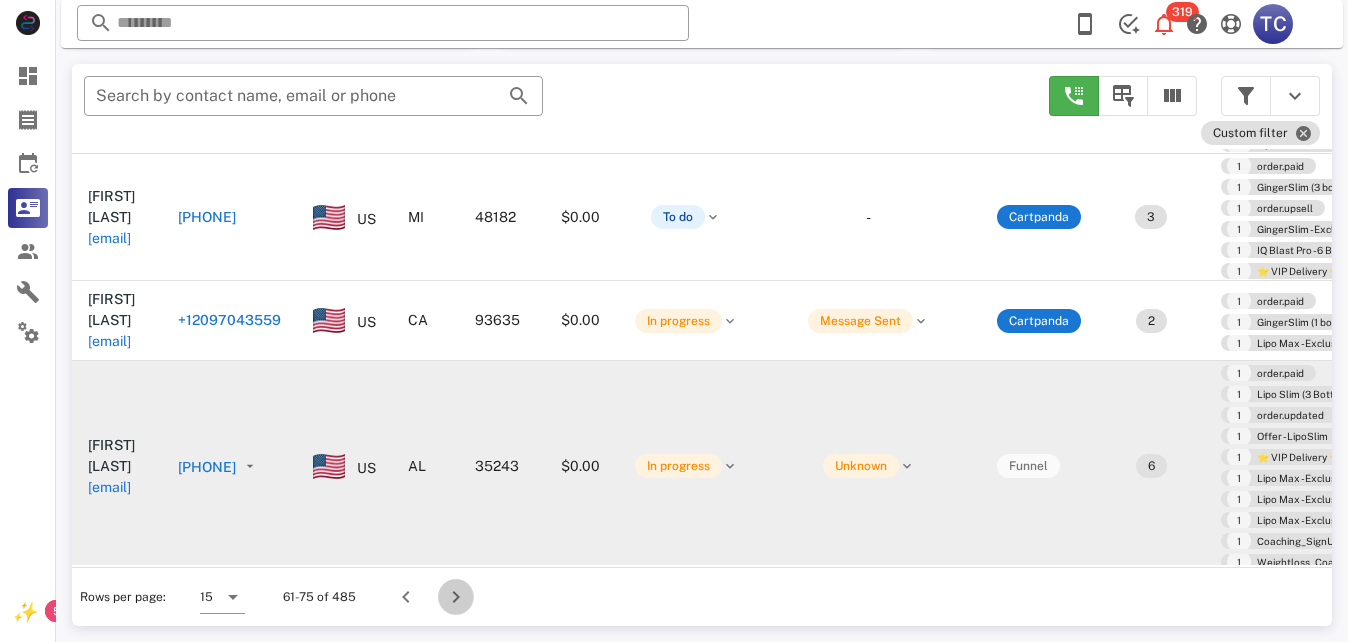 click at bounding box center (456, 597) 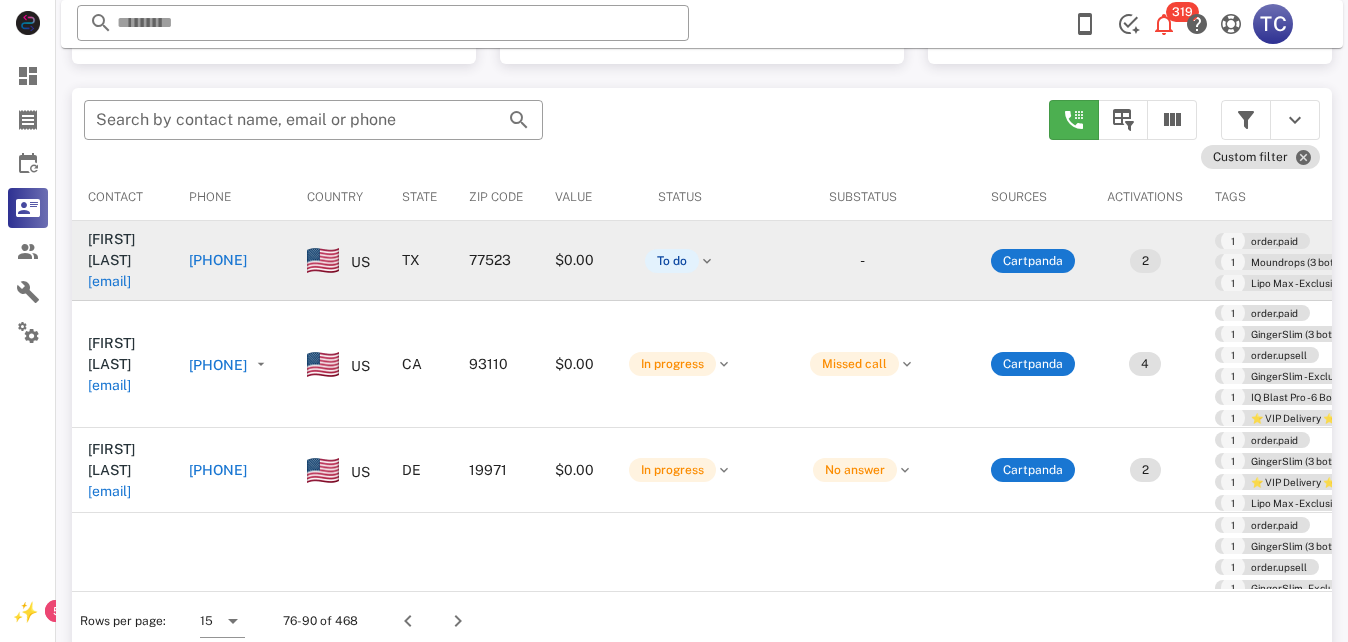 scroll, scrollTop: 380, scrollLeft: 0, axis: vertical 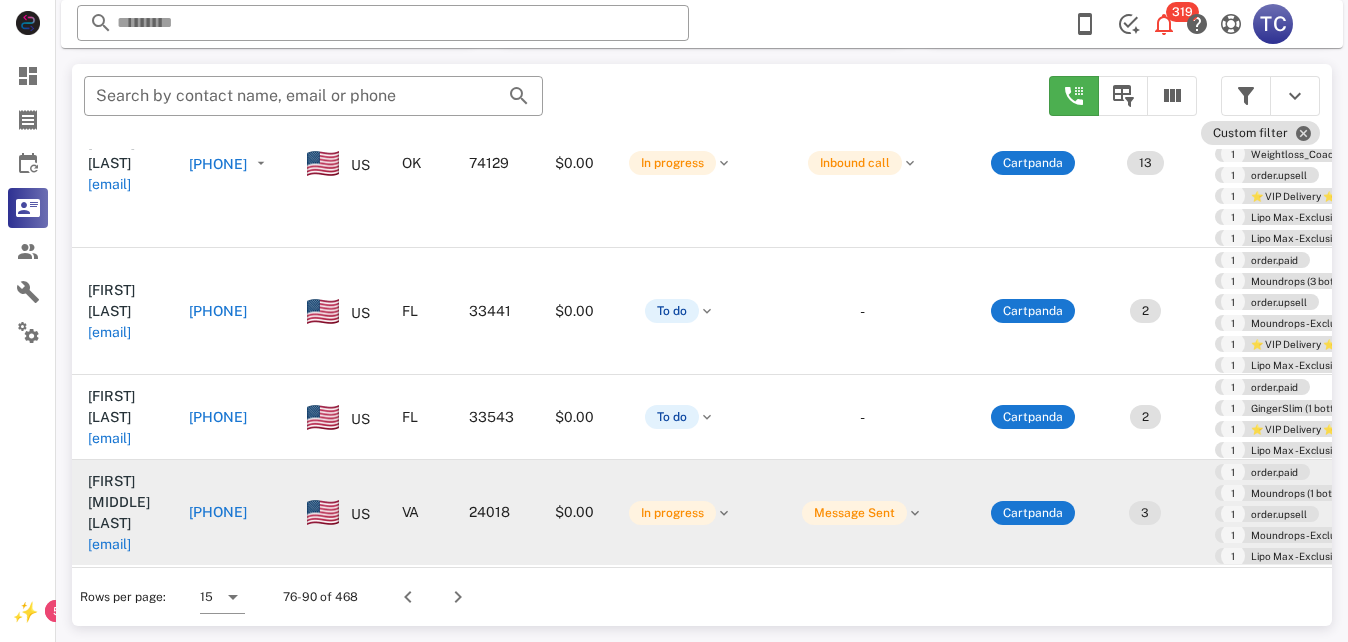 click on "[PHONE]" at bounding box center (218, 512) 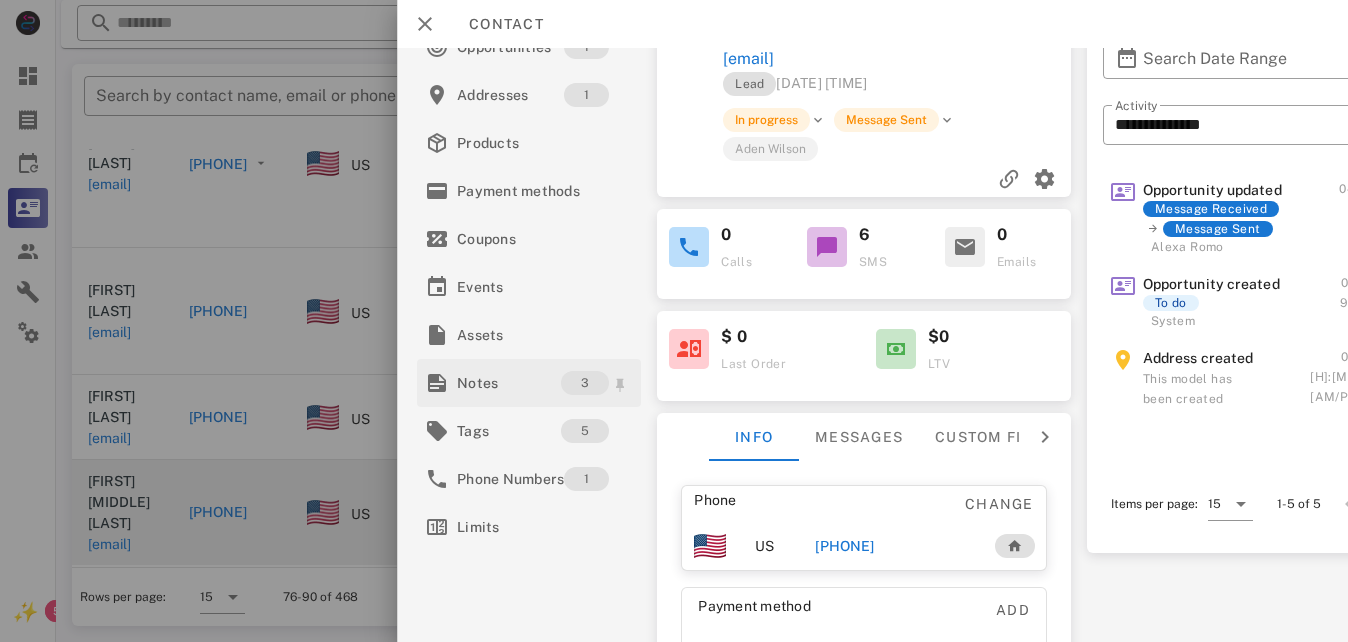 scroll, scrollTop: 100, scrollLeft: 0, axis: vertical 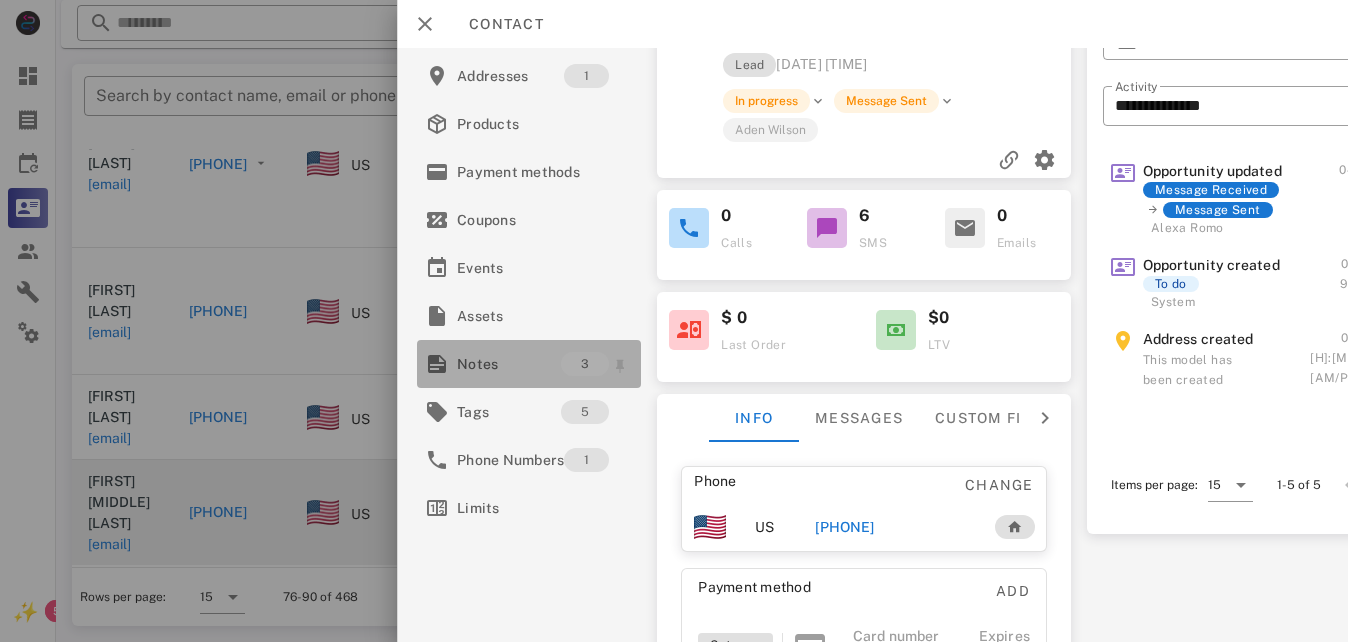 click on "Notes" at bounding box center (509, 364) 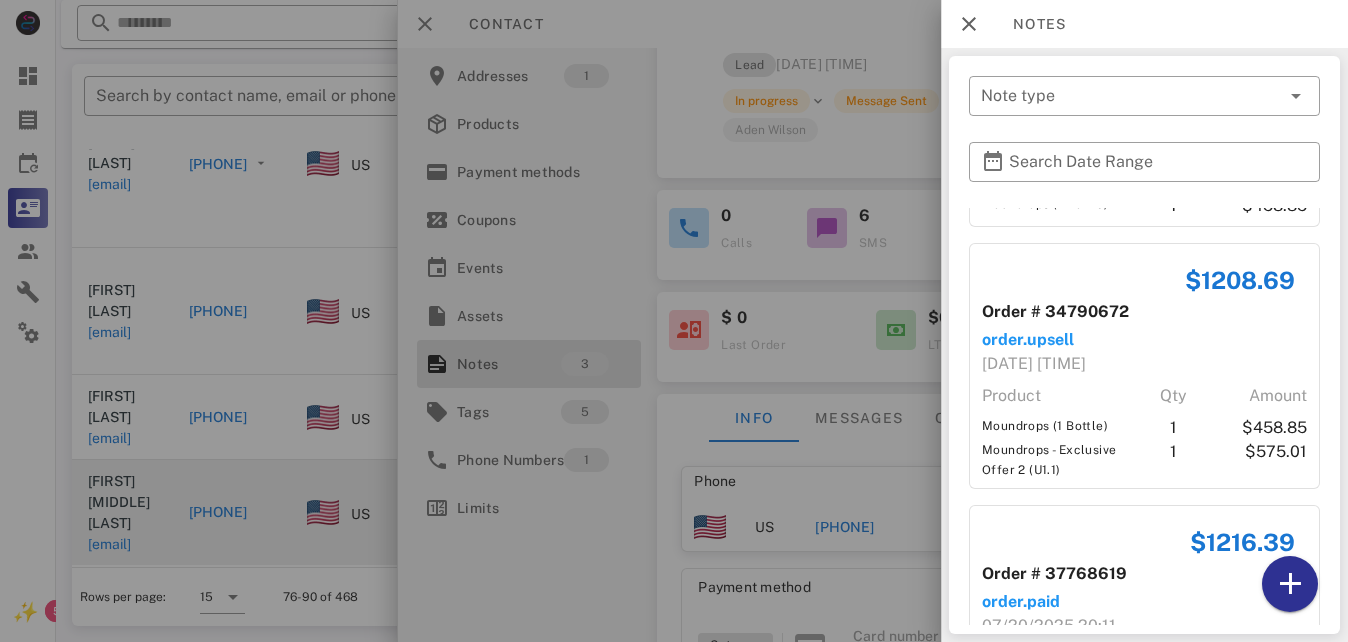 scroll, scrollTop: 317, scrollLeft: 0, axis: vertical 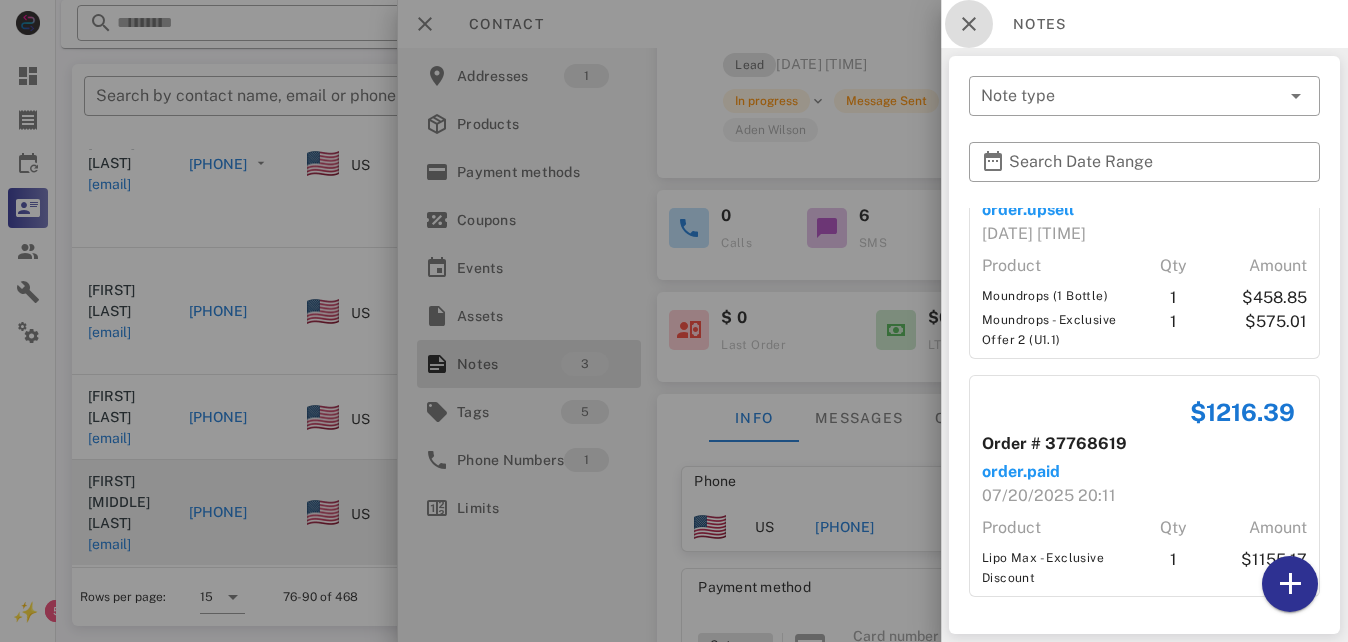 click at bounding box center (969, 24) 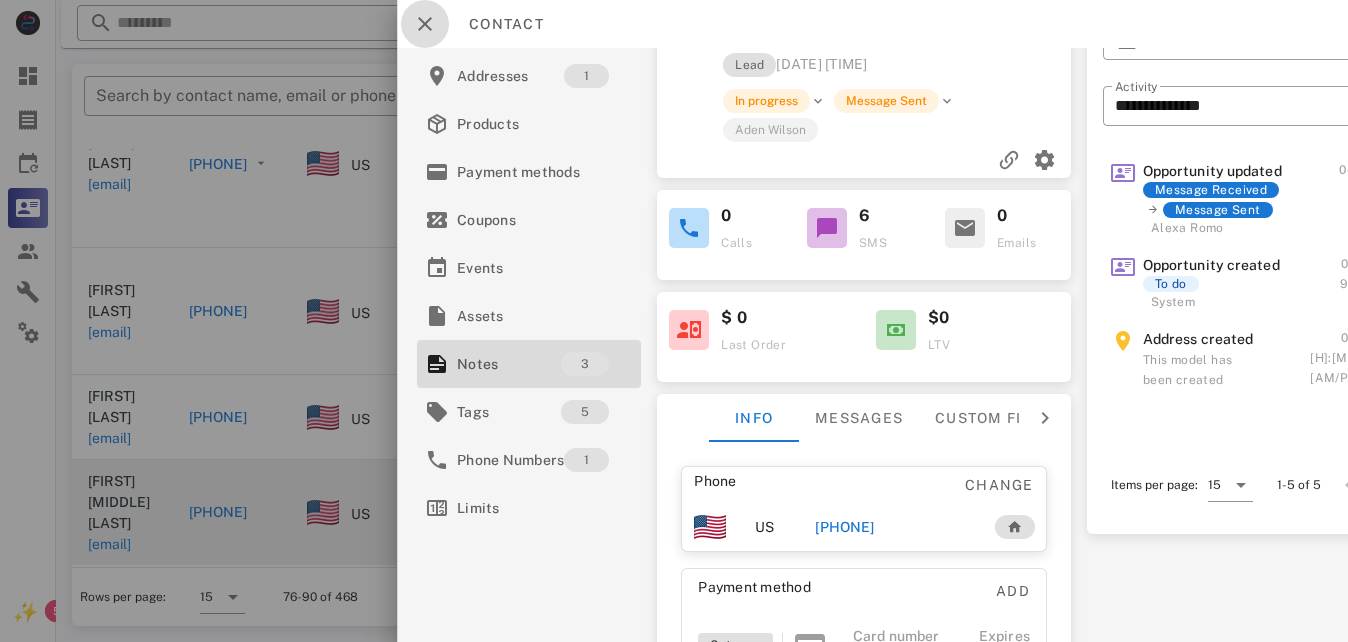click at bounding box center (425, 24) 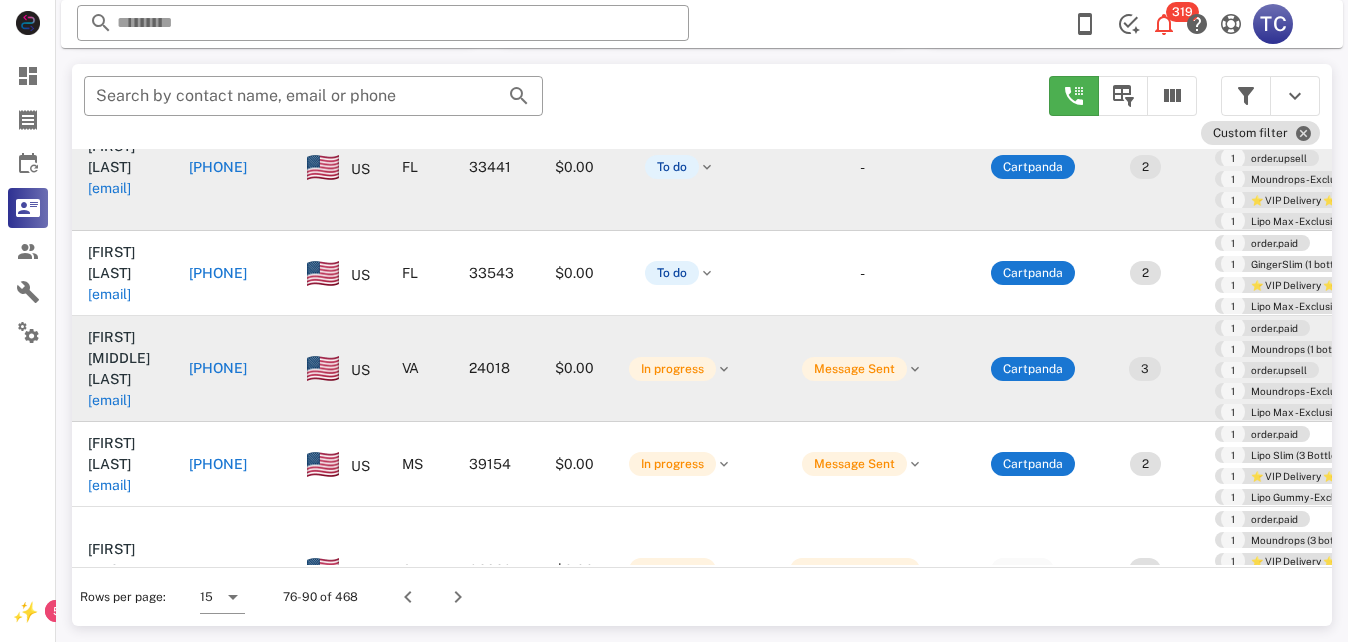 scroll, scrollTop: 1300, scrollLeft: 0, axis: vertical 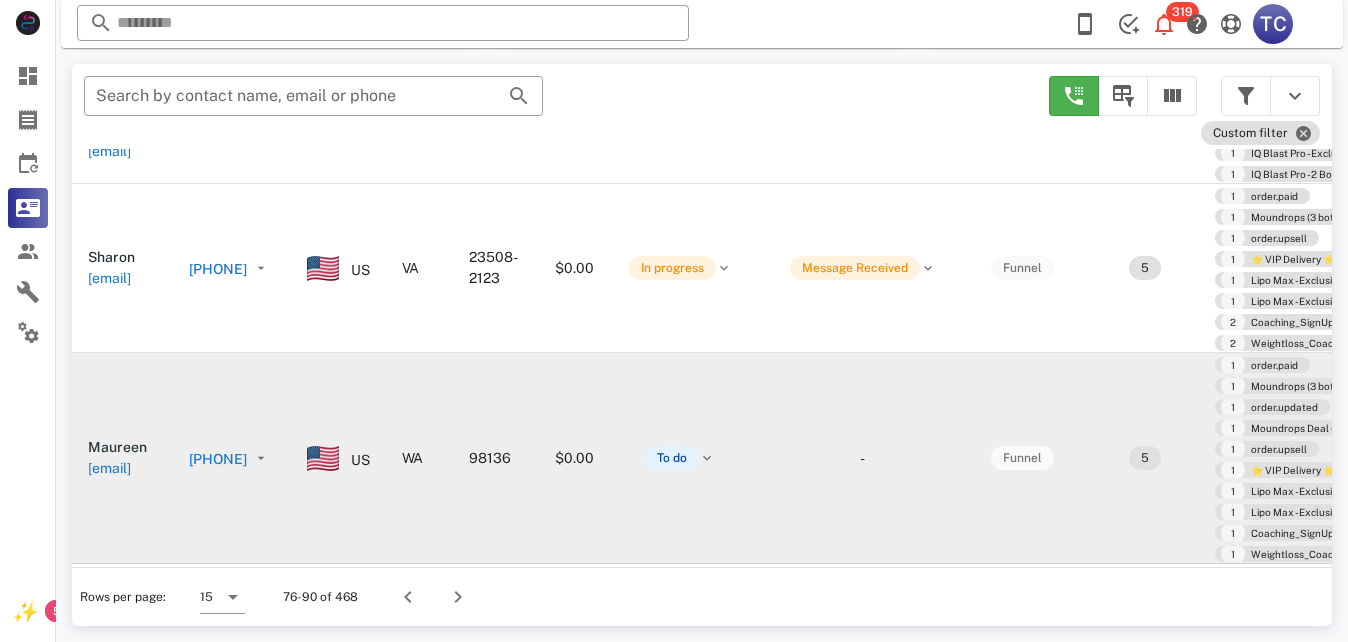click on "[EMAIL]" at bounding box center [109, 468] 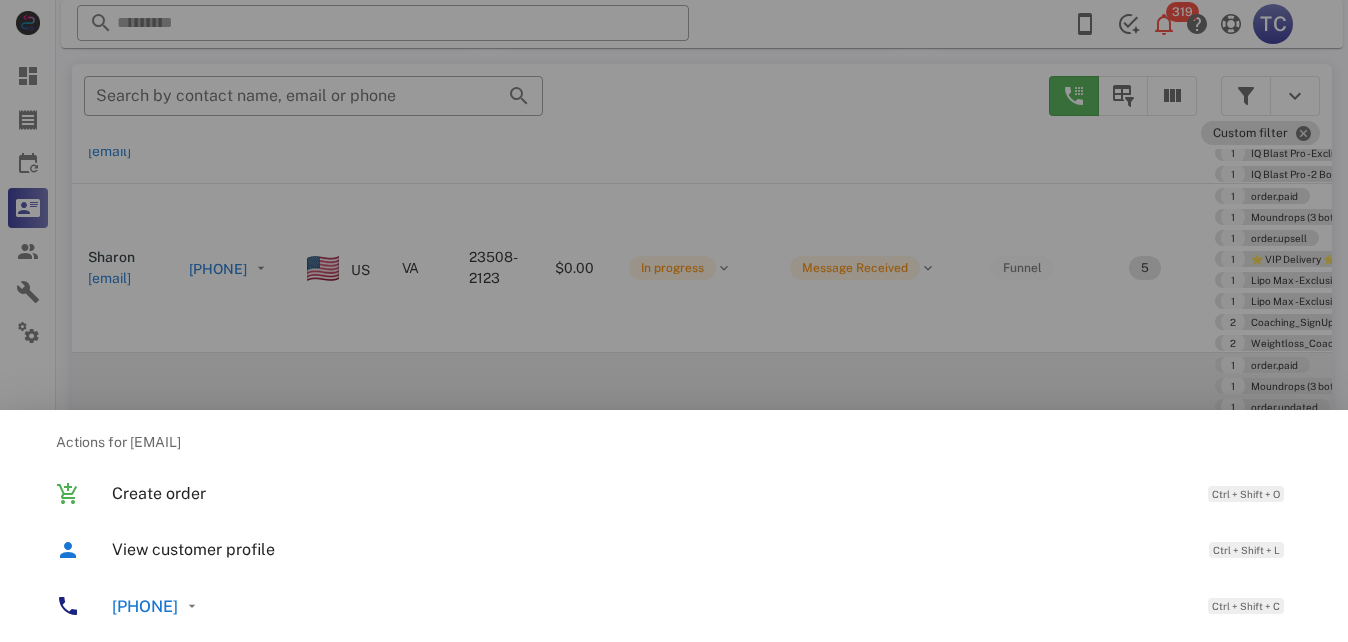 drag, startPoint x: 326, startPoint y: 396, endPoint x: 363, endPoint y: 386, distance: 38.327538 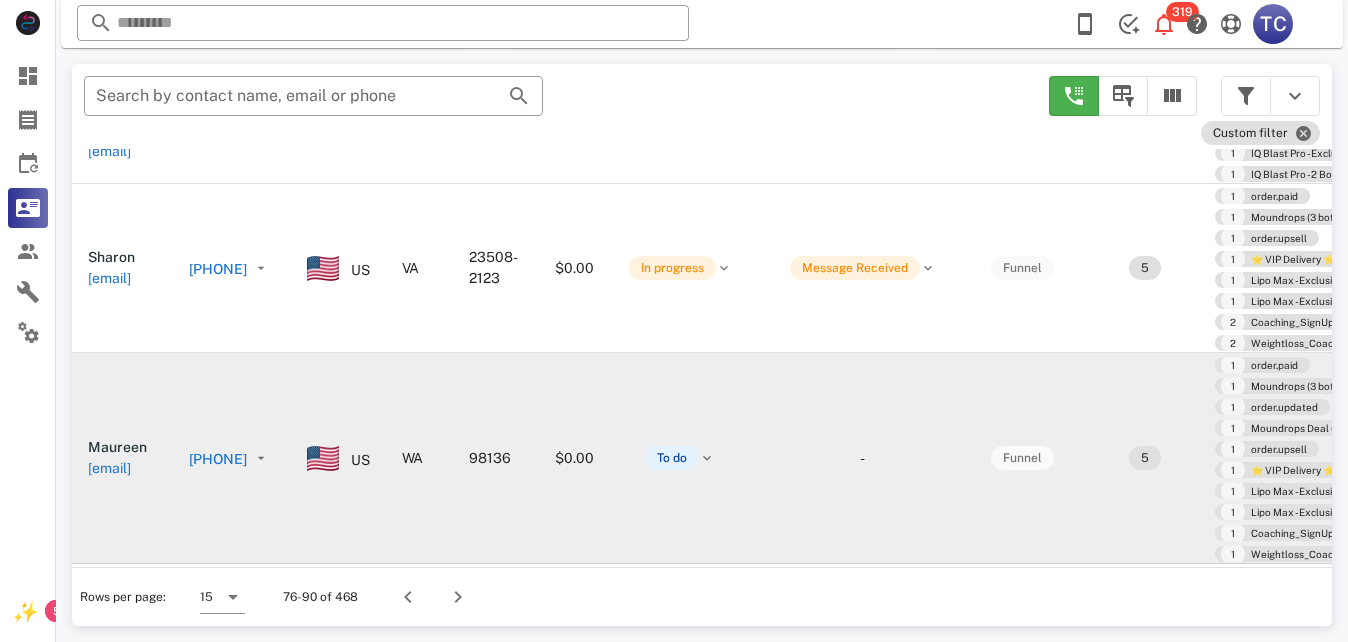 click on "[PHONE]" at bounding box center [218, 459] 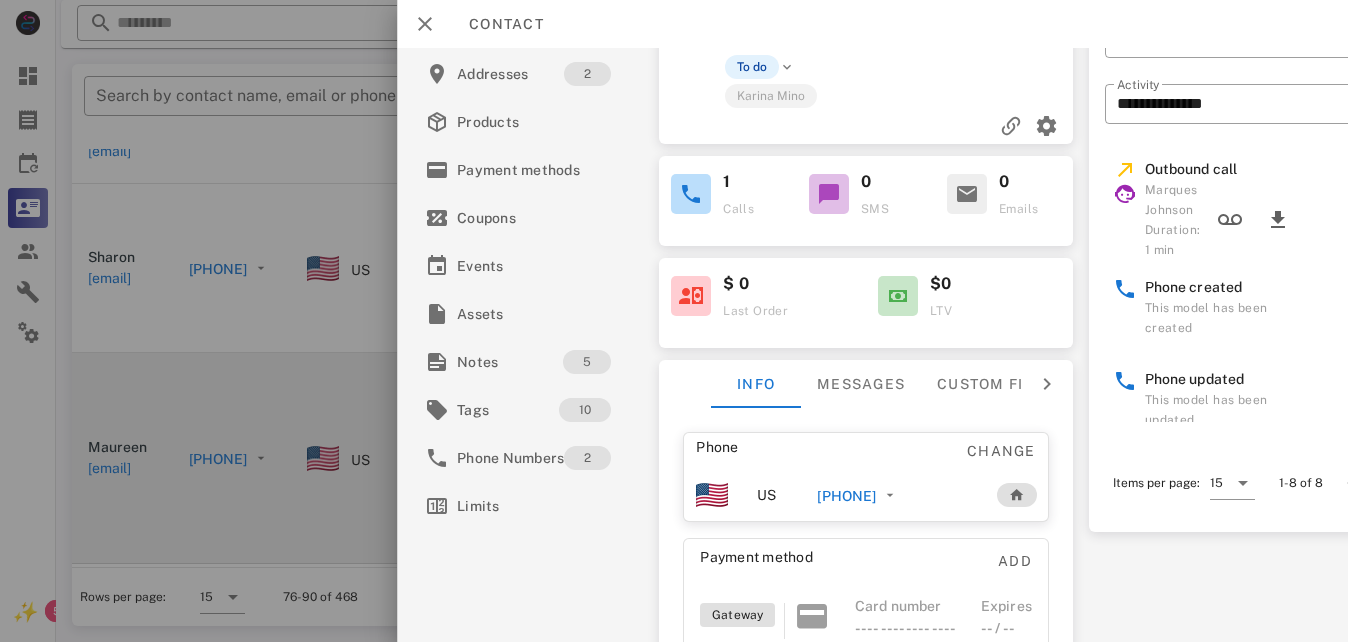 scroll, scrollTop: 94, scrollLeft: 0, axis: vertical 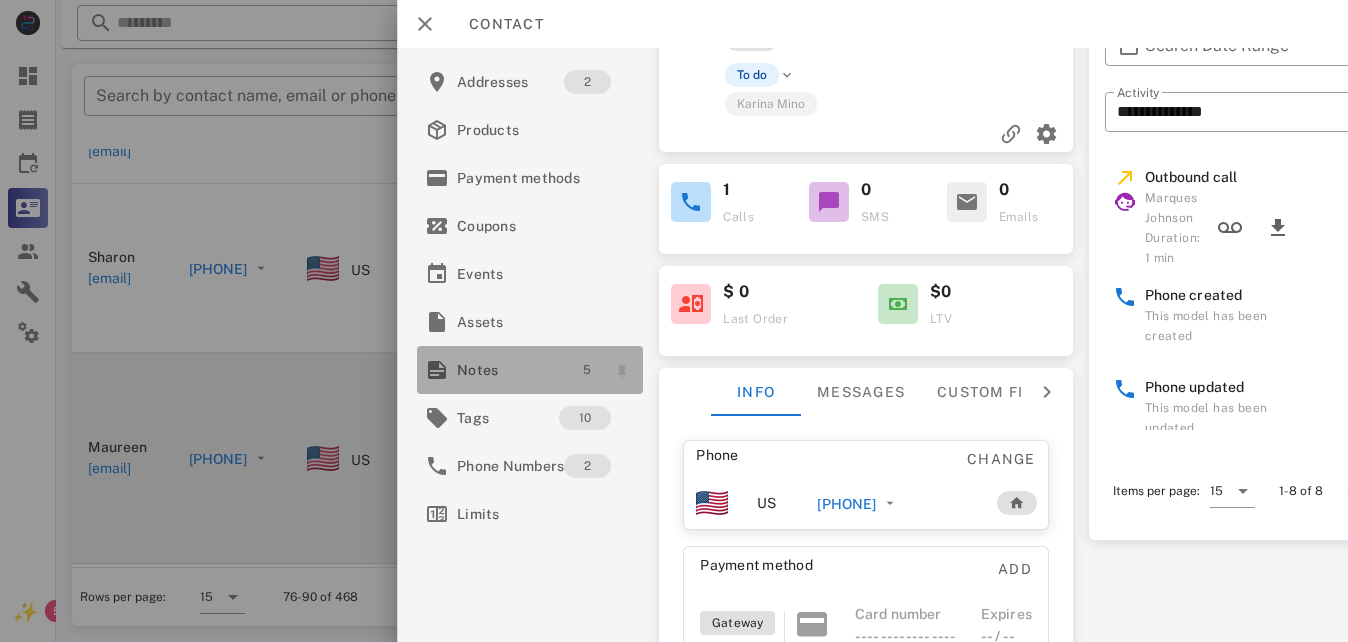 click on "5" at bounding box center [588, 370] 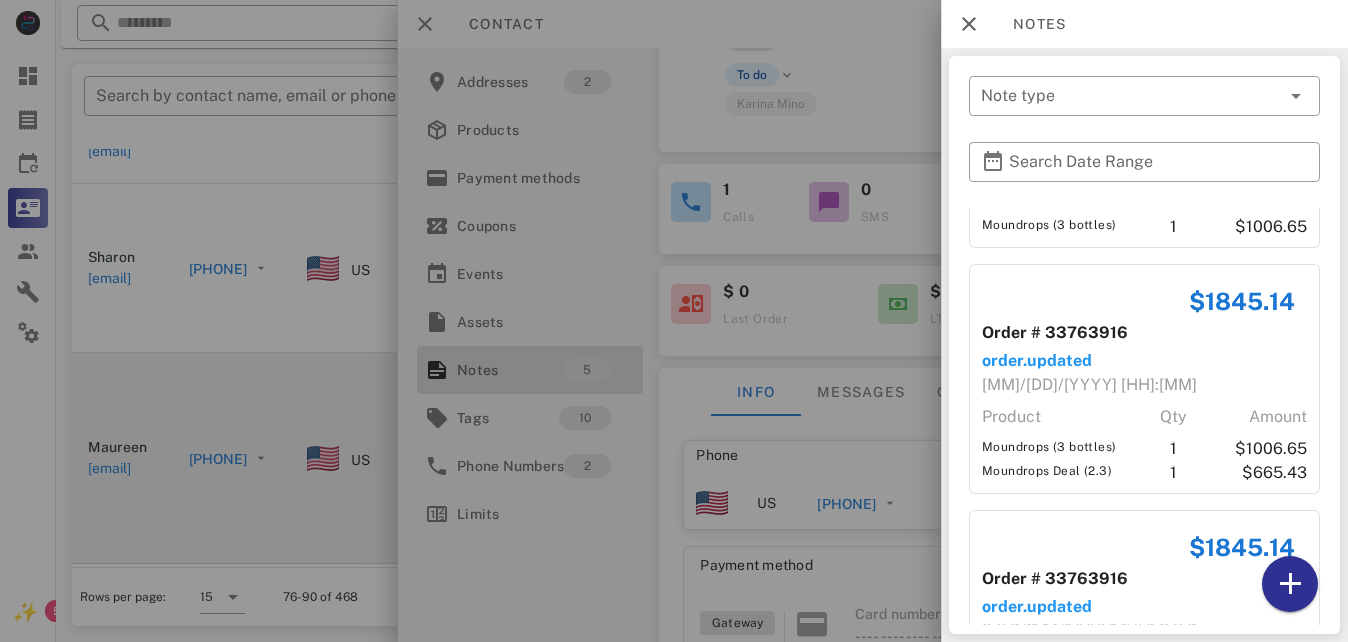 scroll, scrollTop: 0, scrollLeft: 0, axis: both 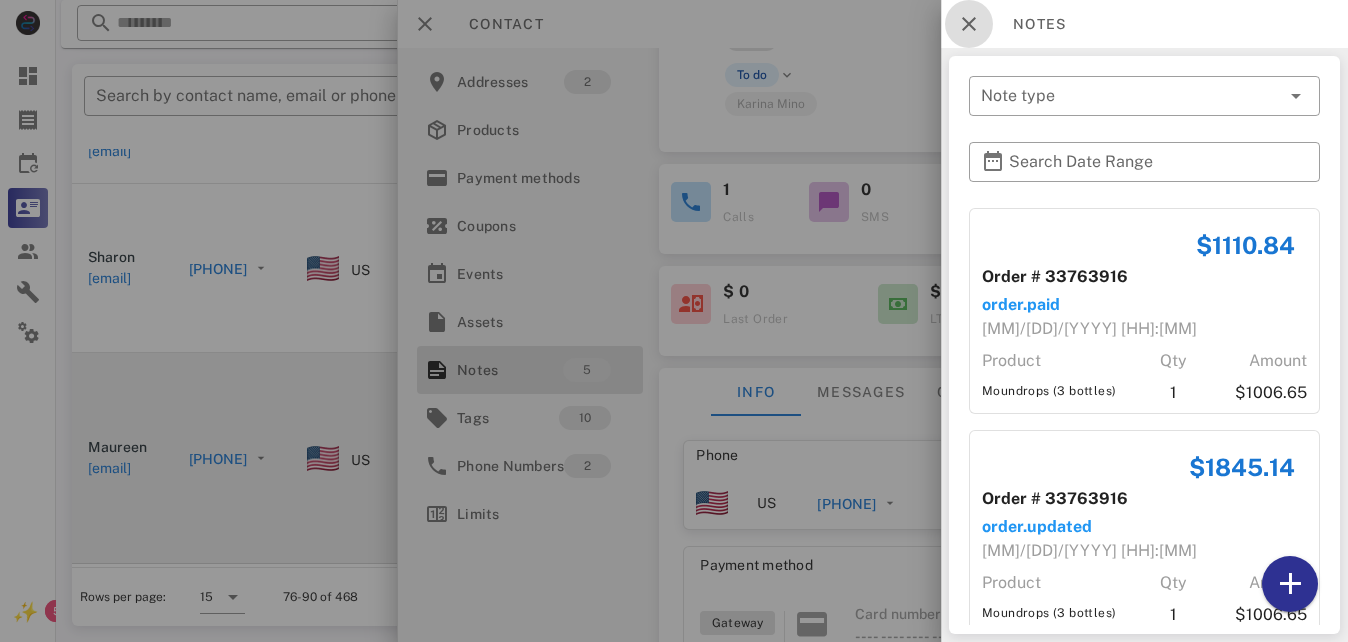 click at bounding box center (969, 24) 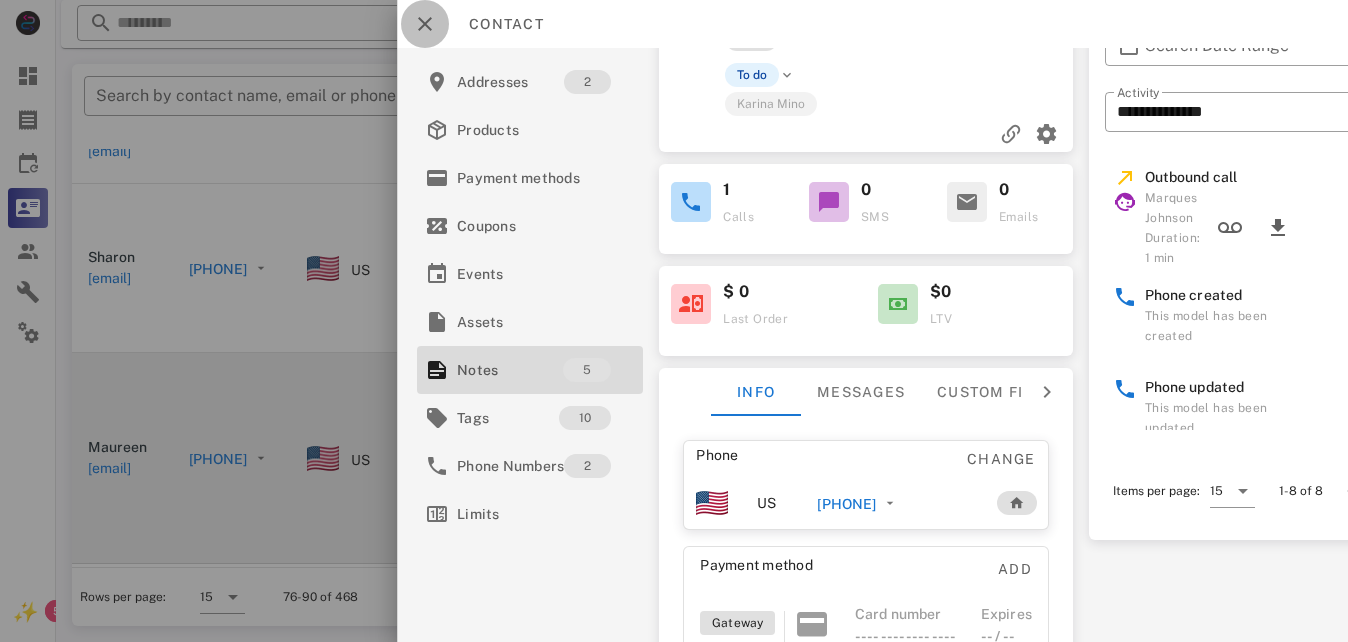 click at bounding box center [425, 24] 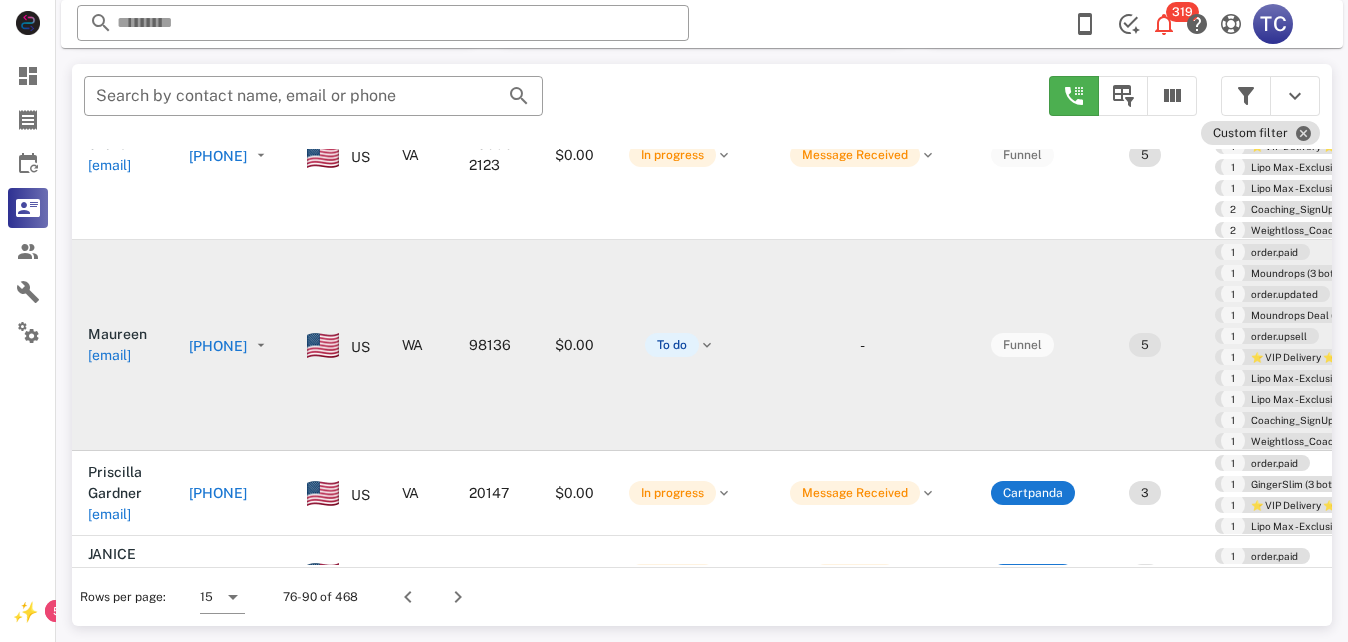 scroll, scrollTop: 1441, scrollLeft: 0, axis: vertical 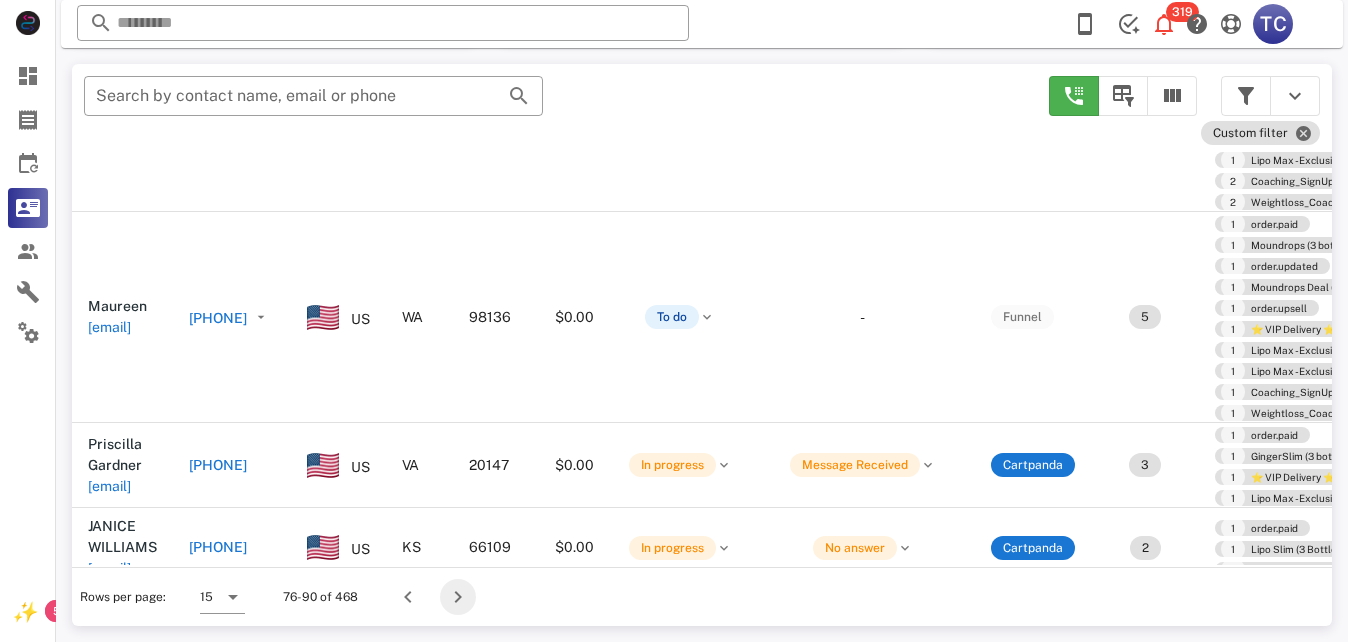 click at bounding box center [458, 597] 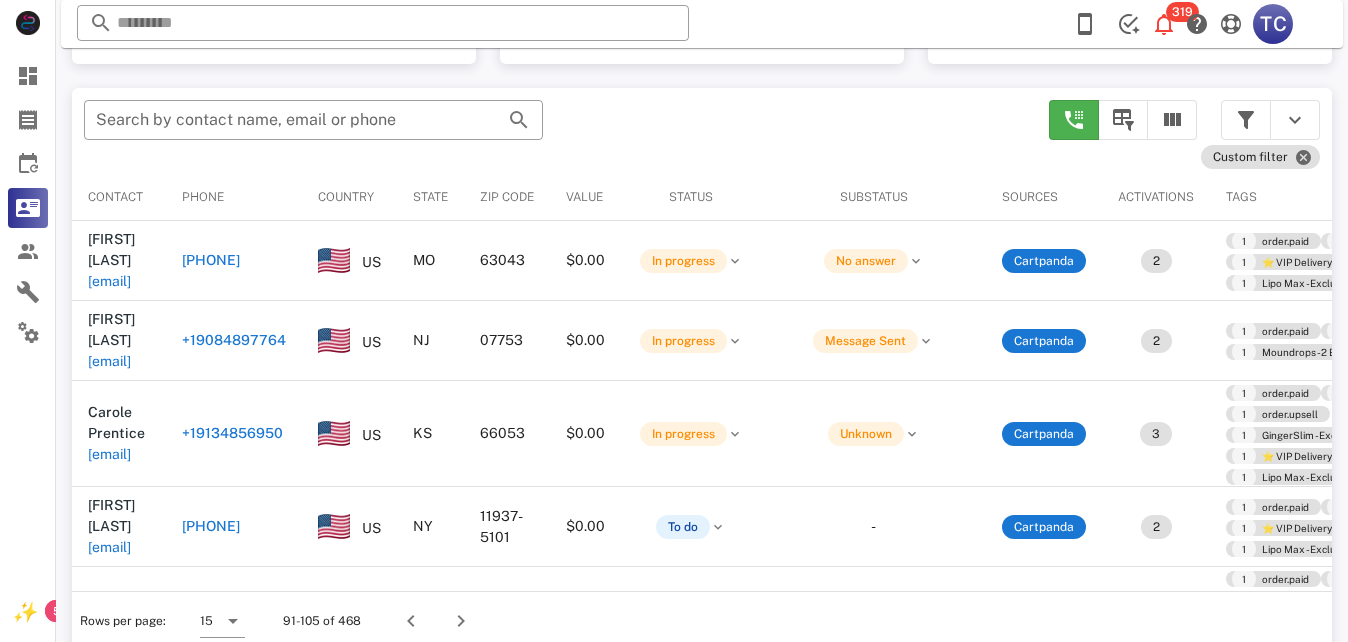 scroll, scrollTop: 380, scrollLeft: 0, axis: vertical 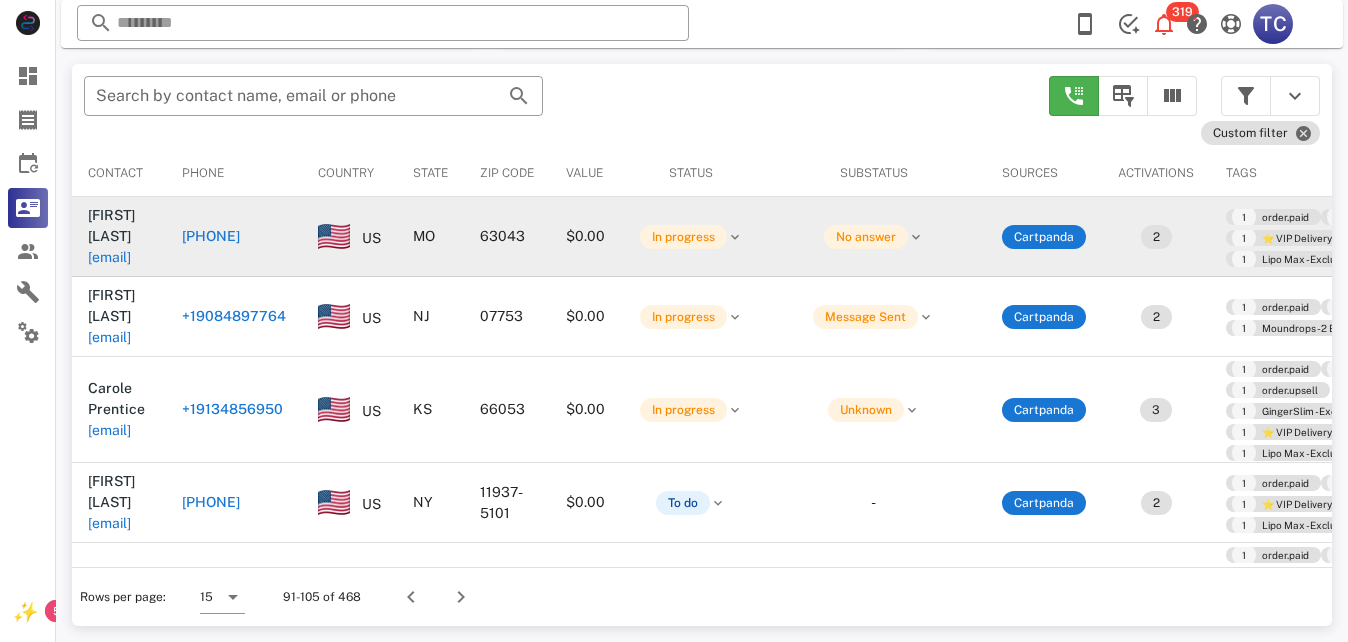 click on "[PHONE]" at bounding box center [211, 236] 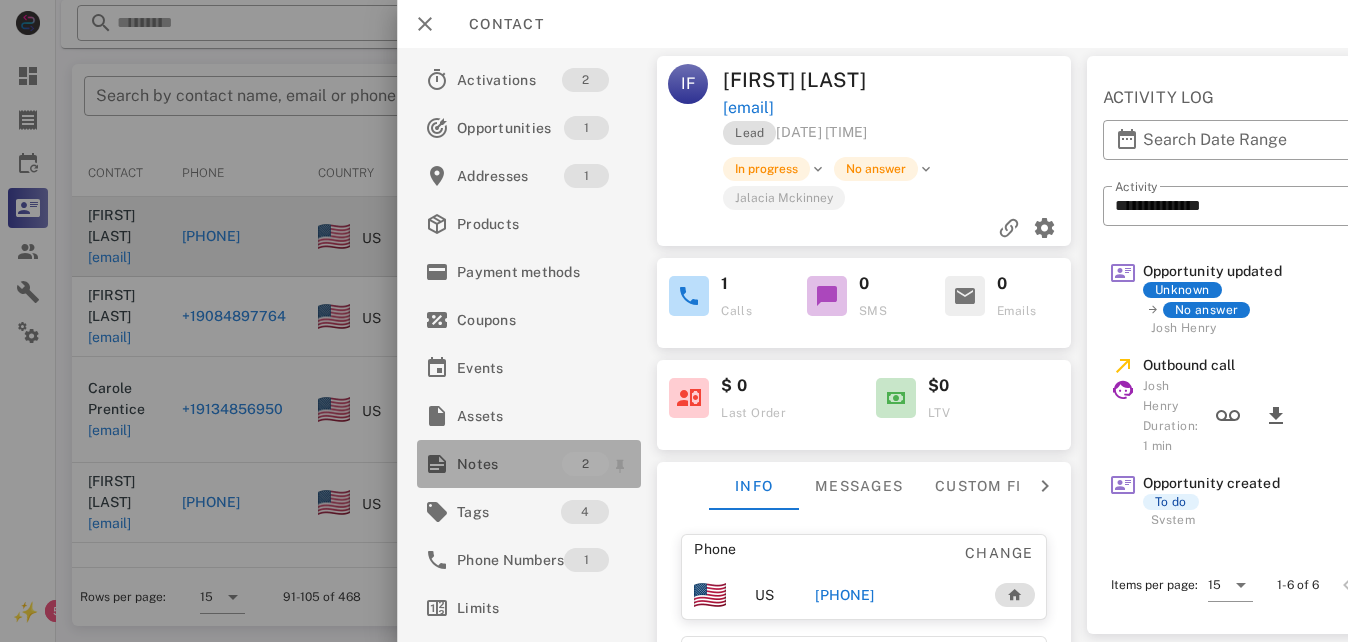 click on "Notes" at bounding box center [509, 464] 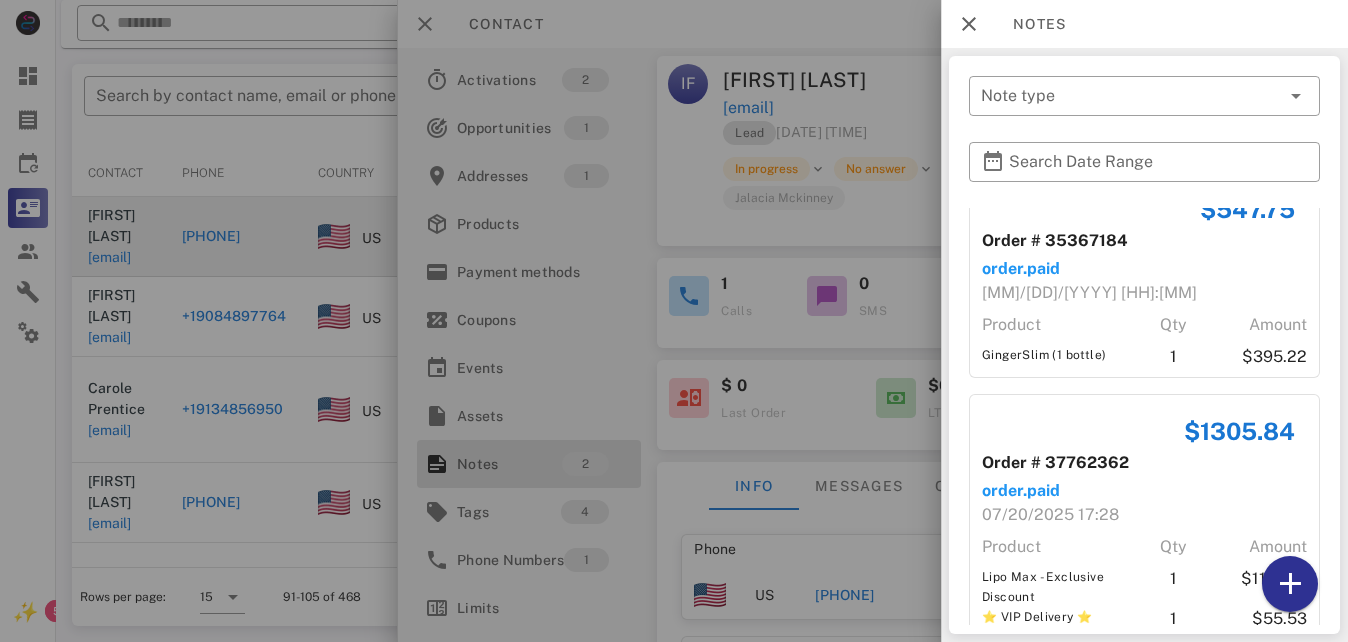 scroll, scrollTop: 0, scrollLeft: 0, axis: both 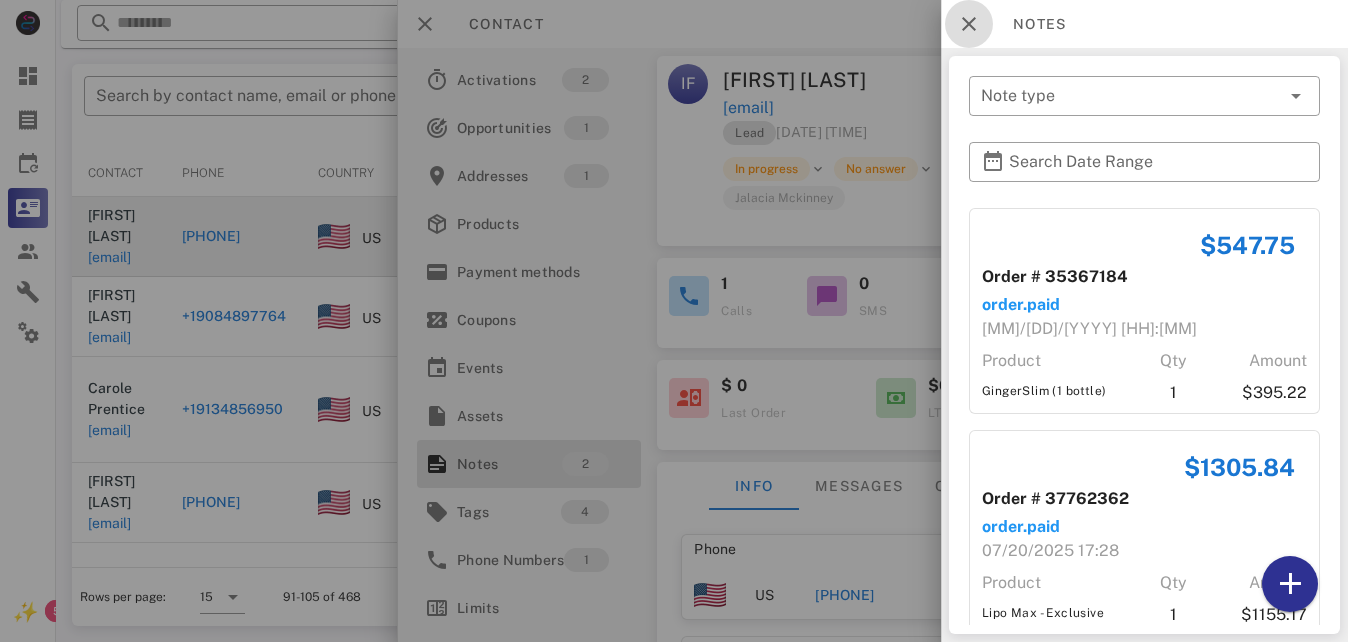 click at bounding box center [969, 24] 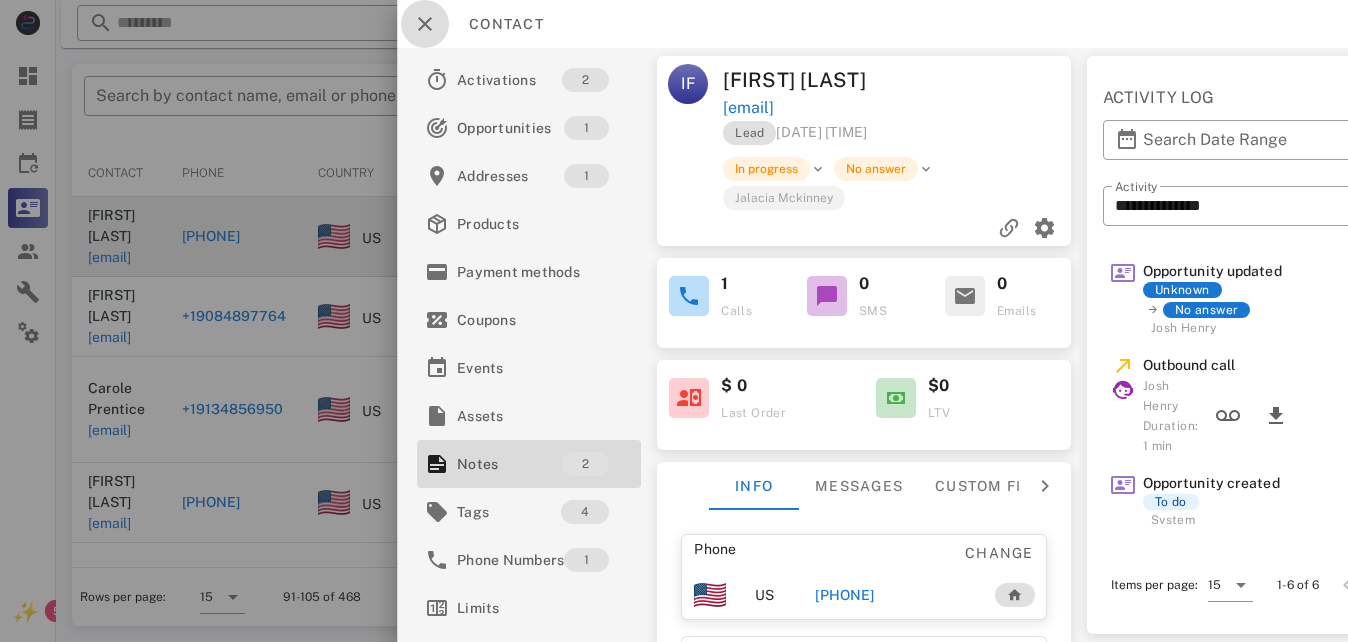click at bounding box center [425, 24] 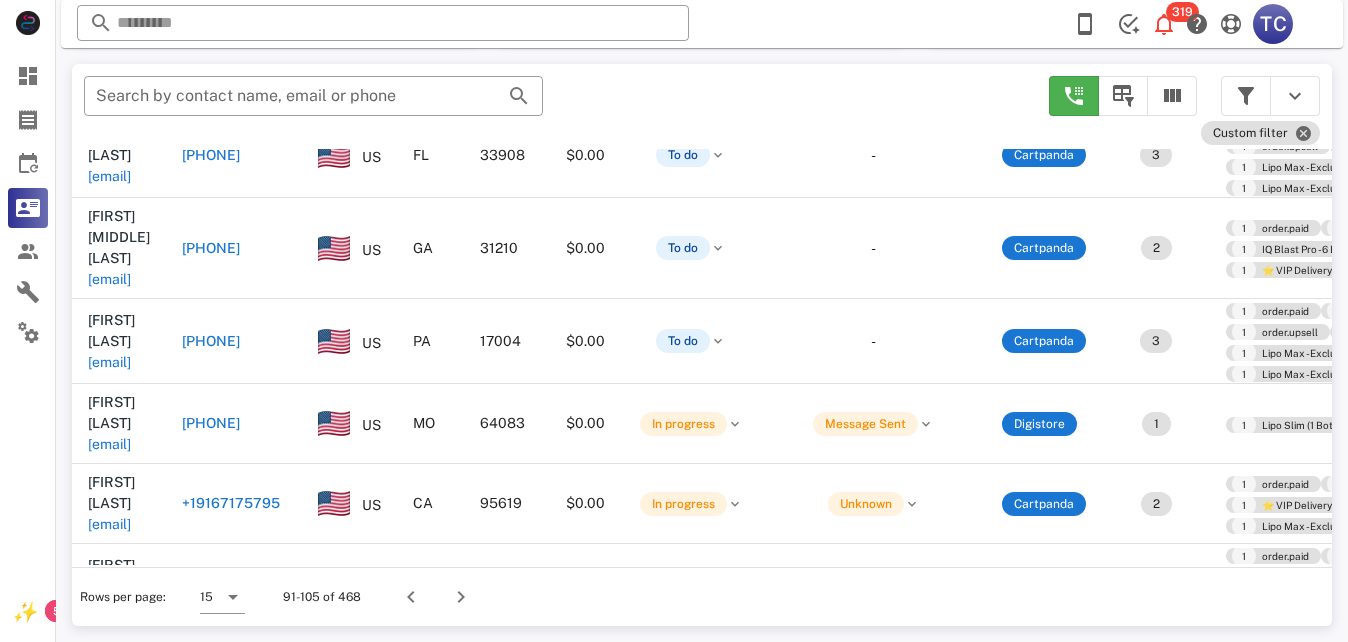 scroll, scrollTop: 854, scrollLeft: 0, axis: vertical 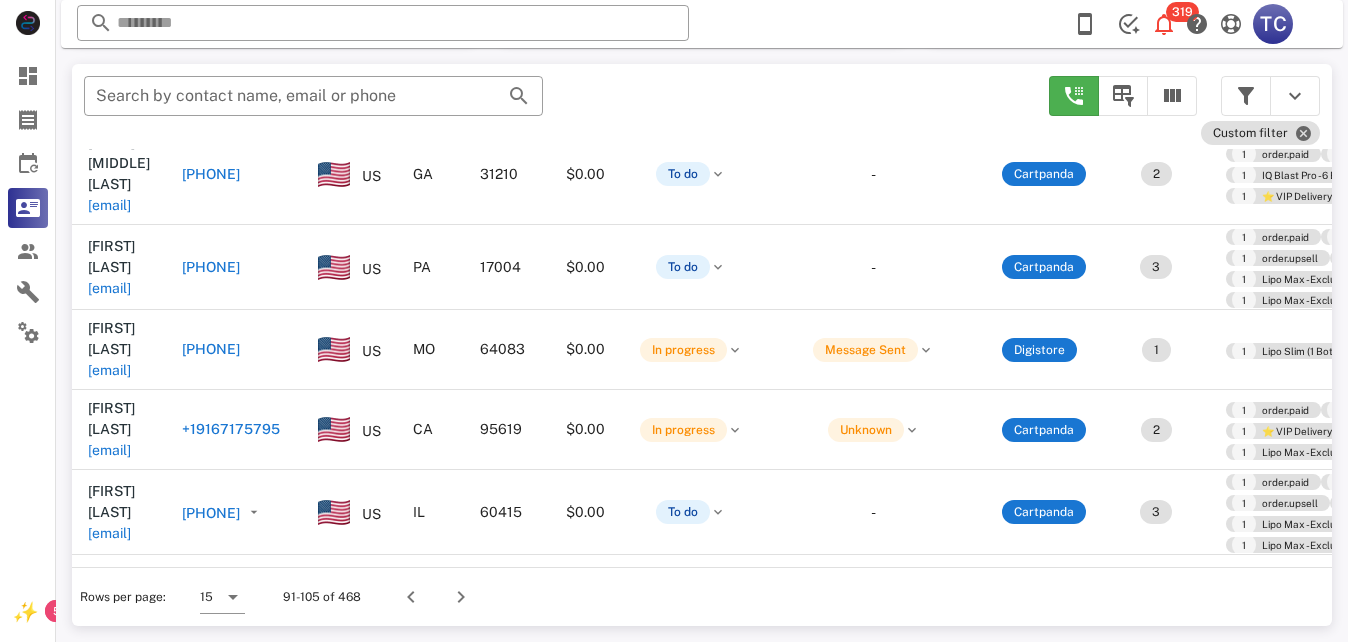 click on "[PHONE]" at bounding box center [211, 687] 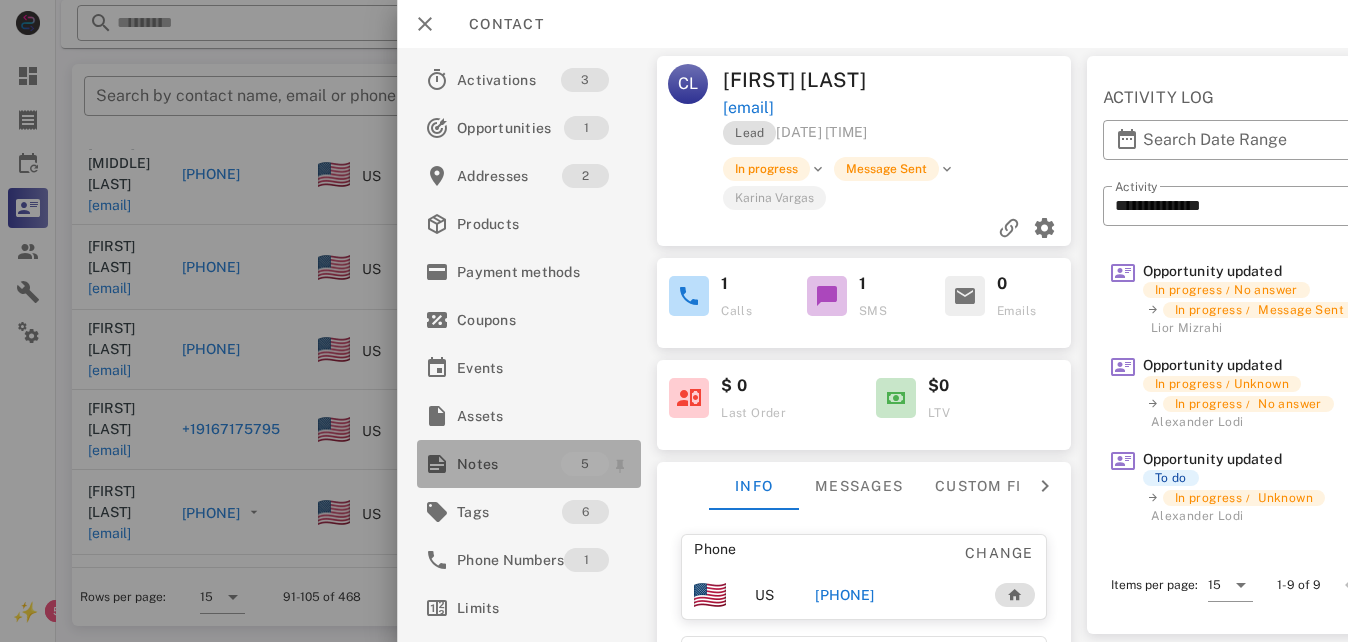 click on "Notes" at bounding box center [509, 464] 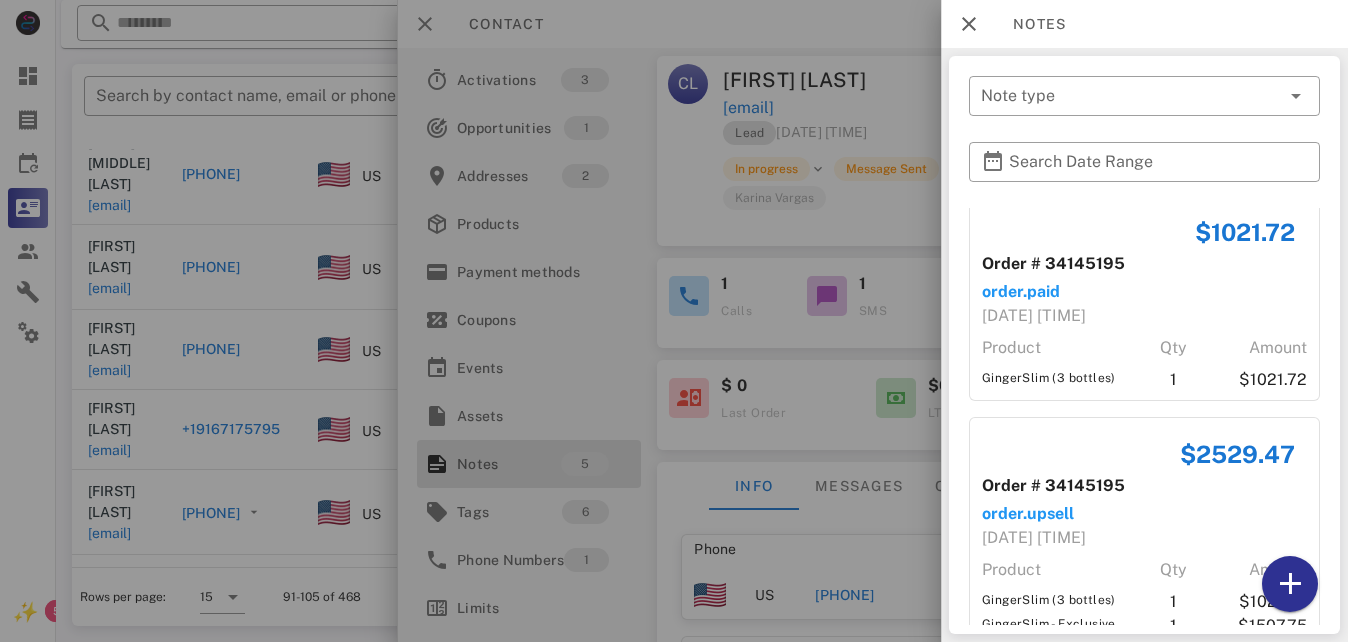 scroll, scrollTop: 0, scrollLeft: 0, axis: both 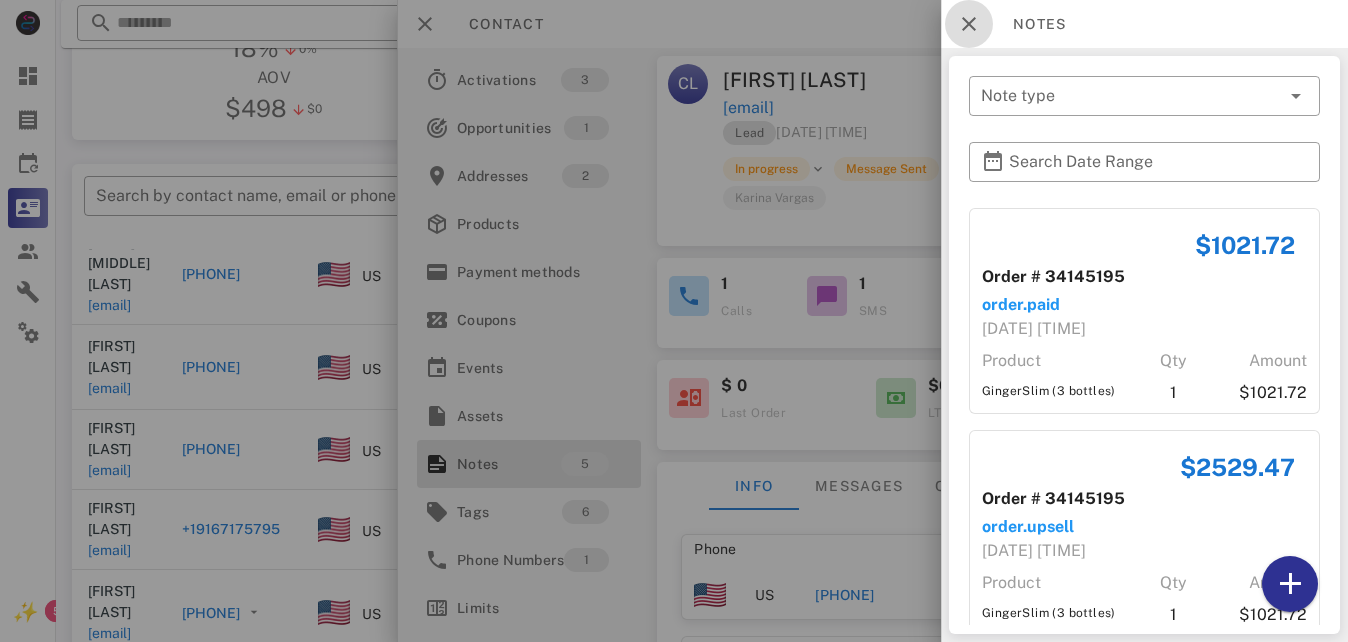 click at bounding box center (969, 24) 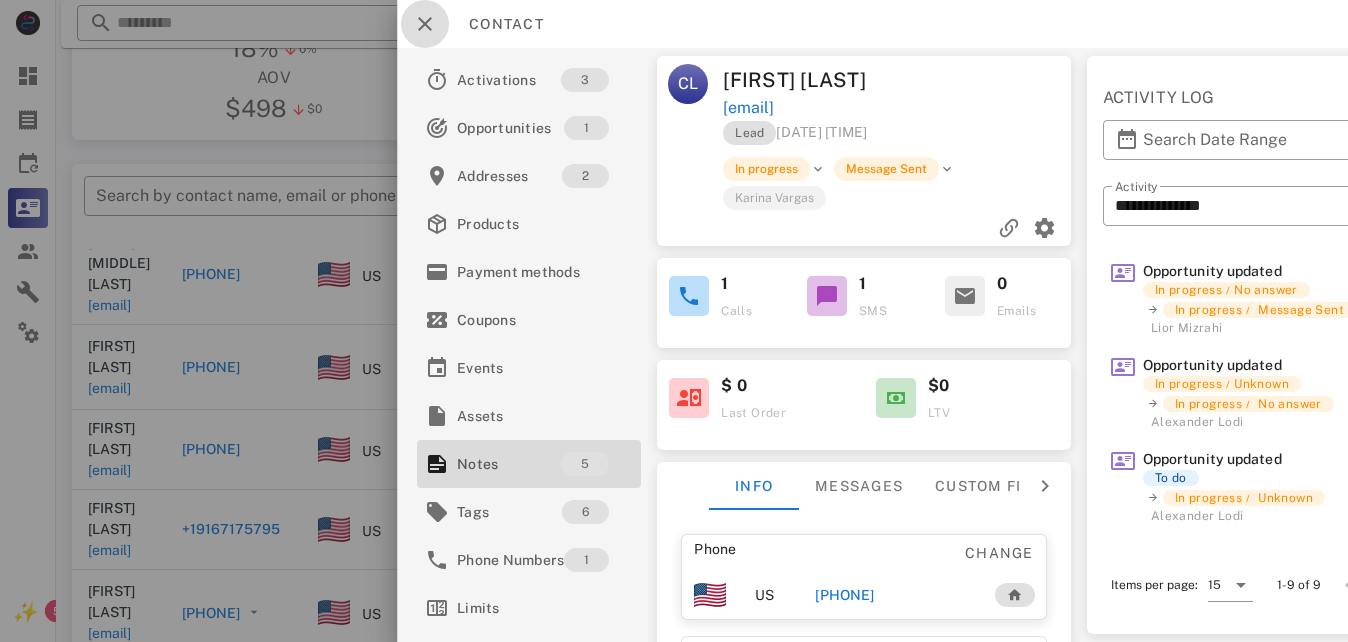 click at bounding box center [425, 24] 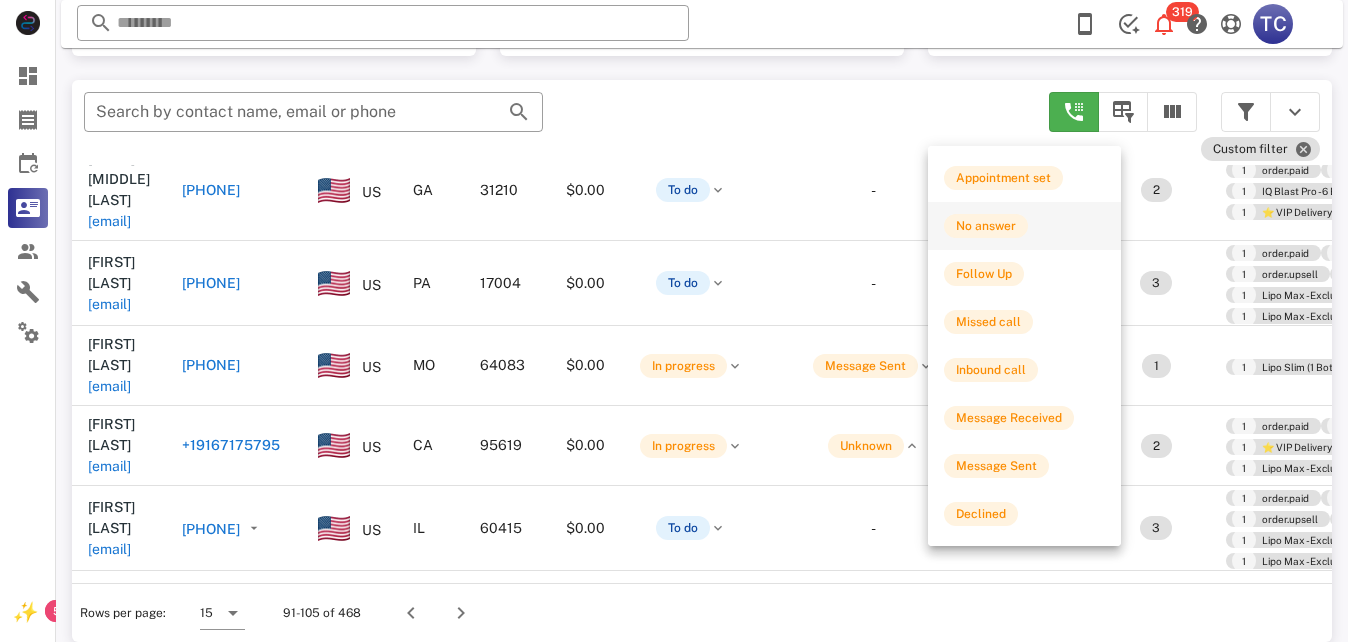 scroll, scrollTop: 380, scrollLeft: 0, axis: vertical 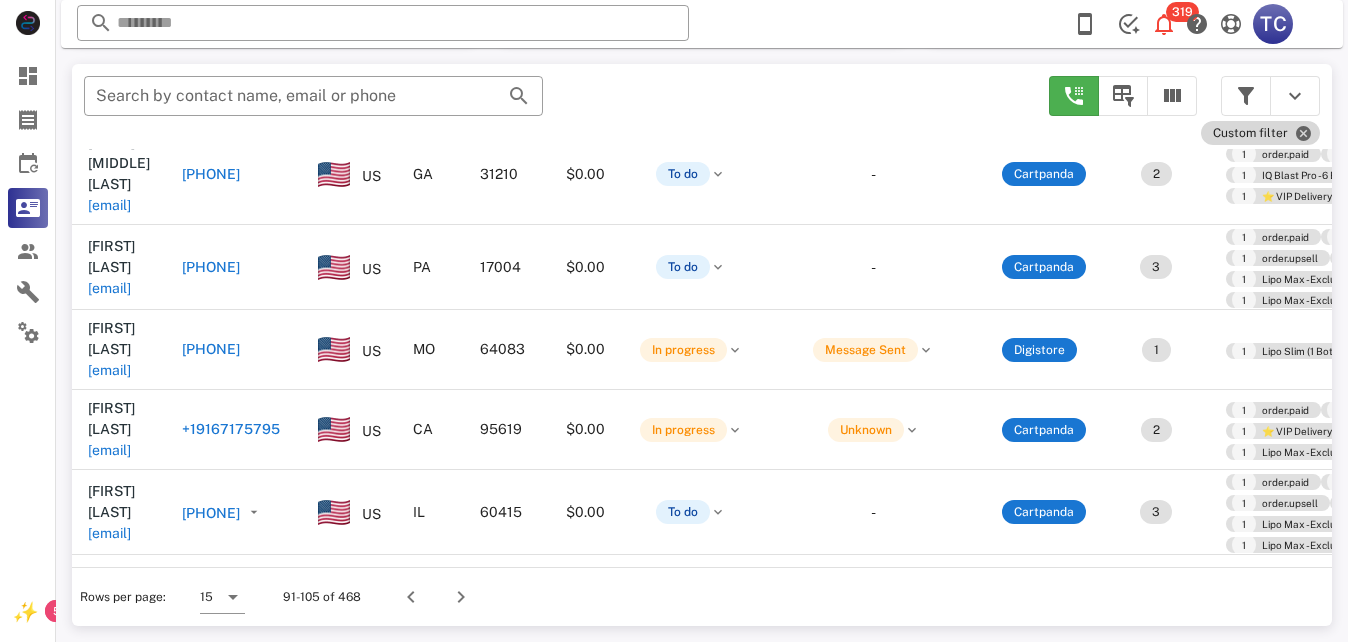 click on "Custom filter" at bounding box center (1260, 133) 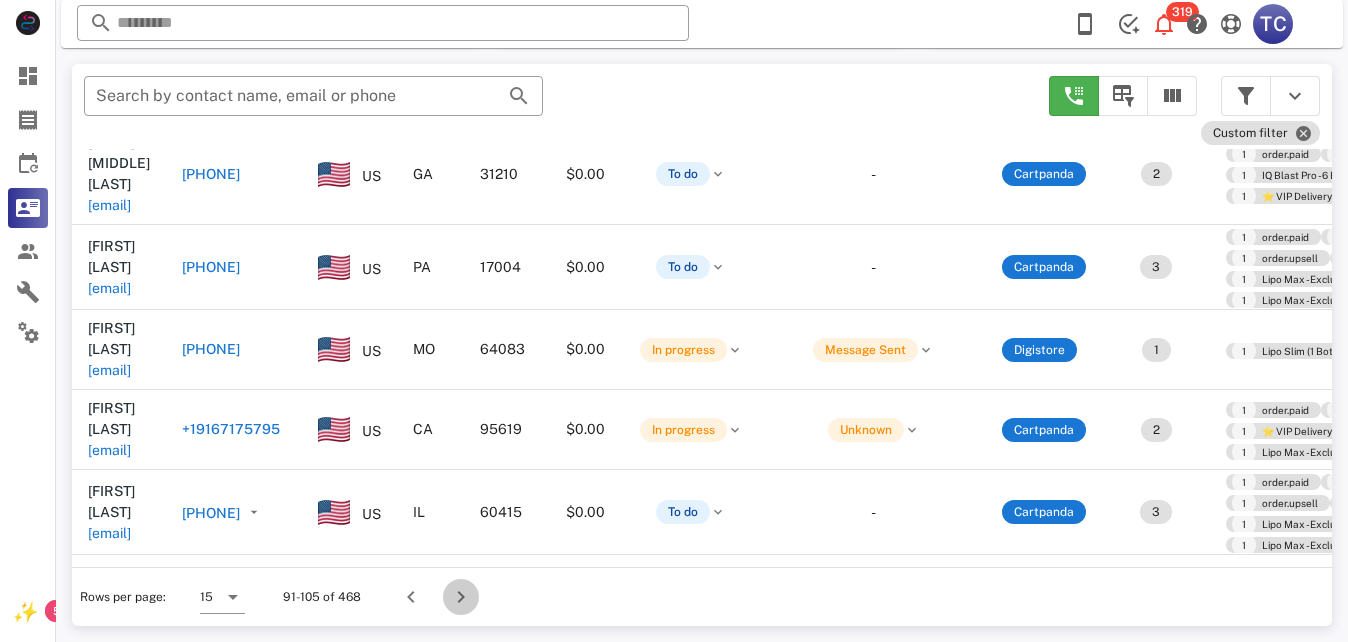 click at bounding box center (461, 597) 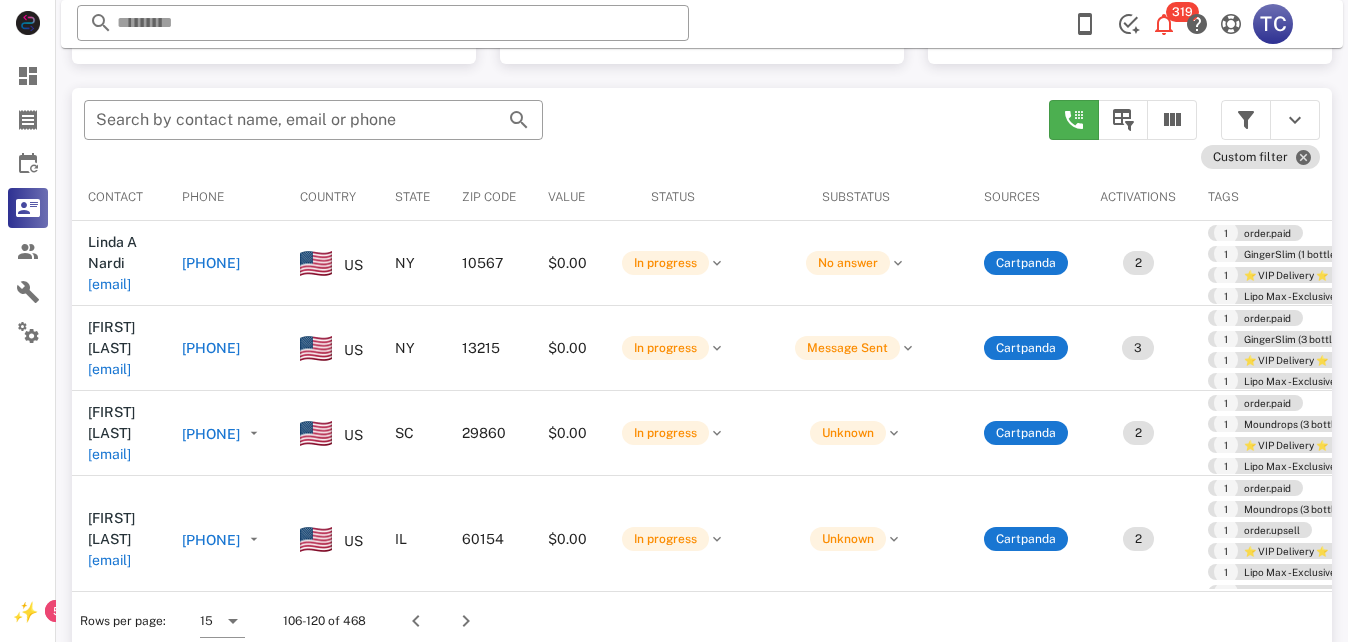 scroll, scrollTop: 380, scrollLeft: 0, axis: vertical 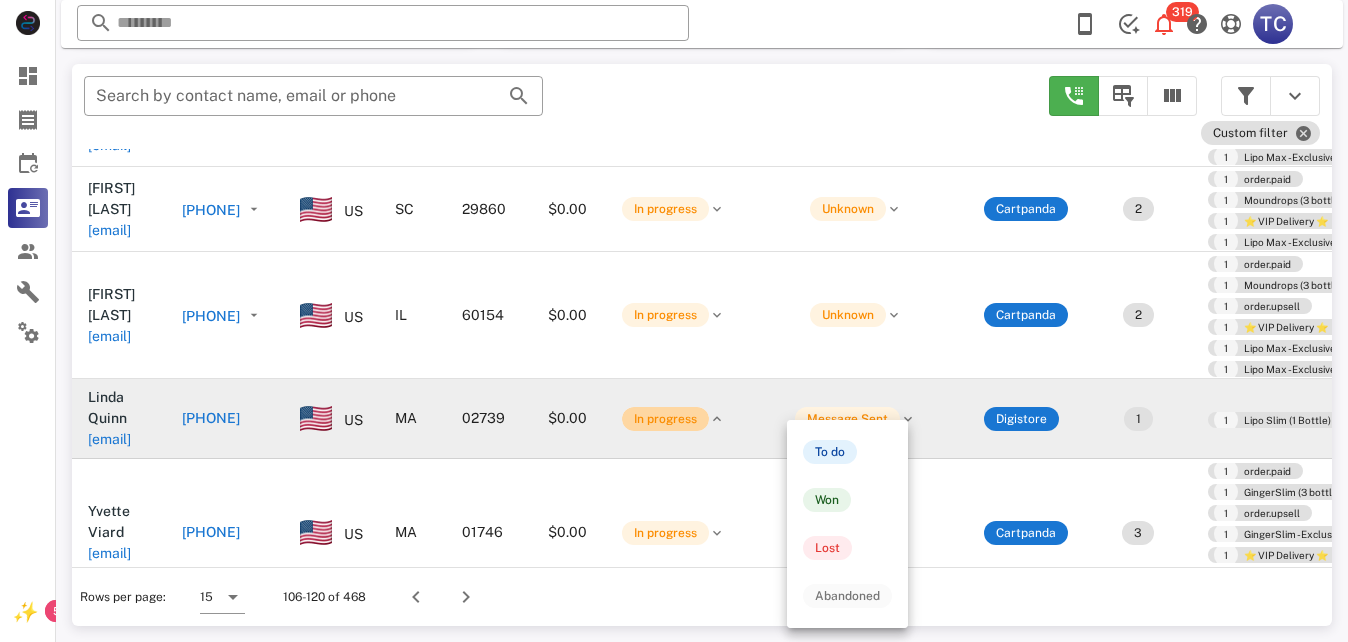 click on "In progress" at bounding box center (665, 419) 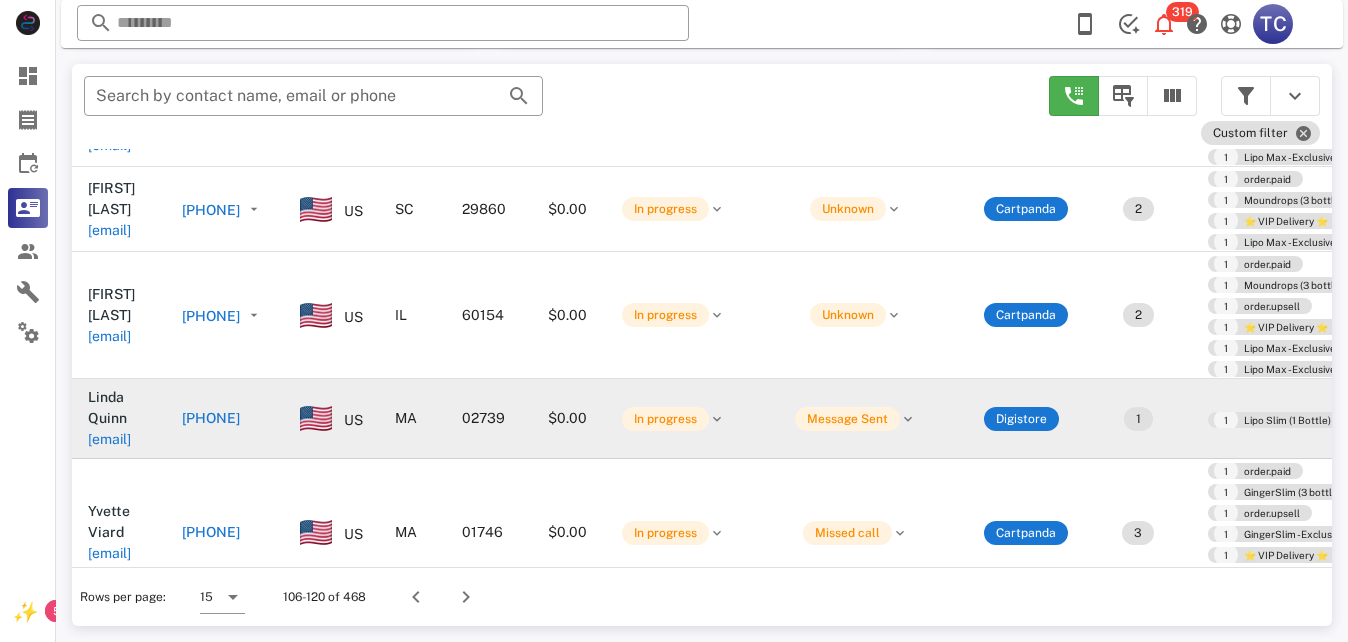click on "[PHONE]" at bounding box center (211, 418) 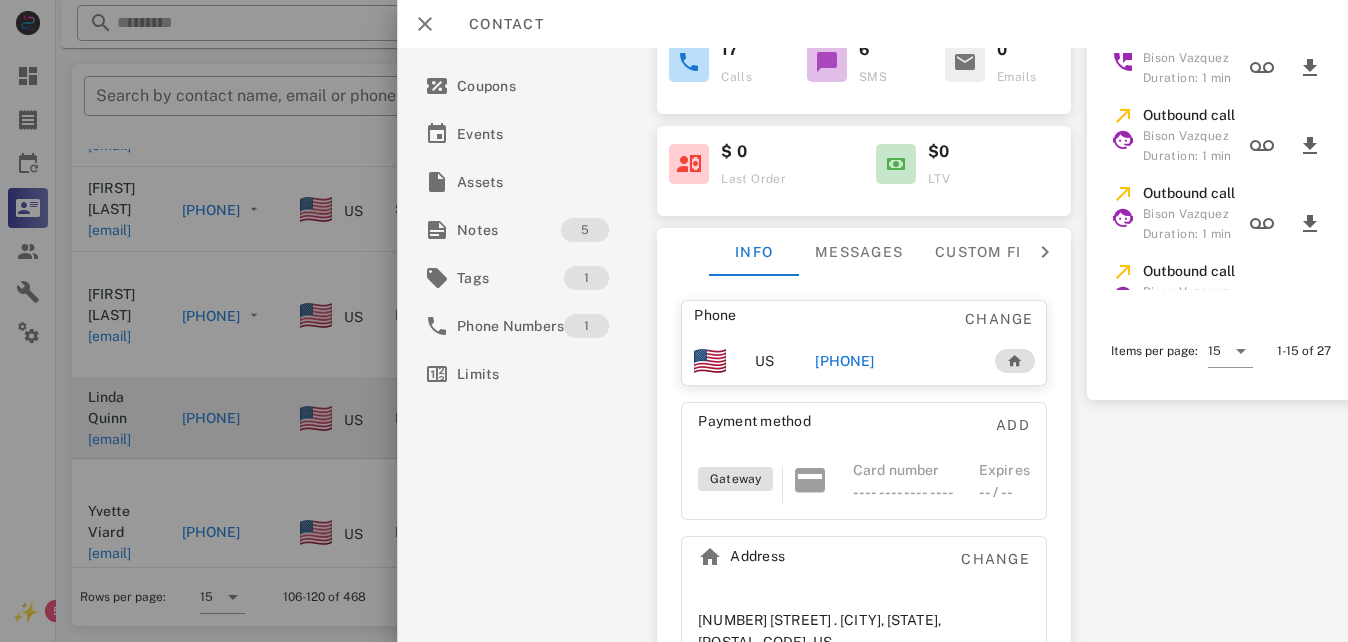 scroll, scrollTop: 90, scrollLeft: 0, axis: vertical 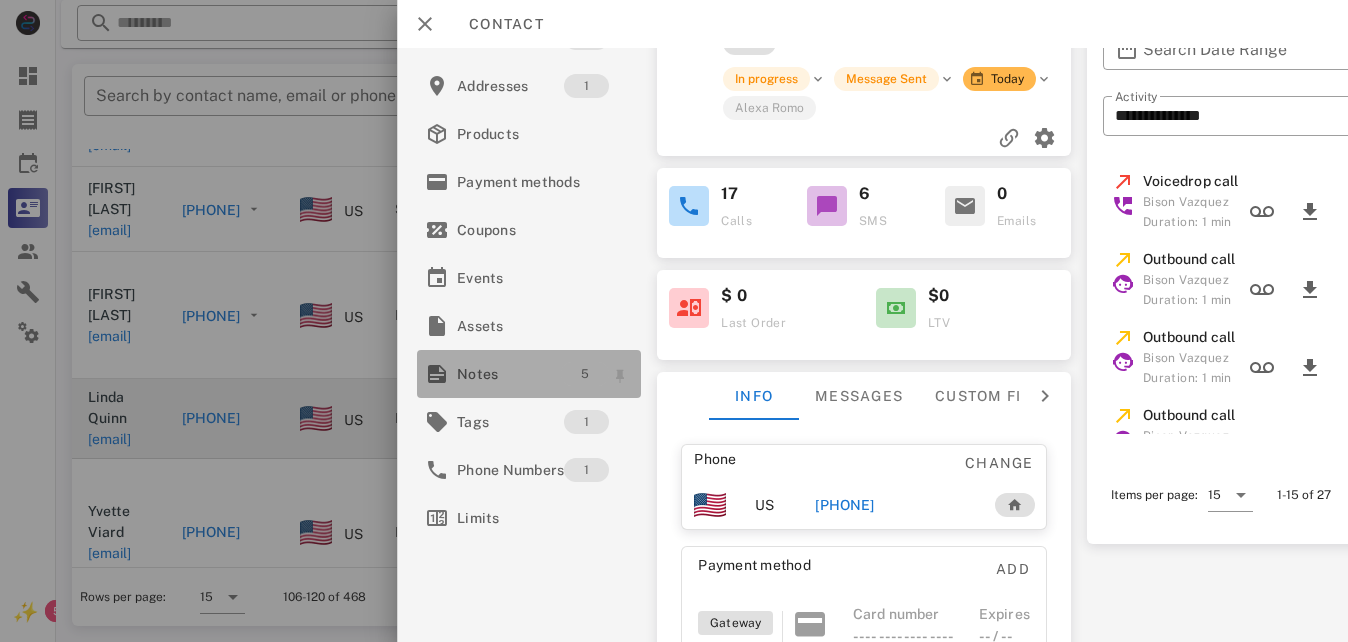 click on "5" at bounding box center [586, 374] 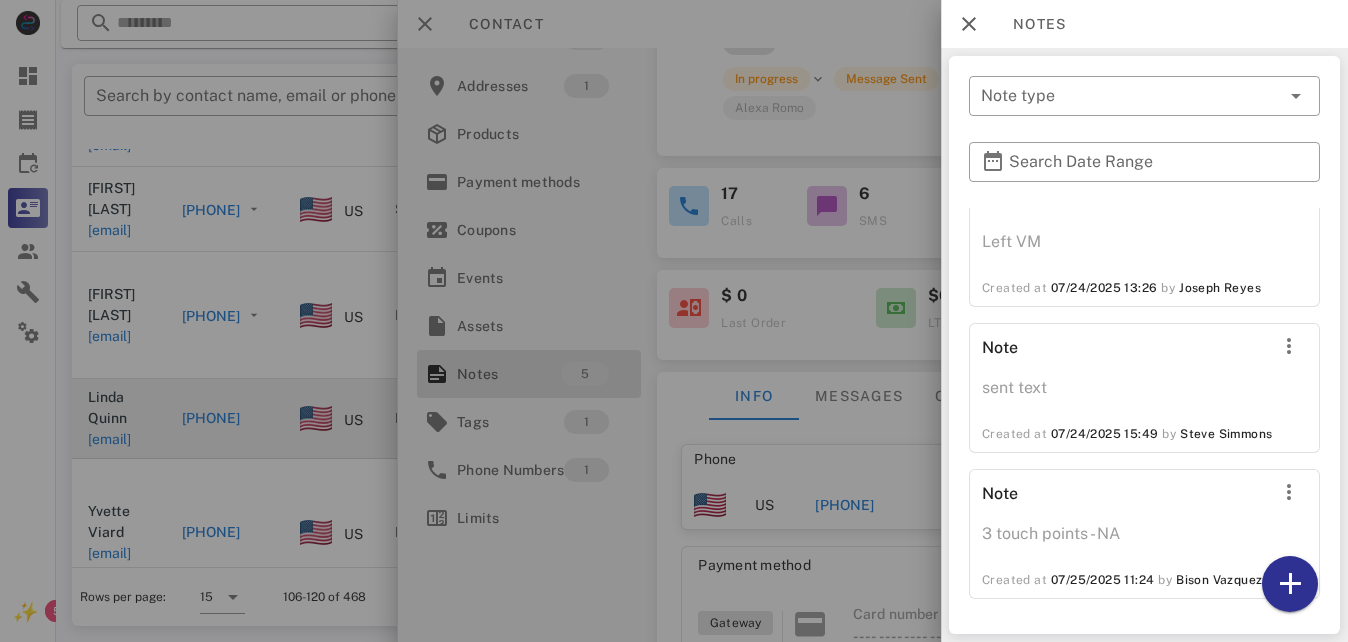 scroll, scrollTop: 0, scrollLeft: 0, axis: both 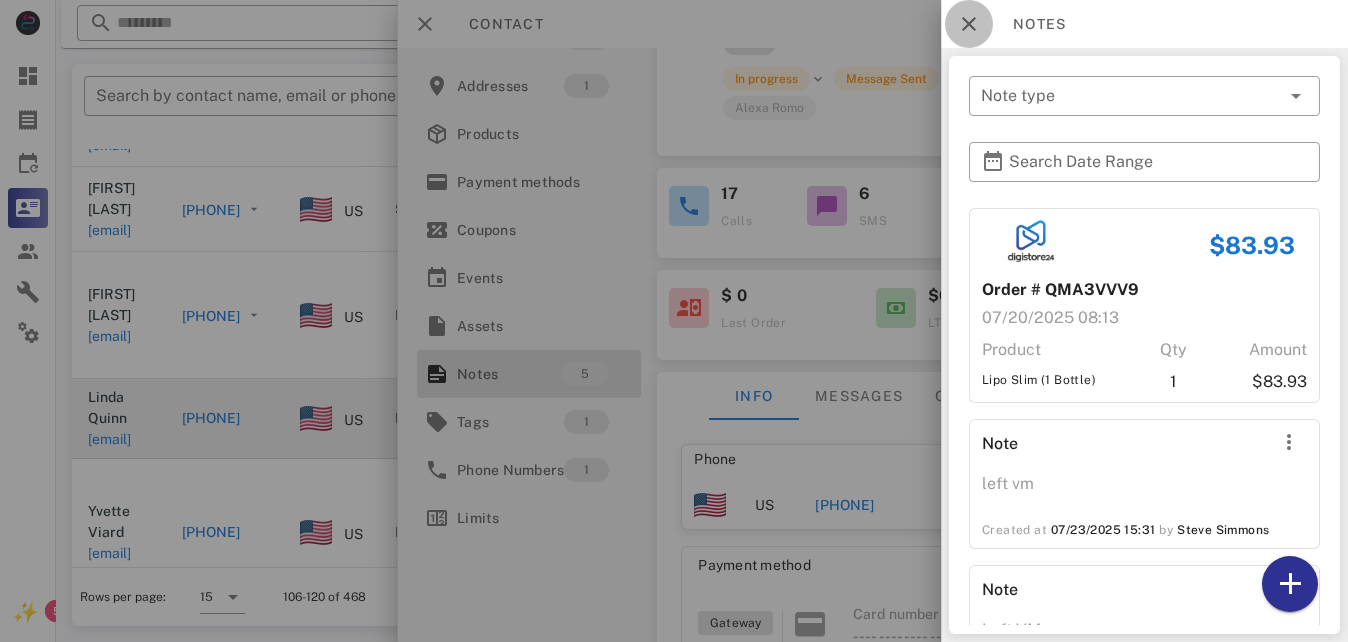click at bounding box center [969, 24] 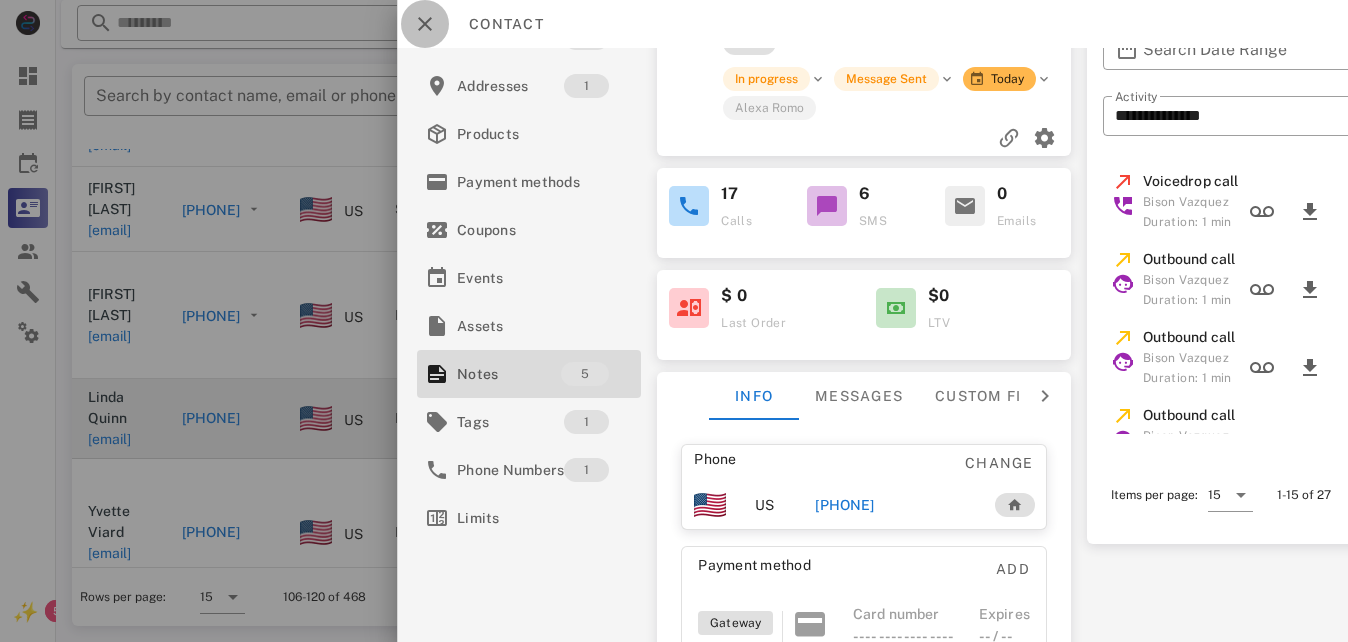 click at bounding box center (425, 24) 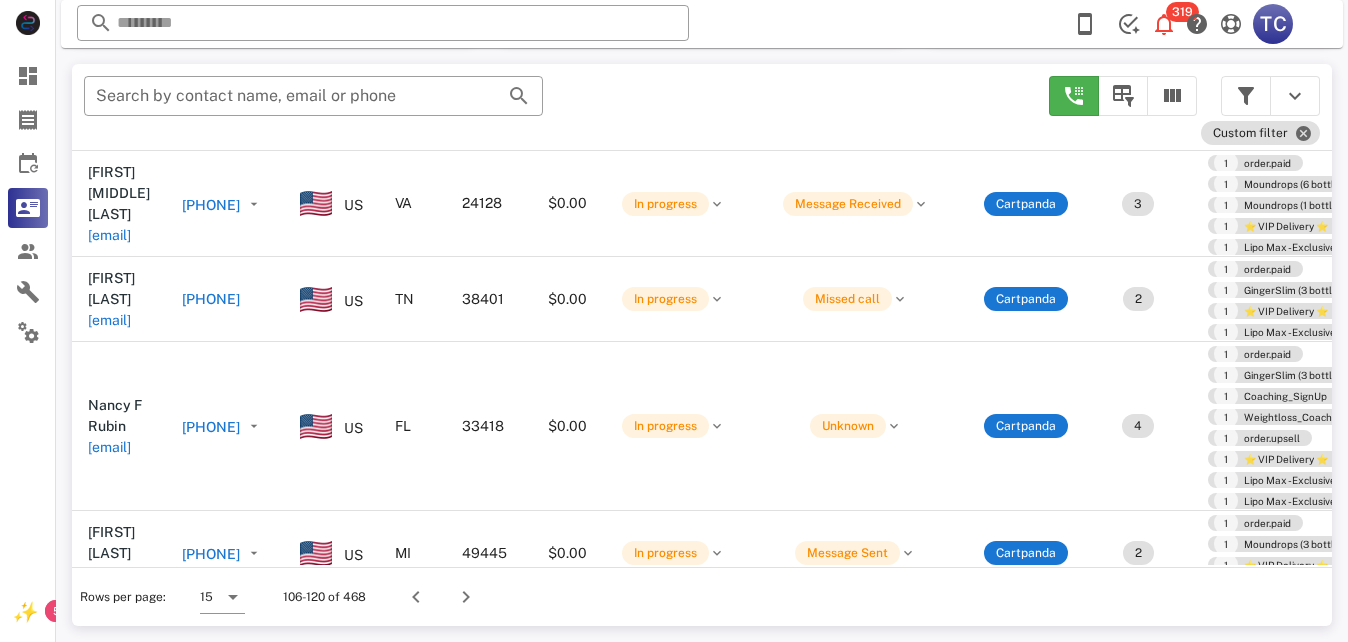 scroll, scrollTop: 1268, scrollLeft: 0, axis: vertical 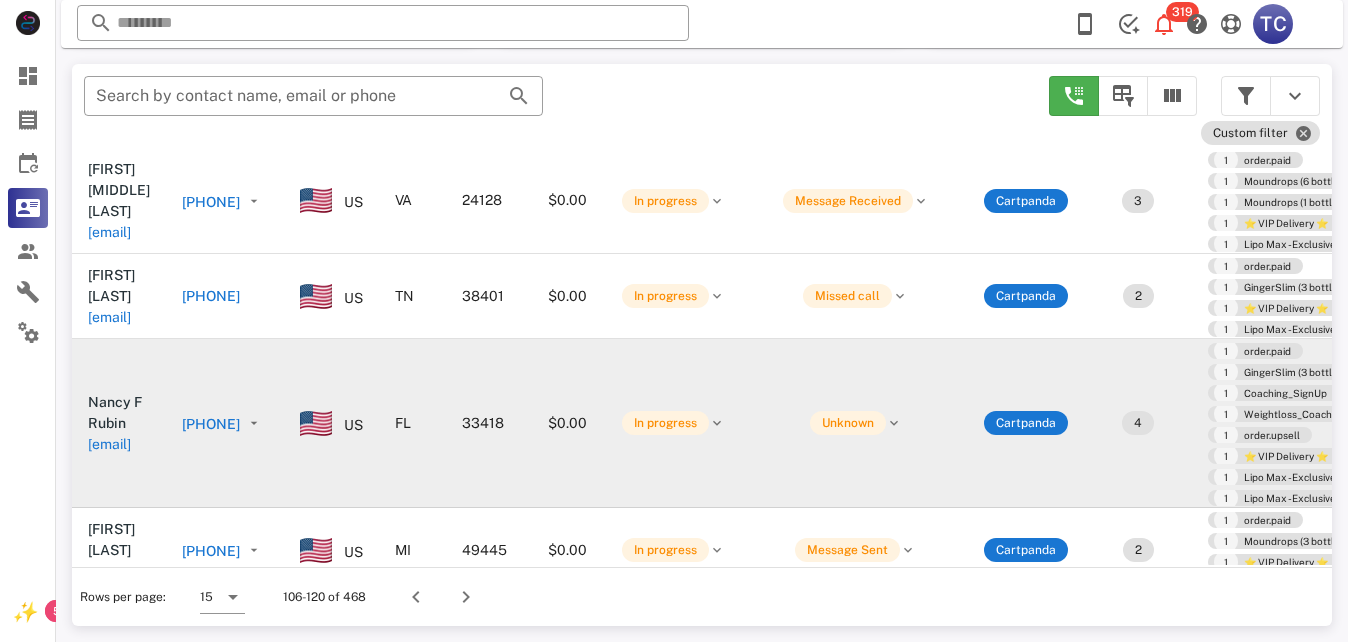 click on "[PHONE]" at bounding box center [211, 424] 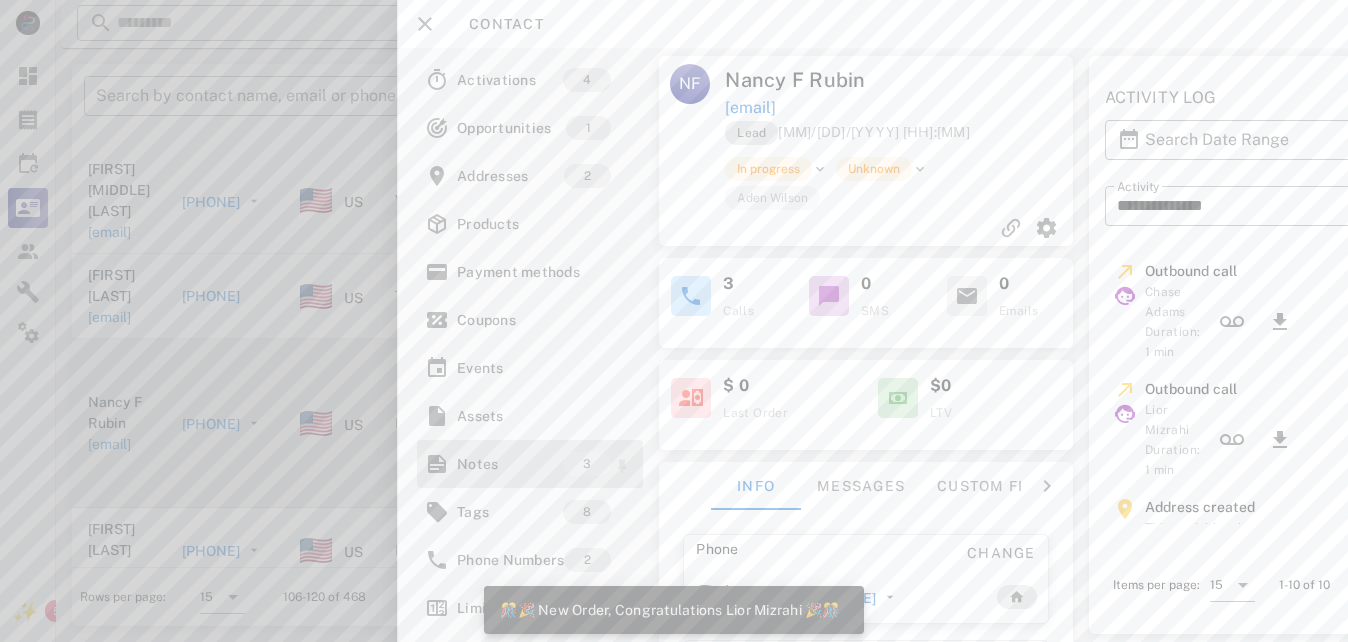 click on "Notes" at bounding box center [510, 464] 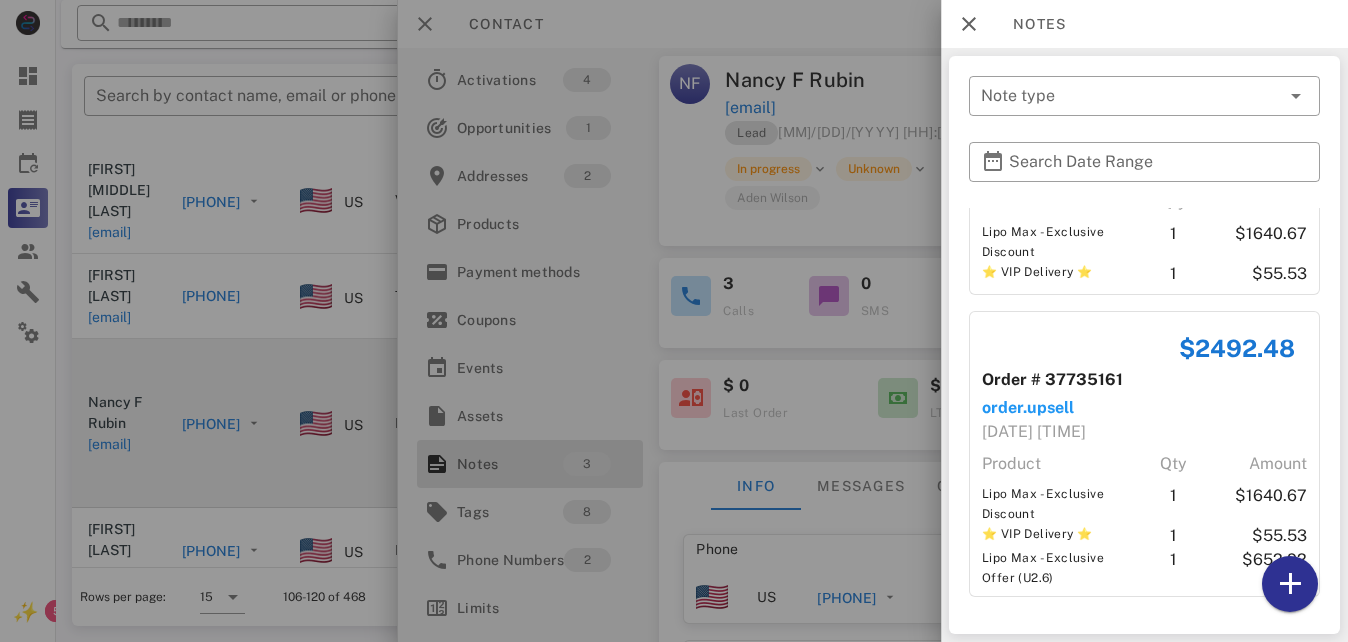 scroll, scrollTop: 0, scrollLeft: 0, axis: both 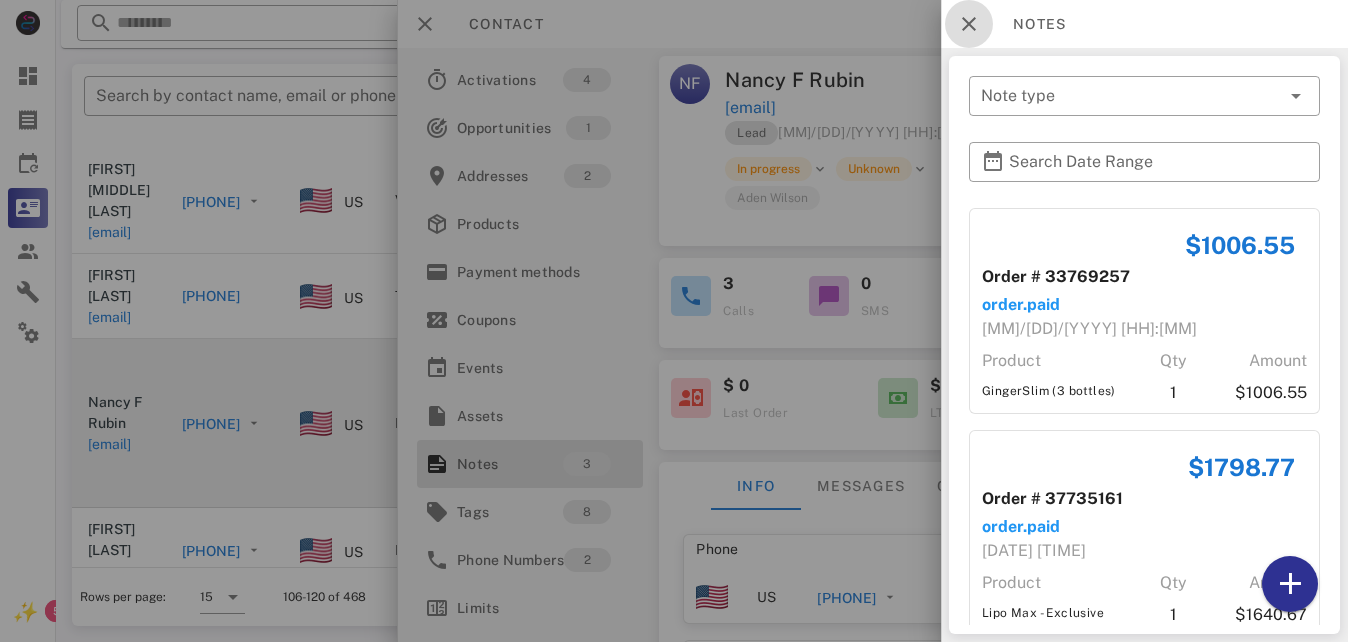 click at bounding box center [969, 24] 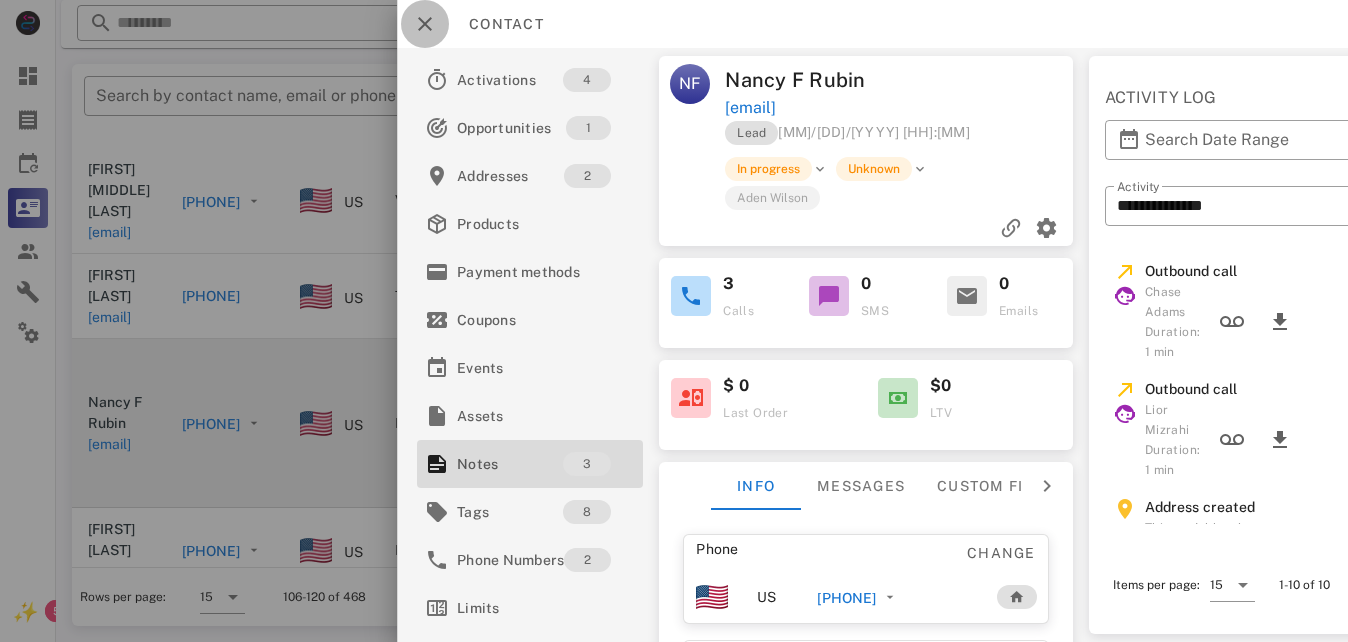click at bounding box center [425, 24] 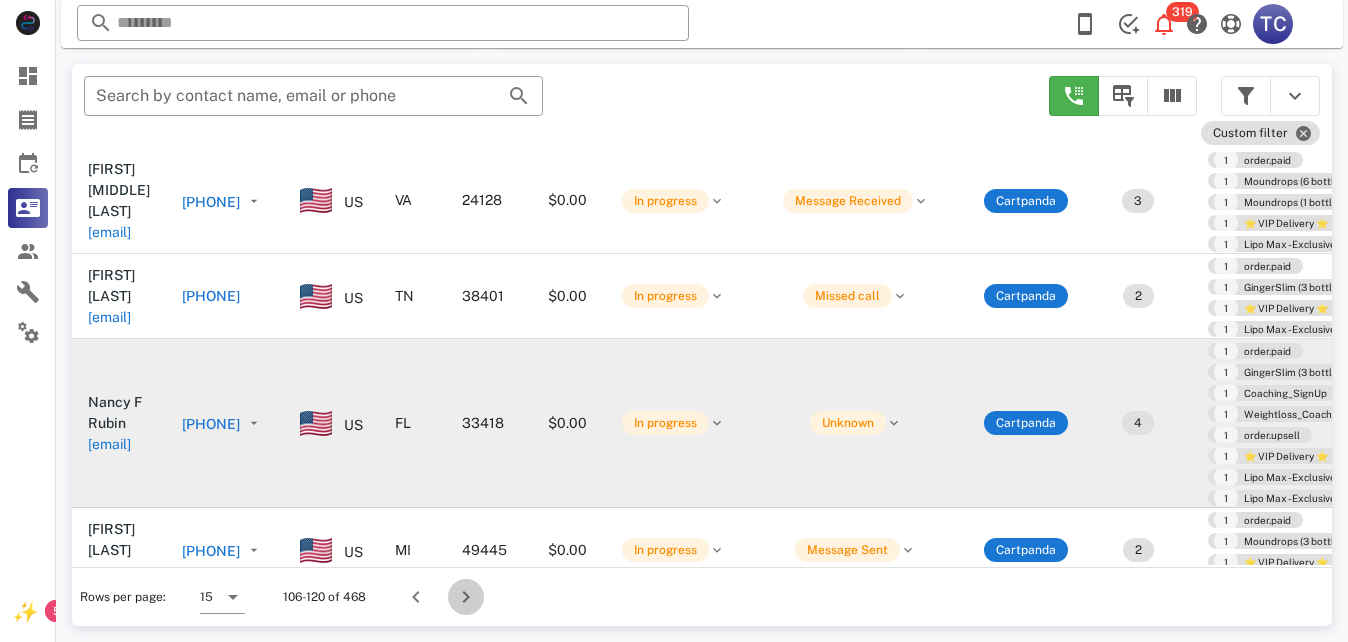 click at bounding box center [466, 597] 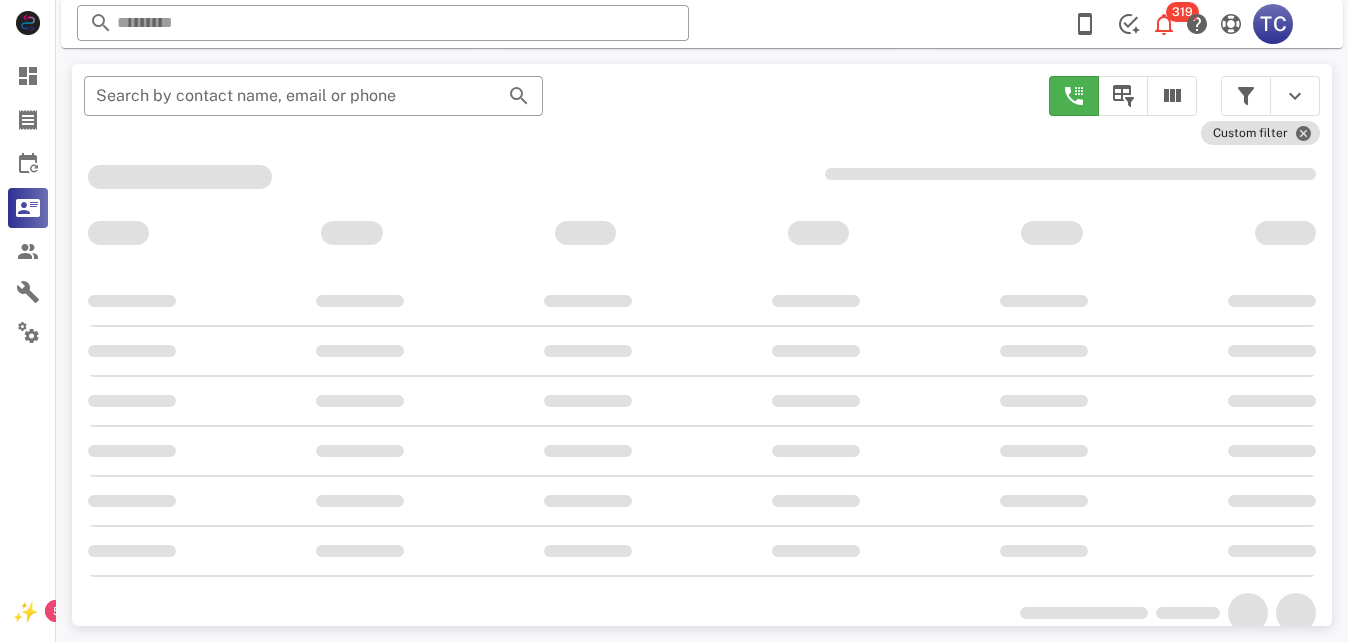scroll, scrollTop: 380, scrollLeft: 0, axis: vertical 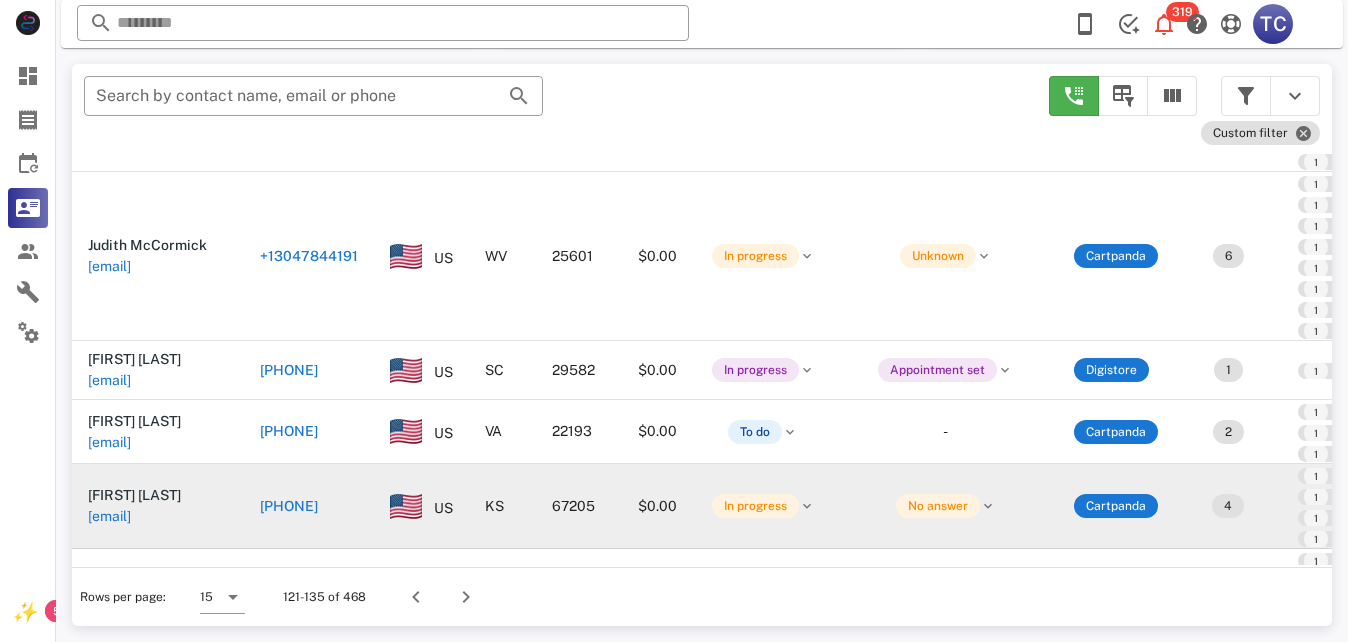 click on "[PHONE]" at bounding box center (289, 506) 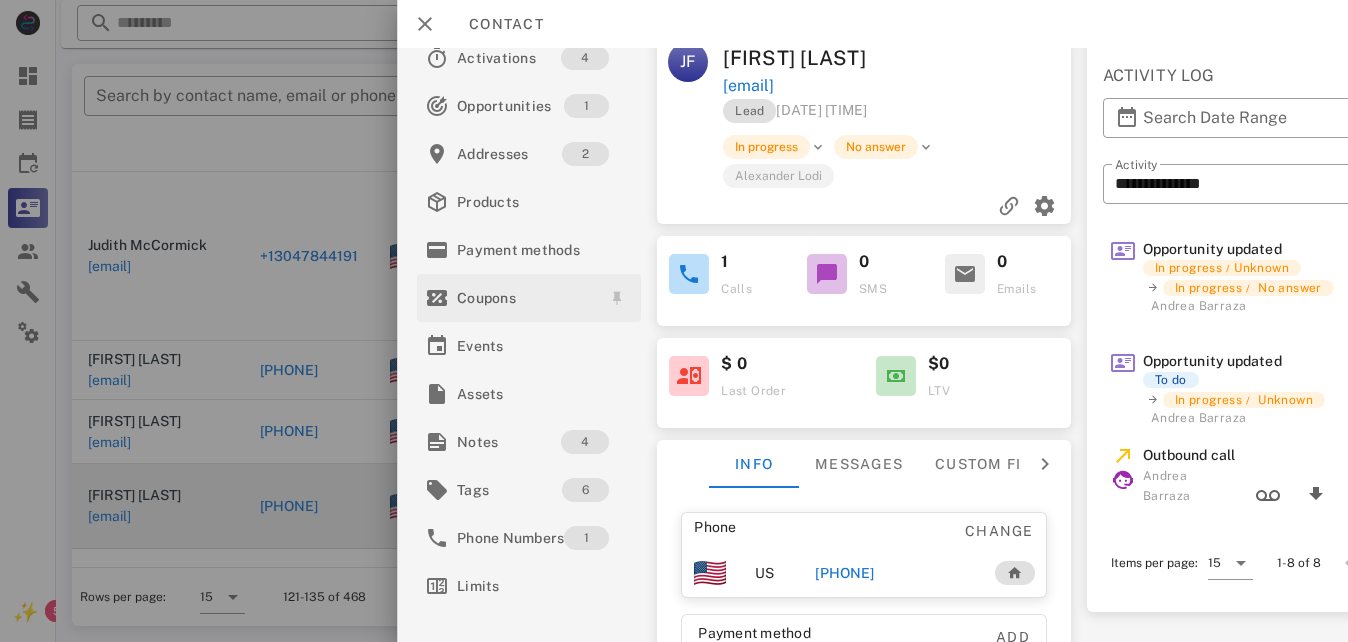 scroll, scrollTop: 12, scrollLeft: 0, axis: vertical 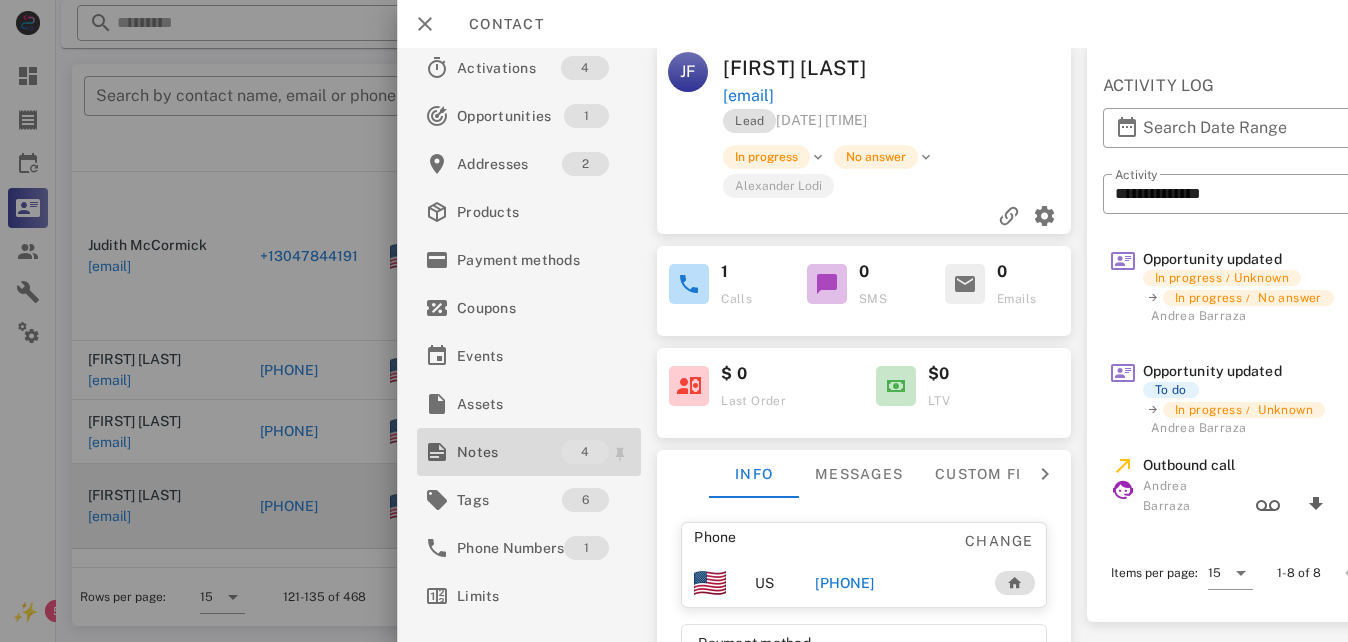 click on "Notes" at bounding box center (509, 452) 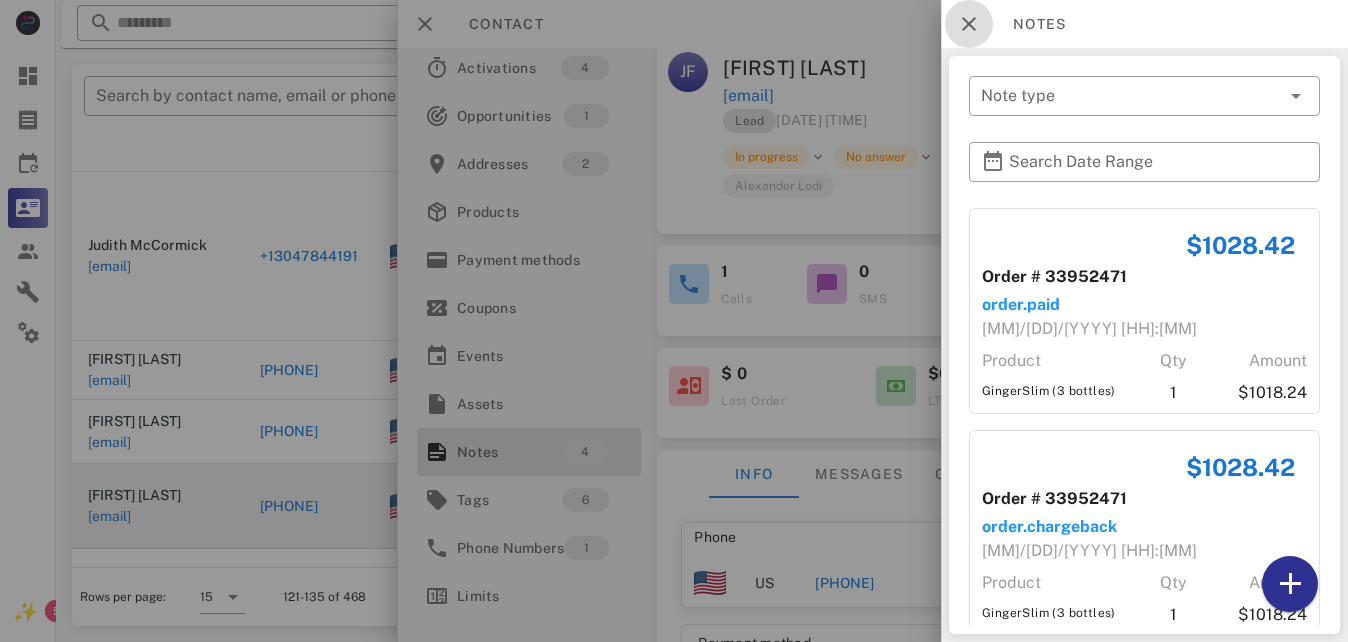 click at bounding box center (969, 24) 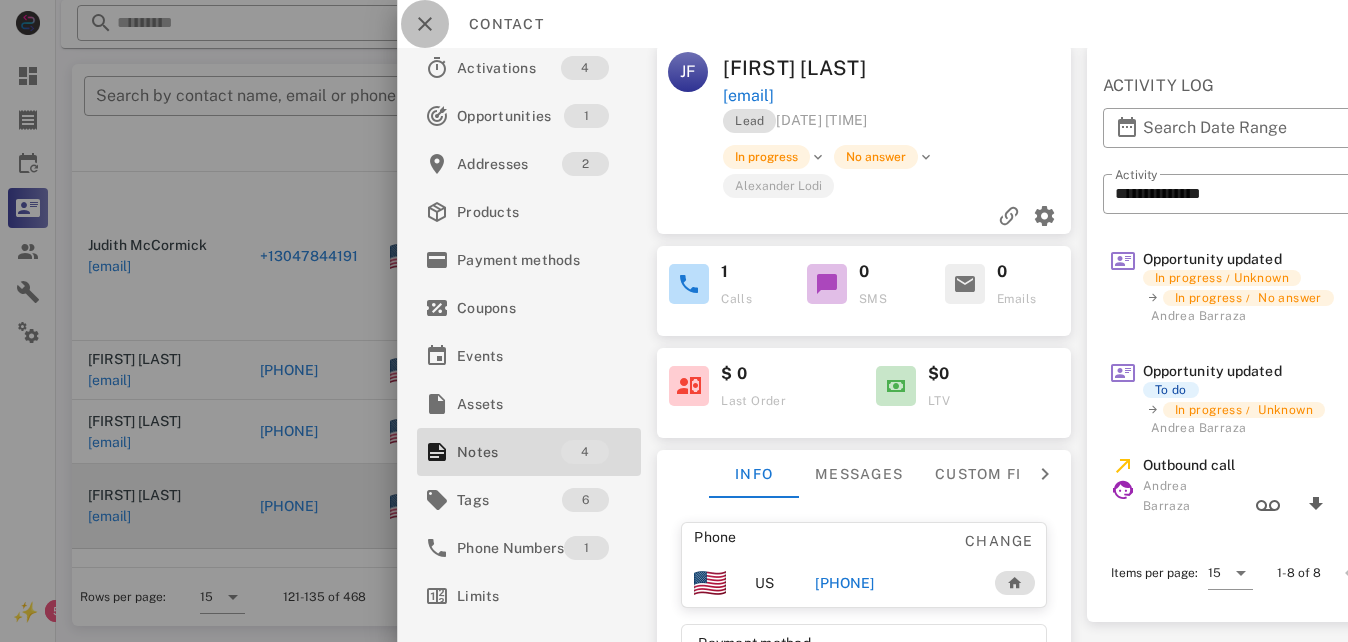click at bounding box center [425, 24] 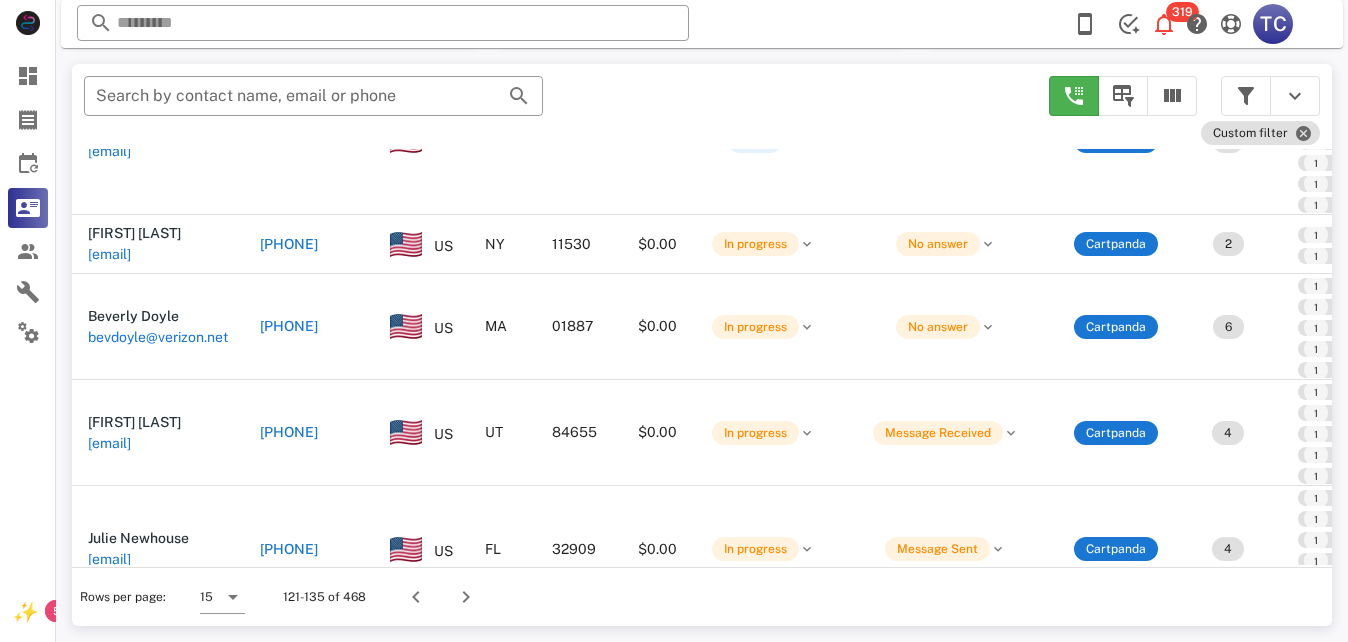 scroll, scrollTop: 800, scrollLeft: 0, axis: vertical 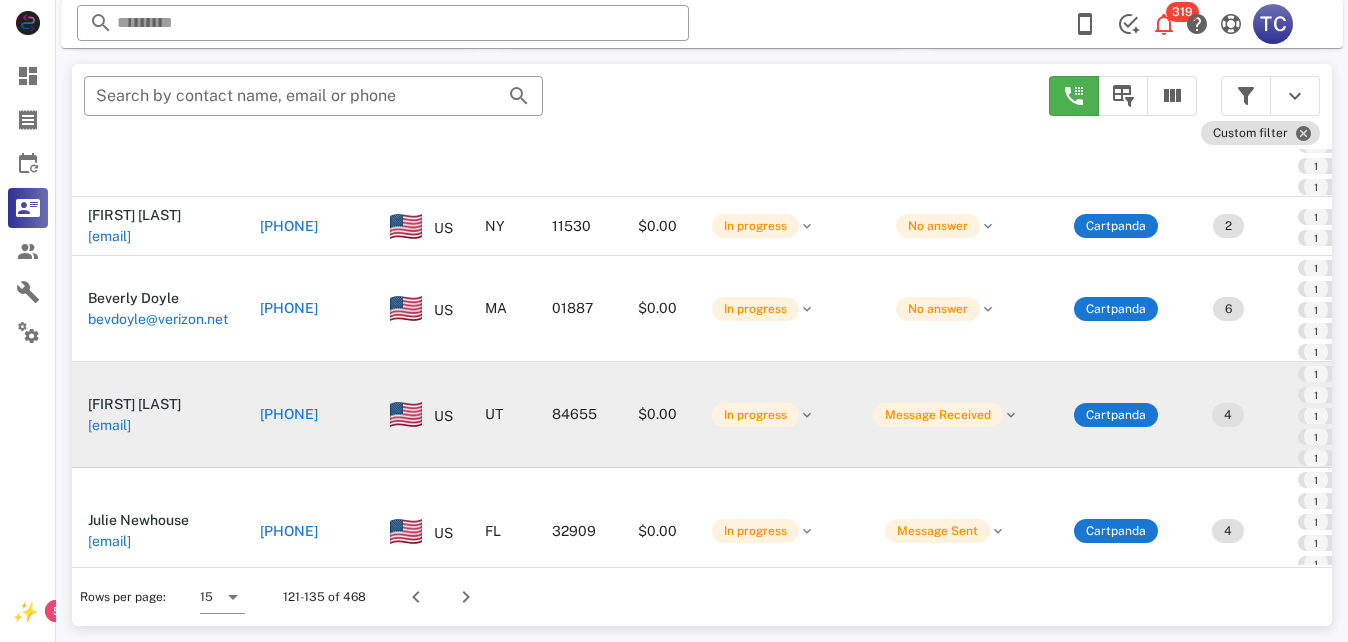 click on "[PHONE]" at bounding box center (289, 414) 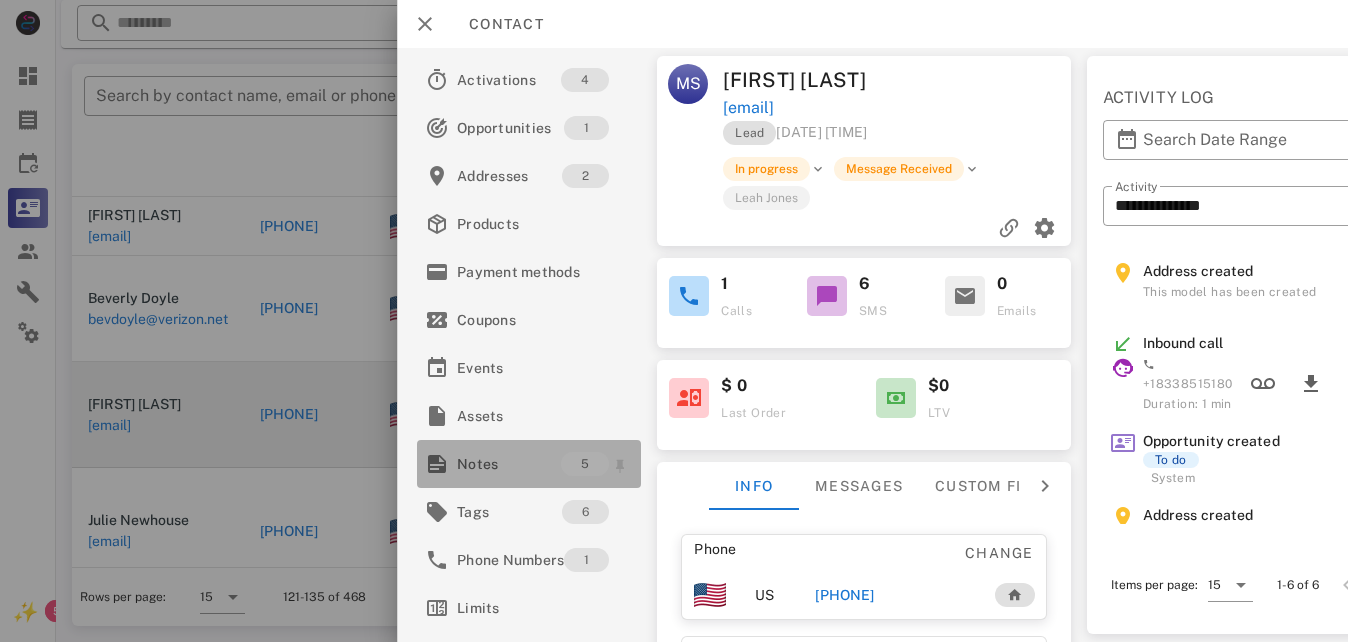 click on "Notes" at bounding box center (509, 464) 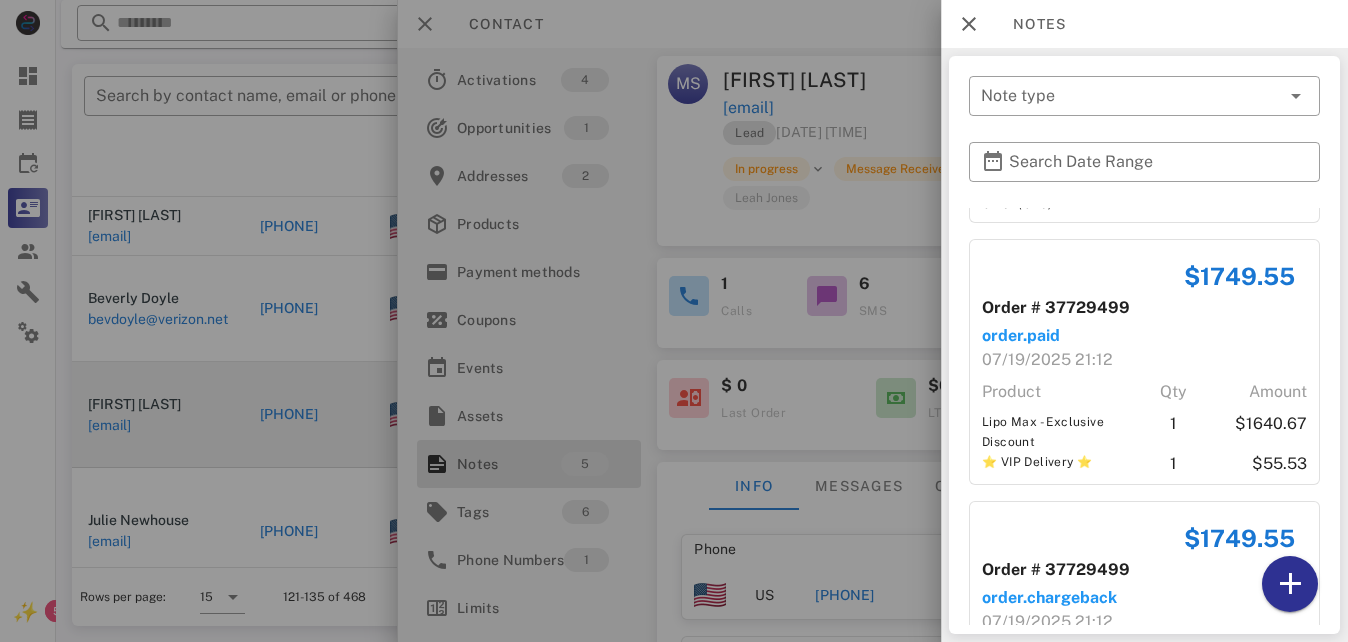 scroll, scrollTop: 800, scrollLeft: 0, axis: vertical 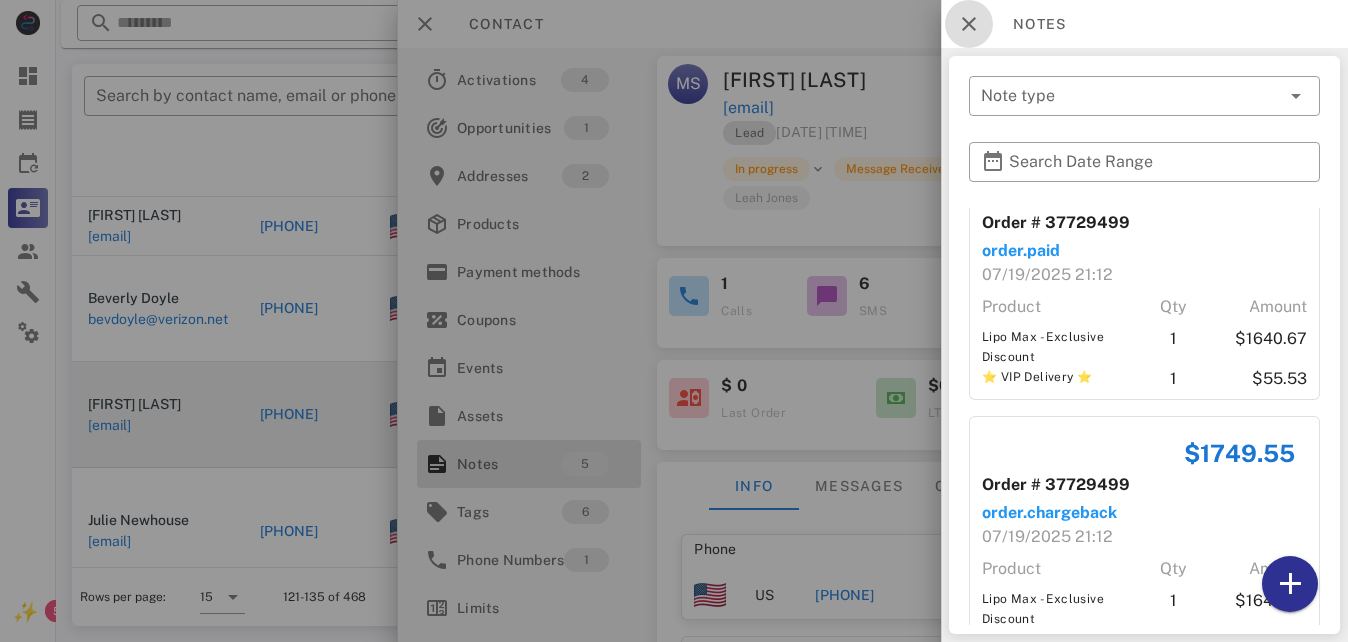 click at bounding box center (969, 24) 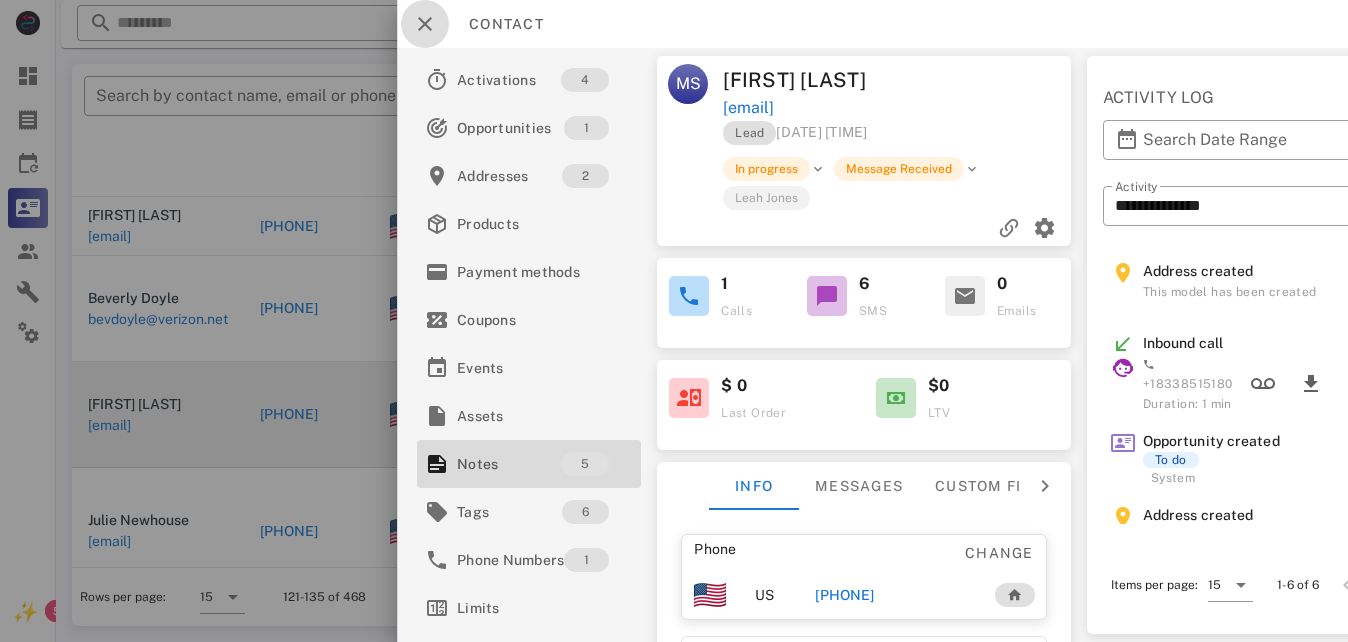 click at bounding box center (425, 24) 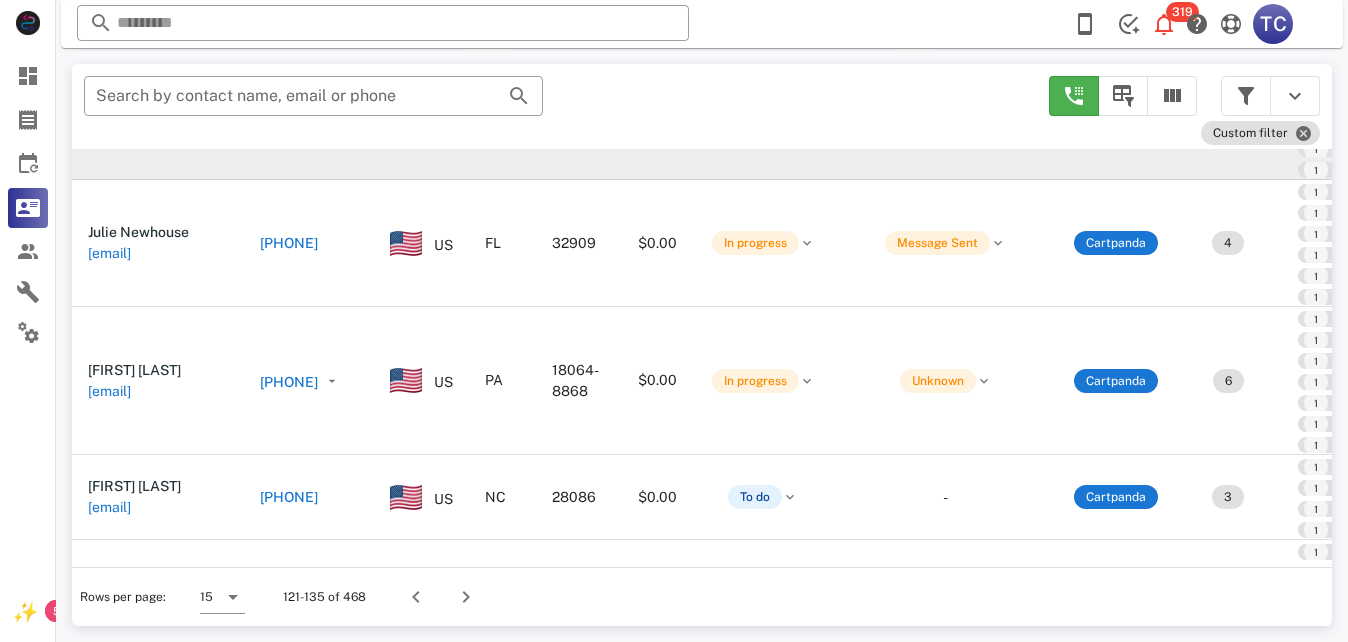 scroll, scrollTop: 1100, scrollLeft: 0, axis: vertical 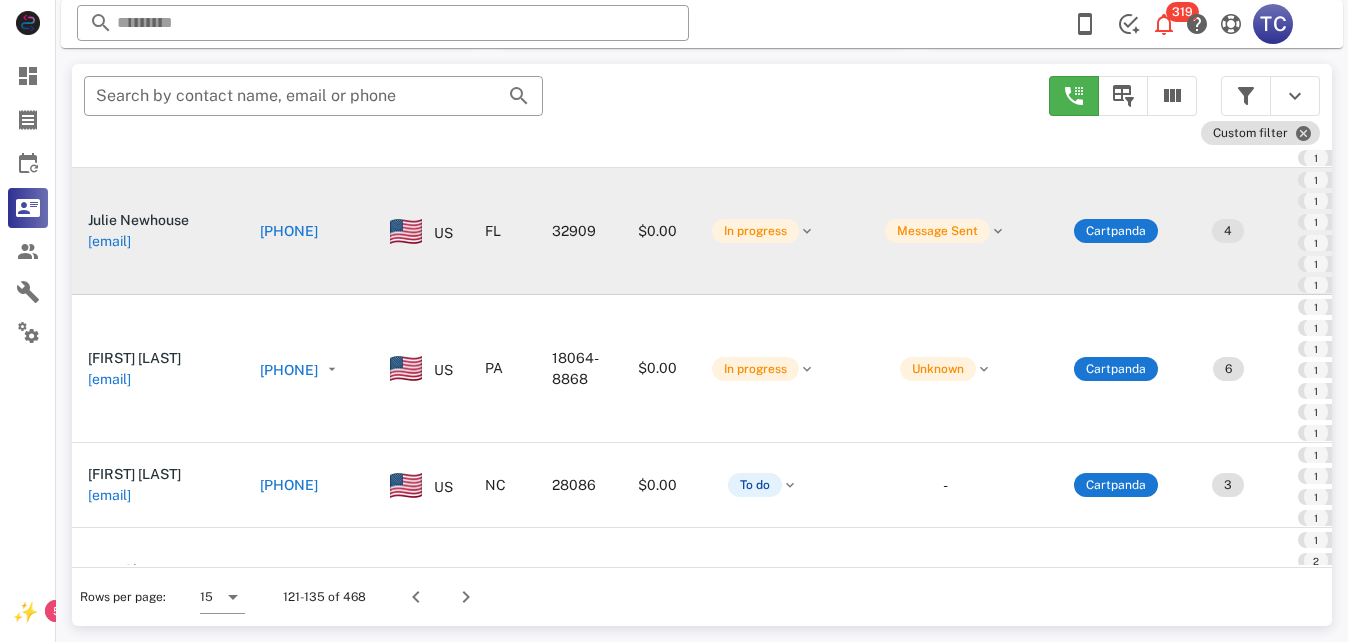 click on "[PHONE]" at bounding box center (289, 231) 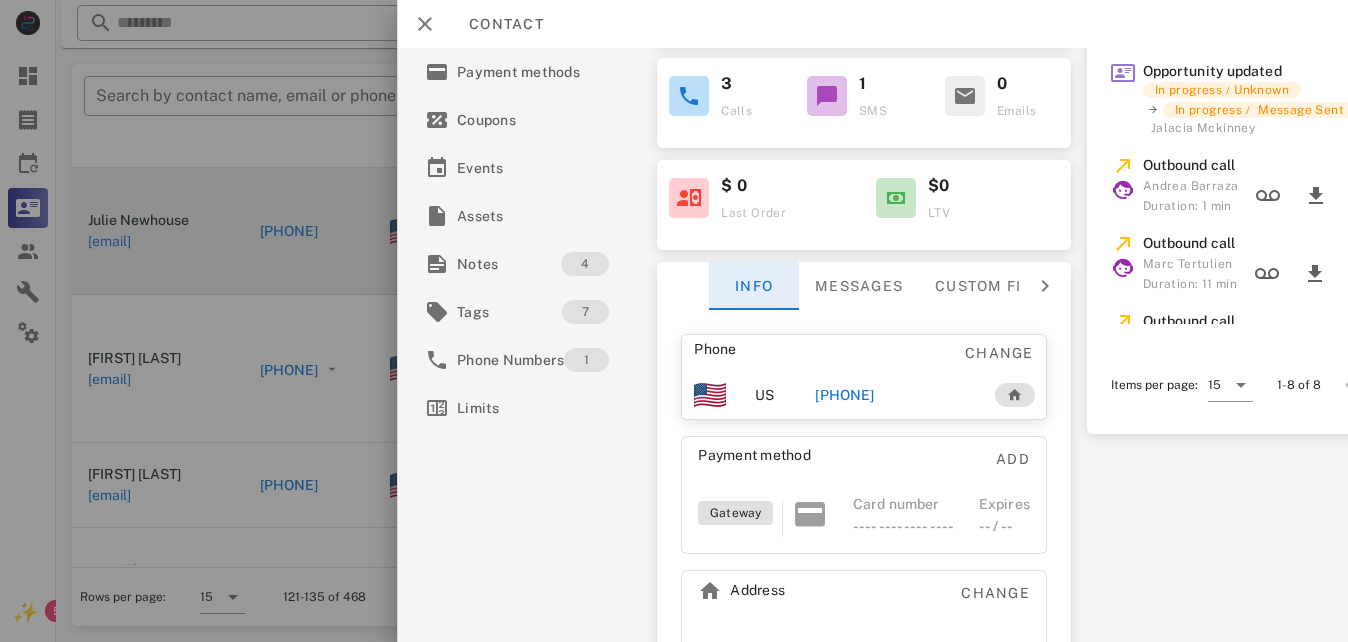 scroll, scrollTop: 100, scrollLeft: 0, axis: vertical 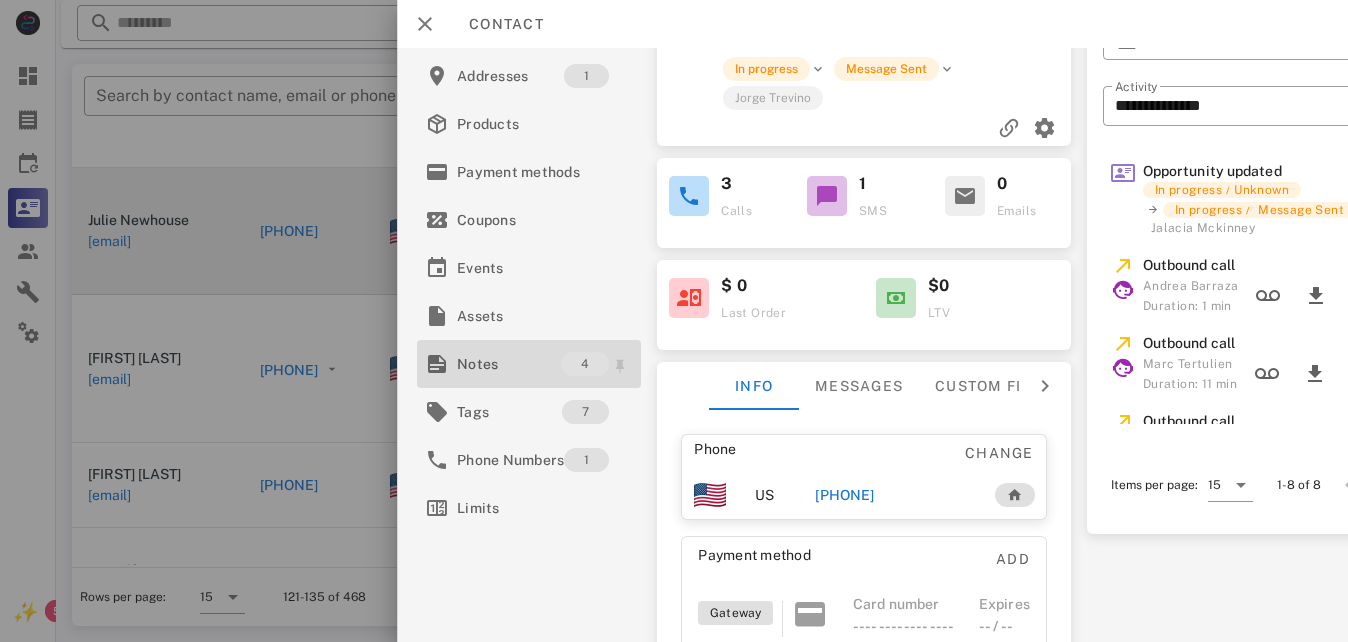 click on "Notes" at bounding box center (509, 364) 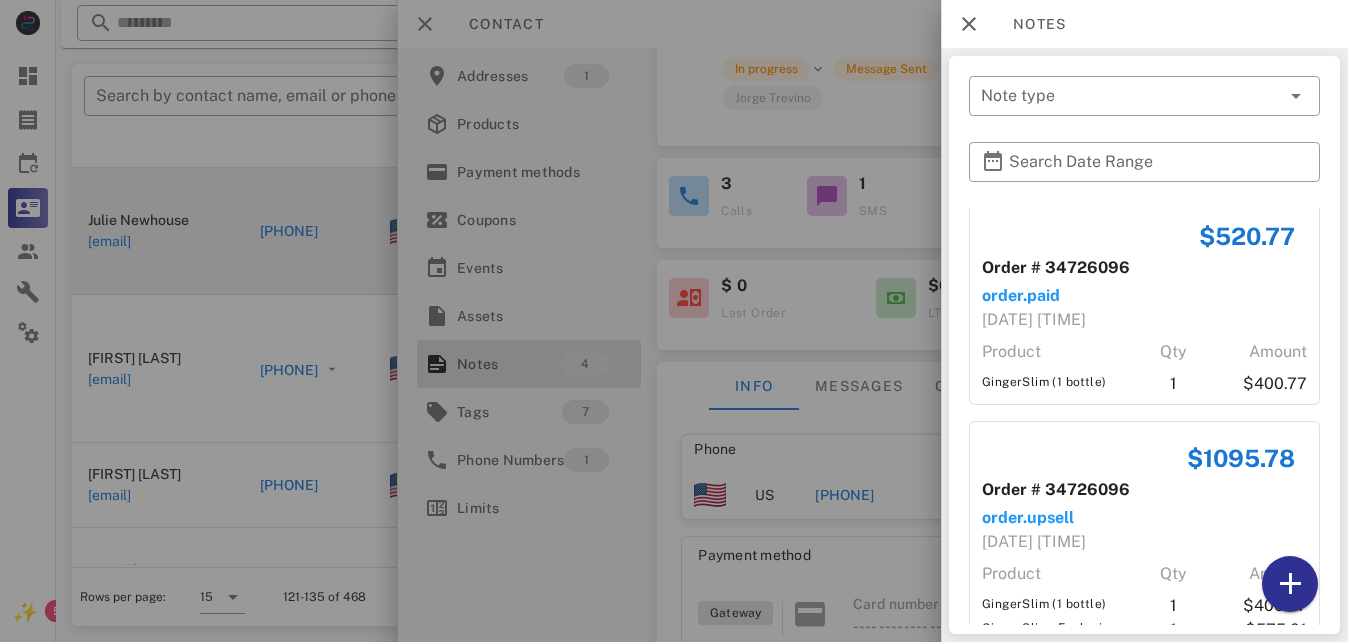 scroll, scrollTop: 0, scrollLeft: 0, axis: both 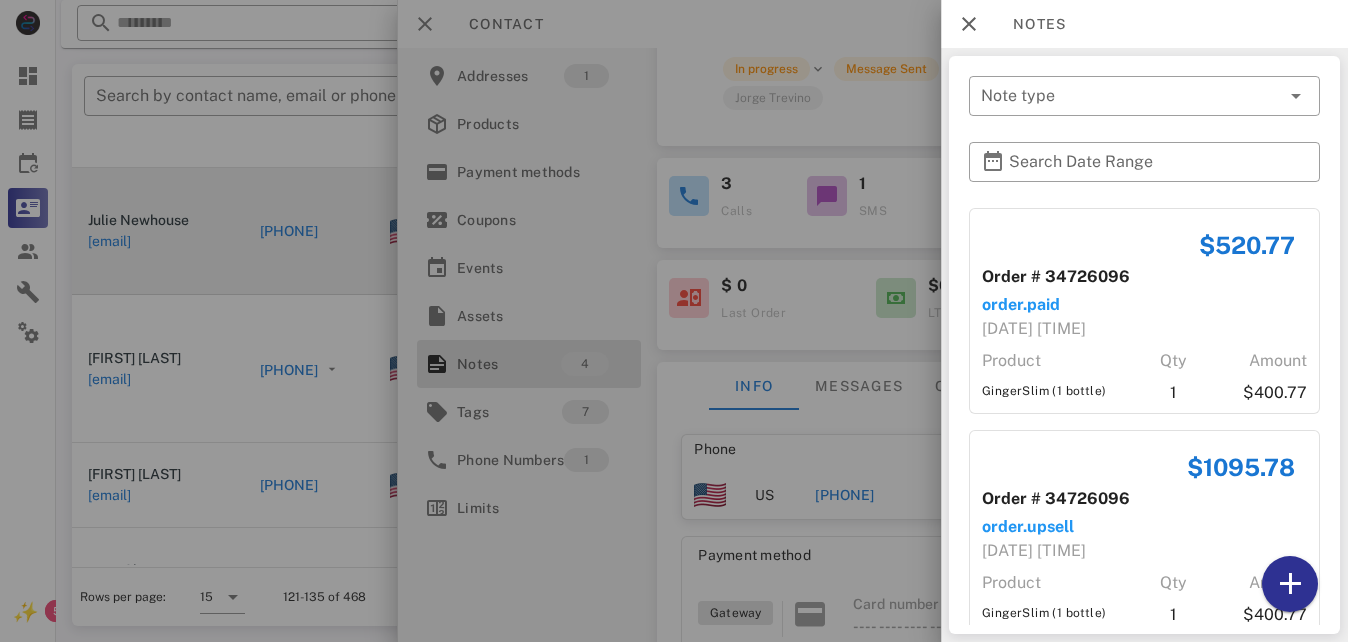click at bounding box center [674, 321] 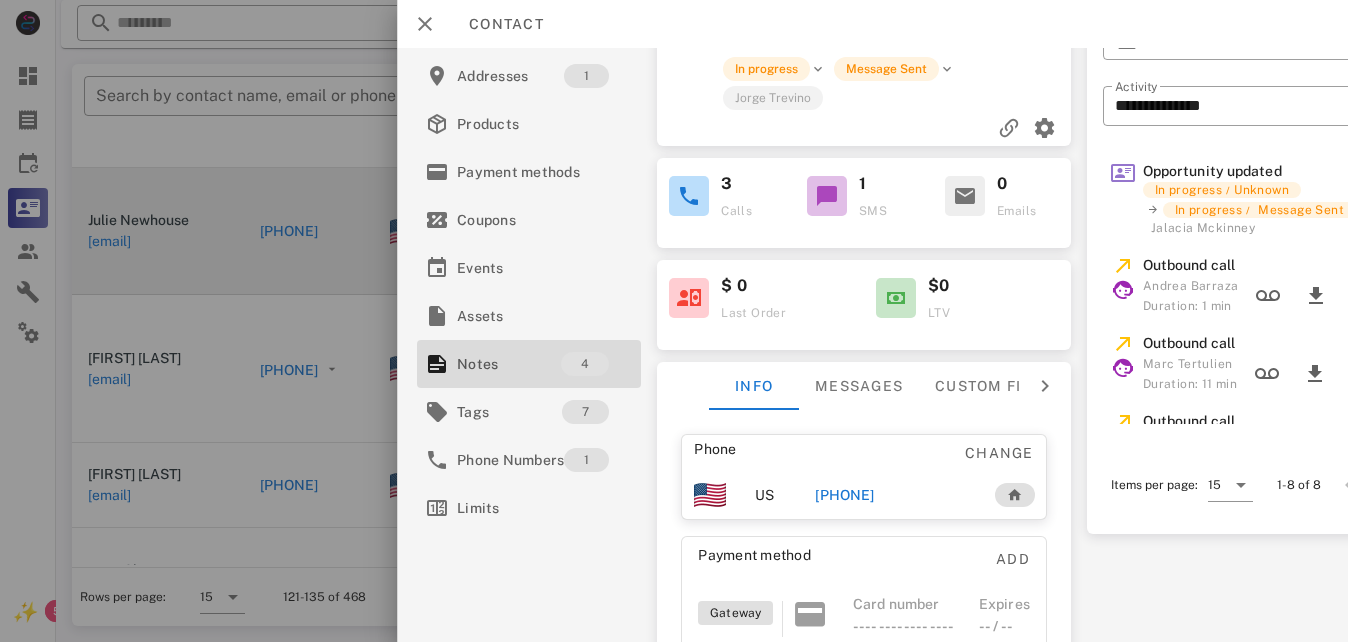 scroll, scrollTop: 0, scrollLeft: 0, axis: both 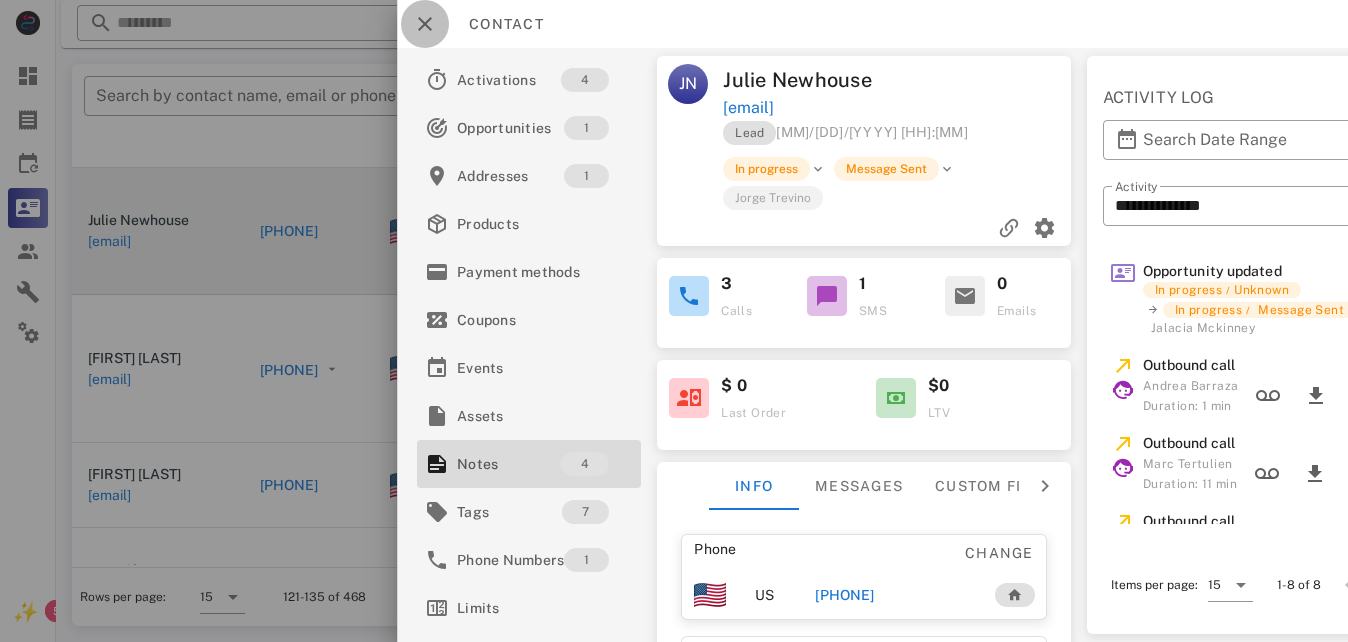 click at bounding box center [425, 24] 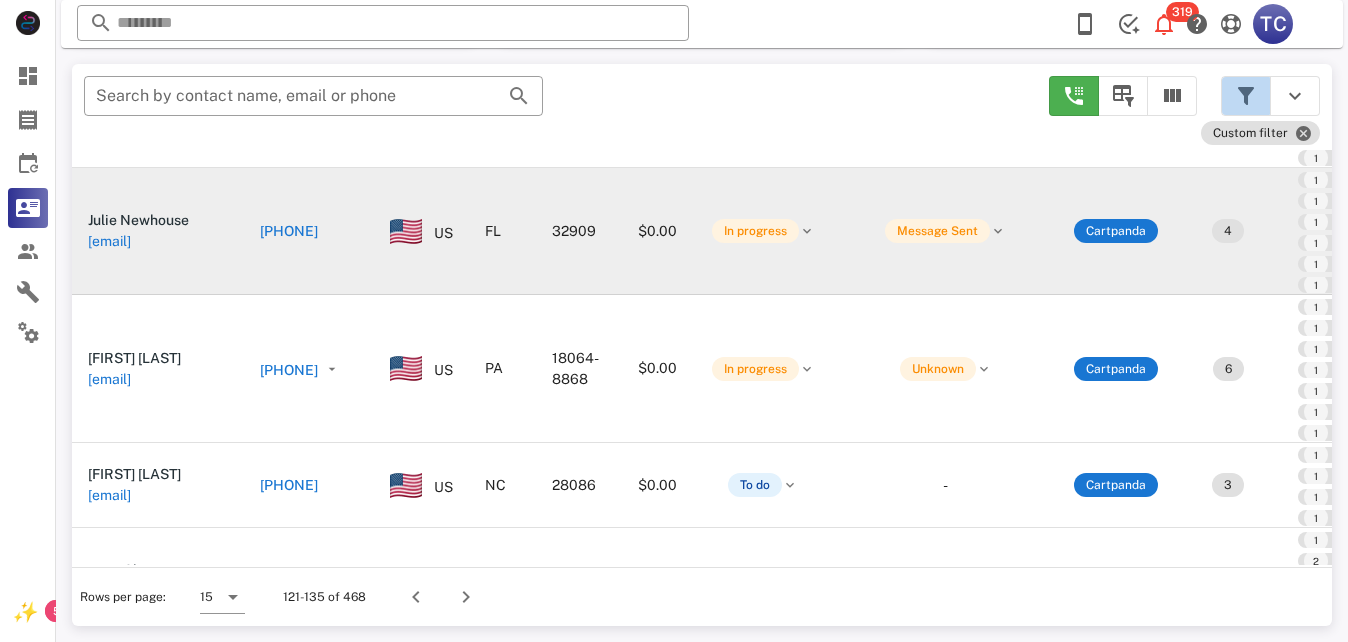 click at bounding box center (1246, 96) 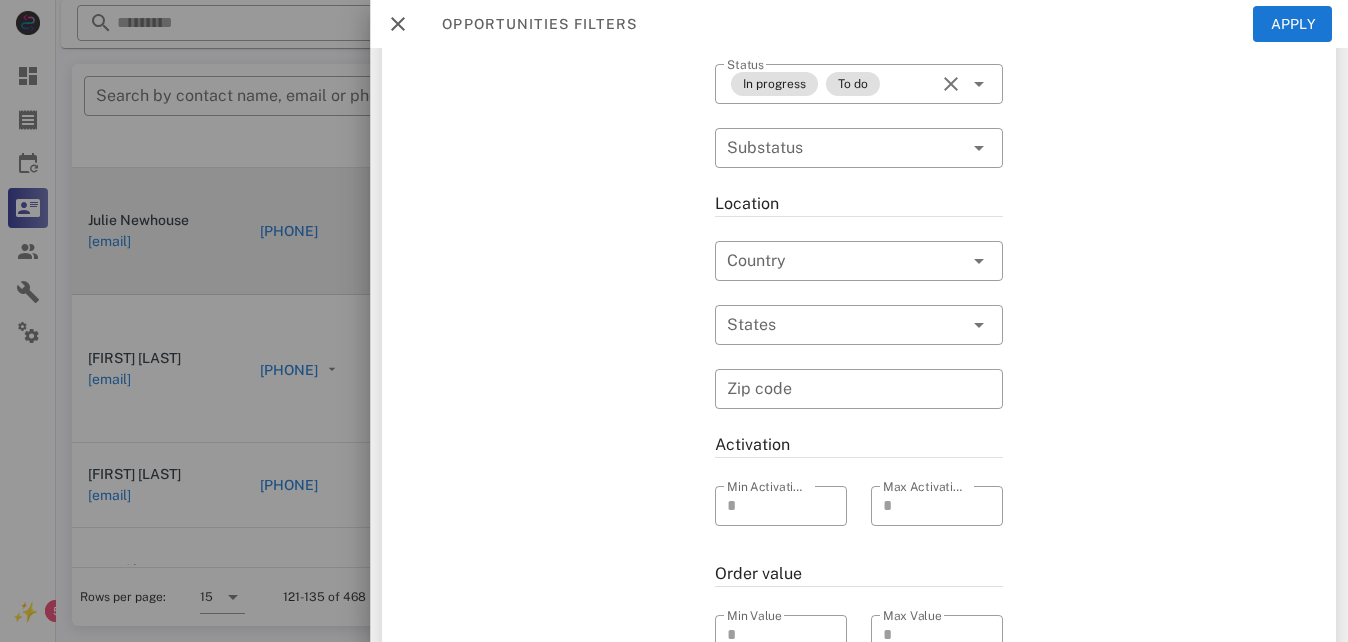 scroll, scrollTop: 69, scrollLeft: 0, axis: vertical 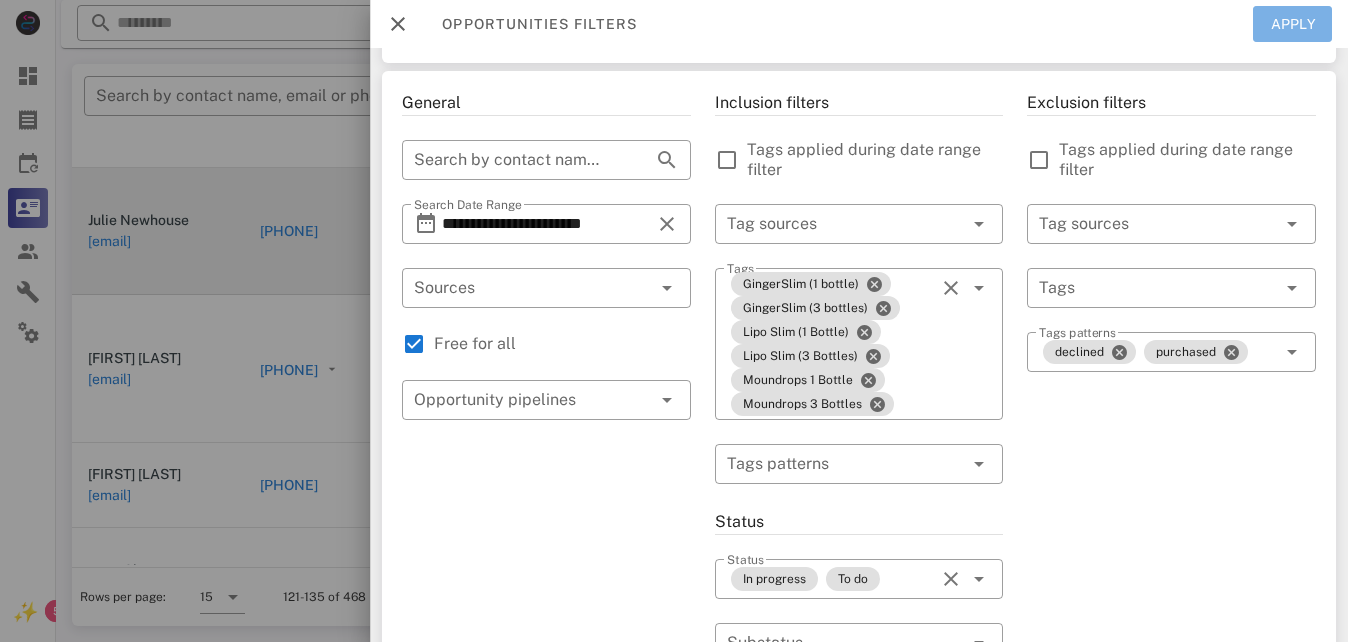click on "Apply" at bounding box center [1293, 24] 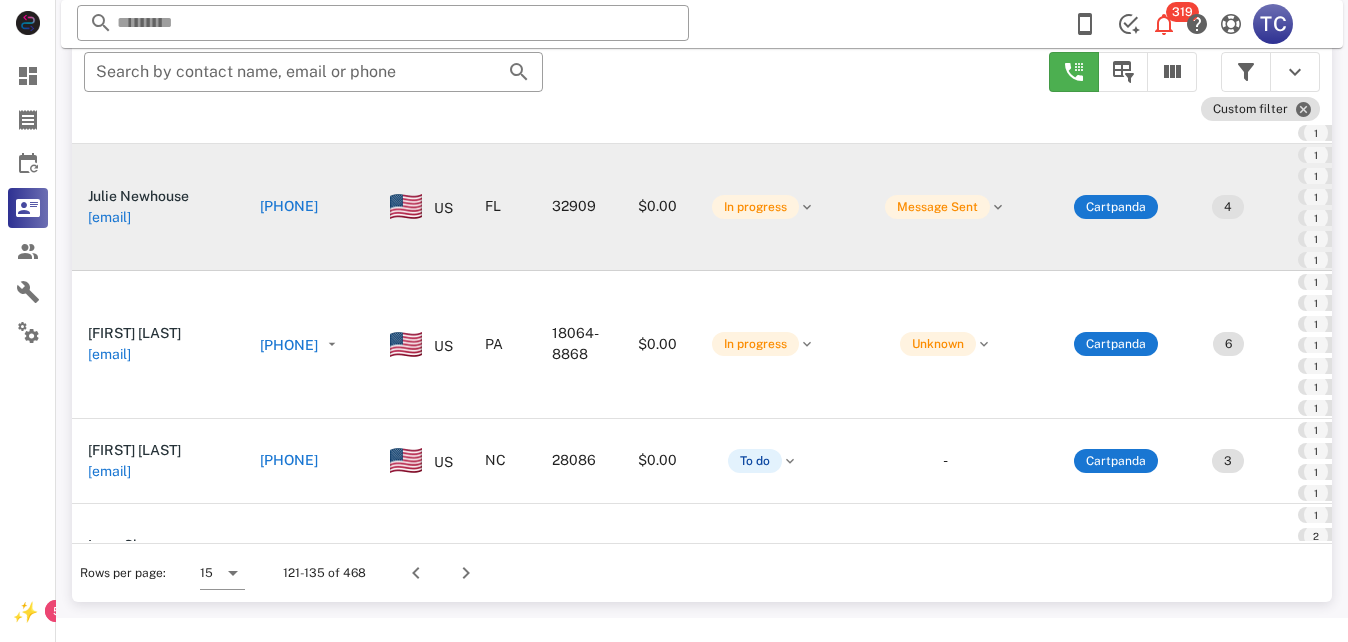 scroll, scrollTop: 356, scrollLeft: 0, axis: vertical 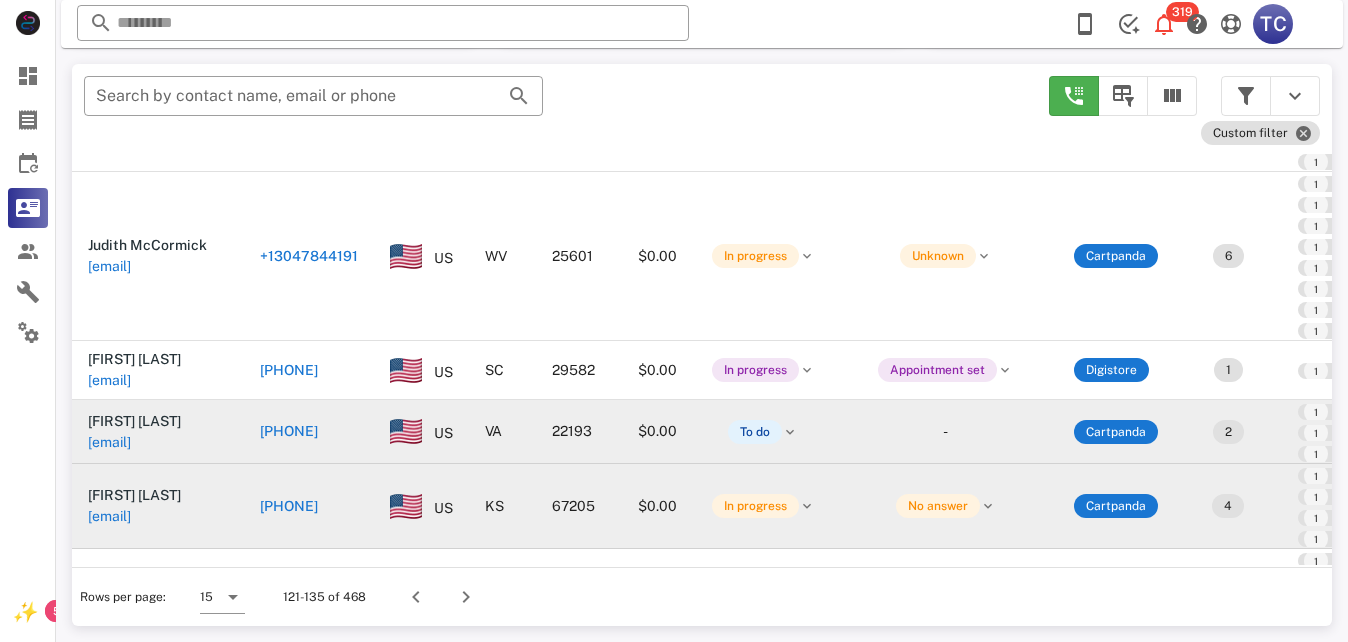 click on "[PHONE]" at bounding box center [289, 431] 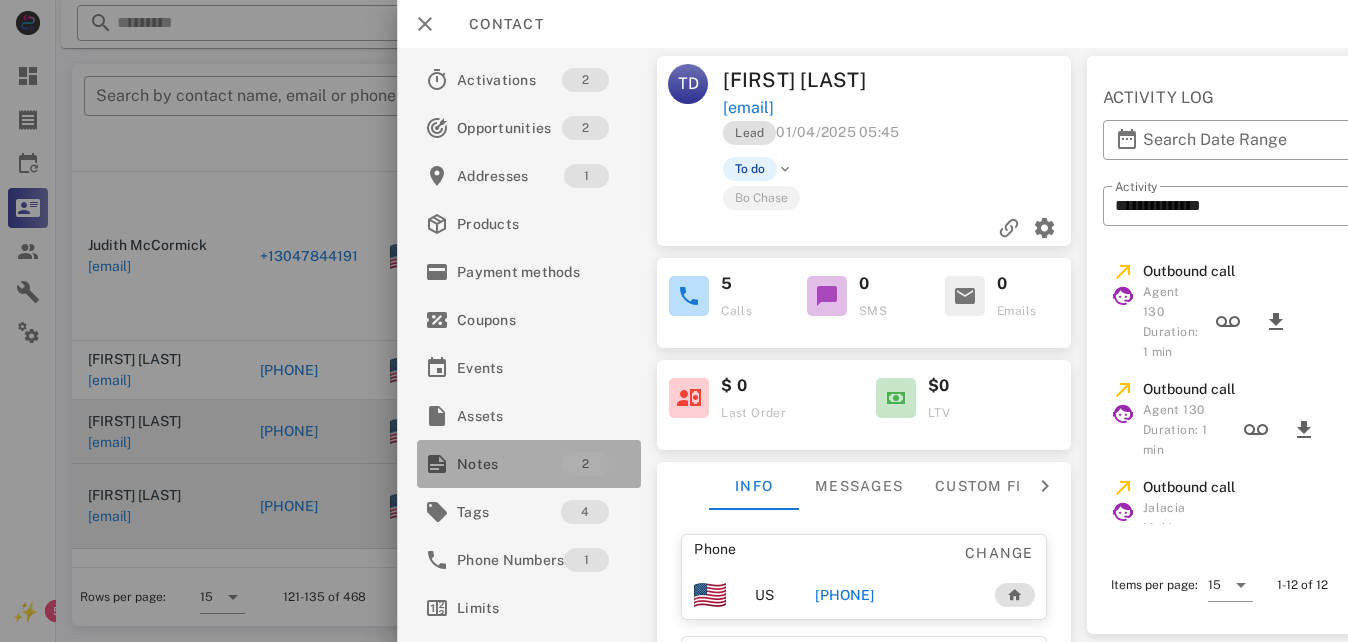 drag, startPoint x: 504, startPoint y: 463, endPoint x: 1034, endPoint y: 340, distance: 544.08545 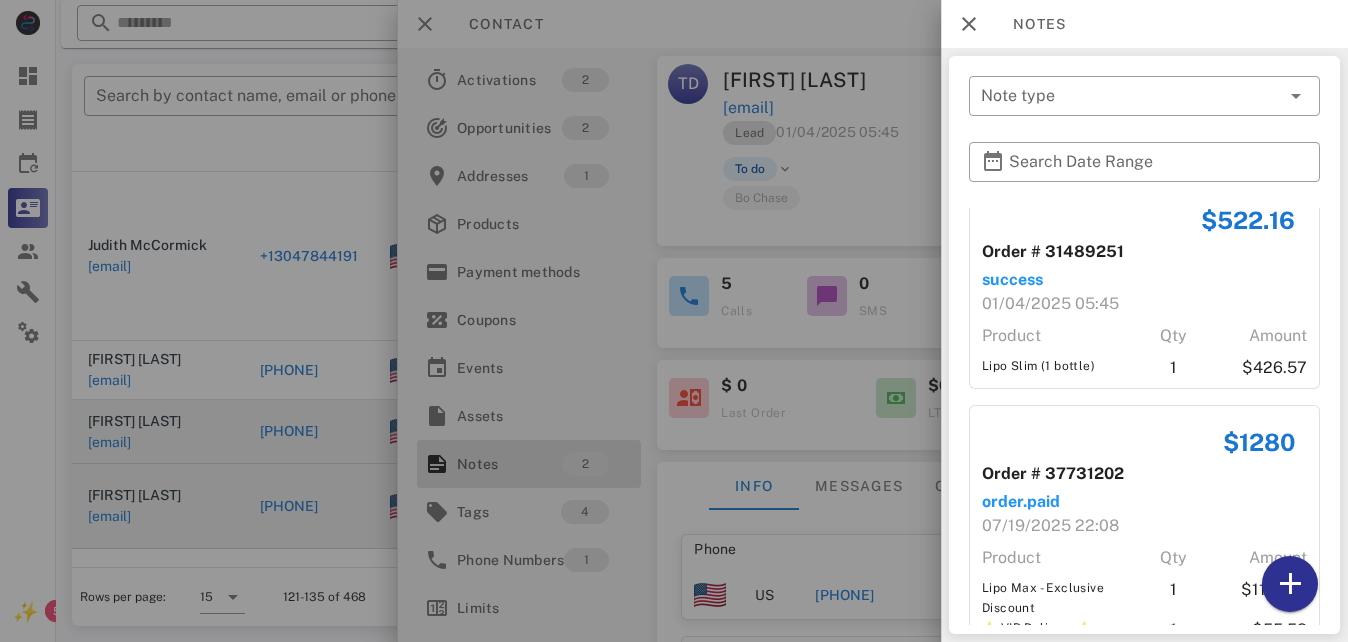 scroll, scrollTop: 0, scrollLeft: 0, axis: both 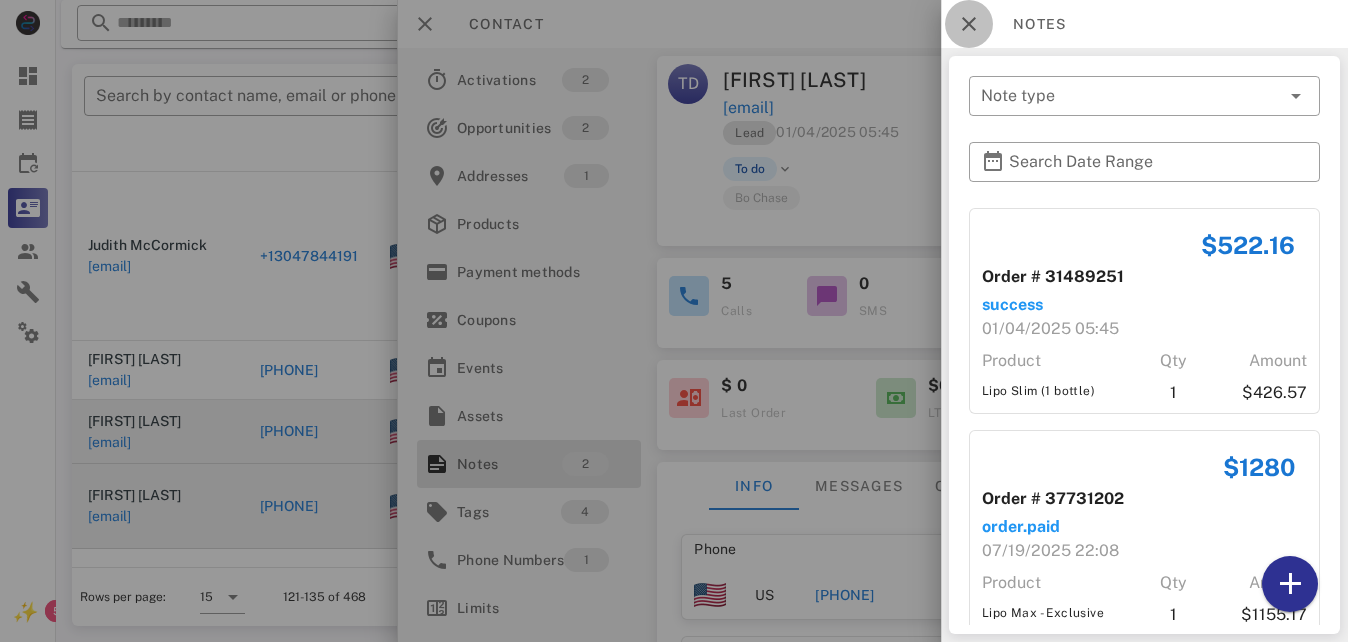 click at bounding box center (969, 24) 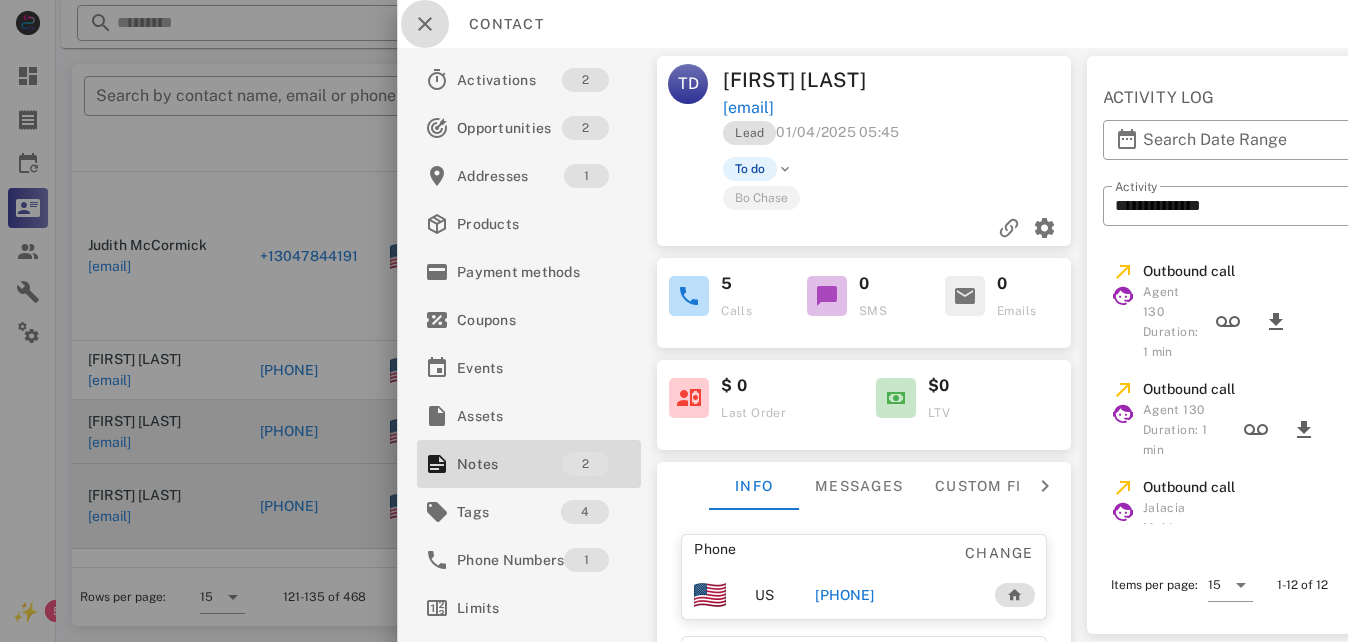 click at bounding box center [425, 24] 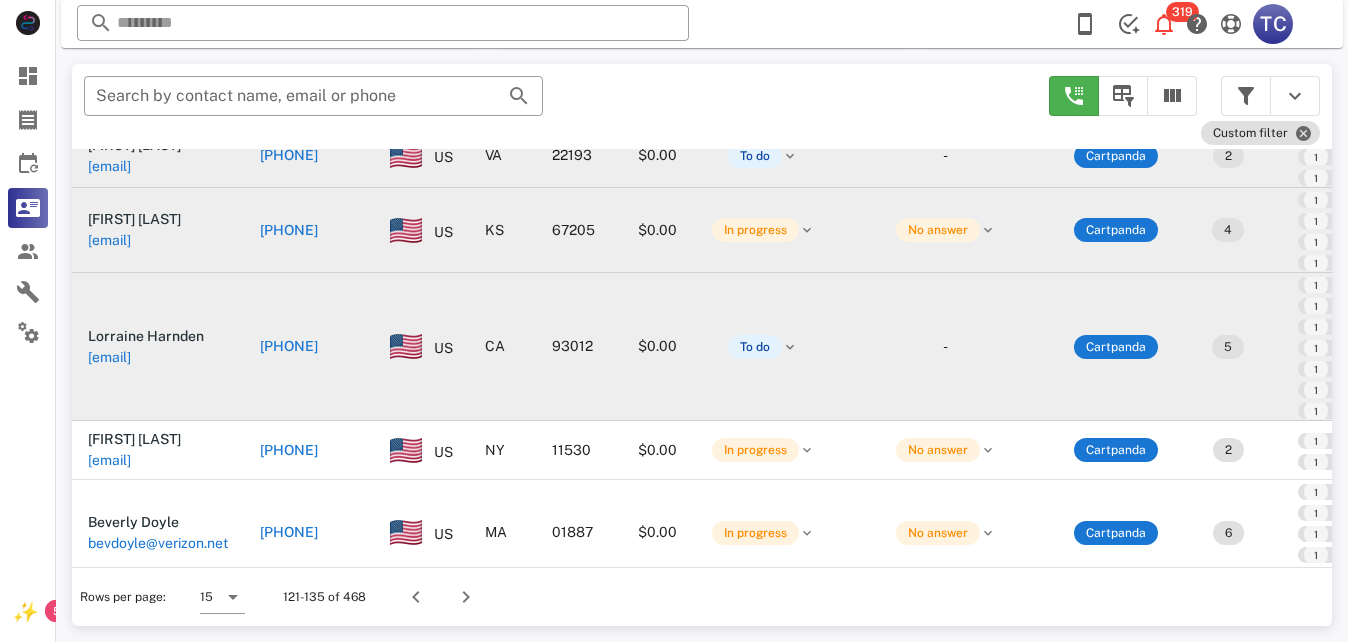 scroll, scrollTop: 600, scrollLeft: 0, axis: vertical 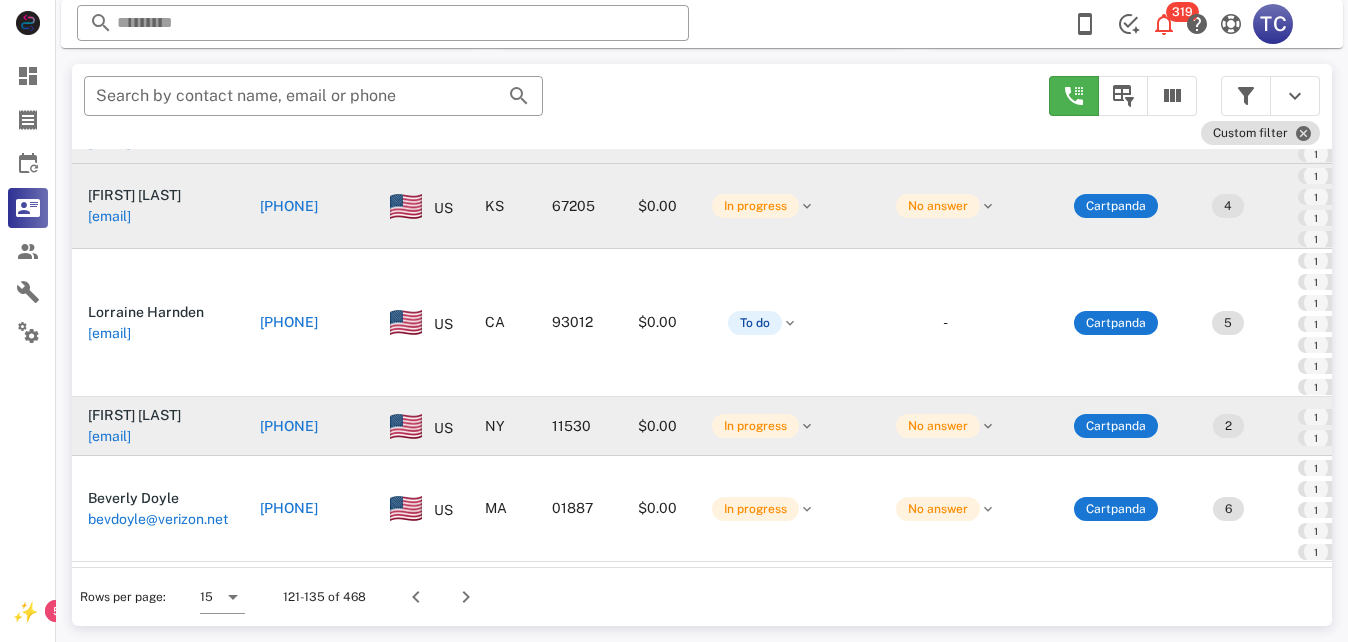 click on "[PHONE]" at bounding box center (289, 426) 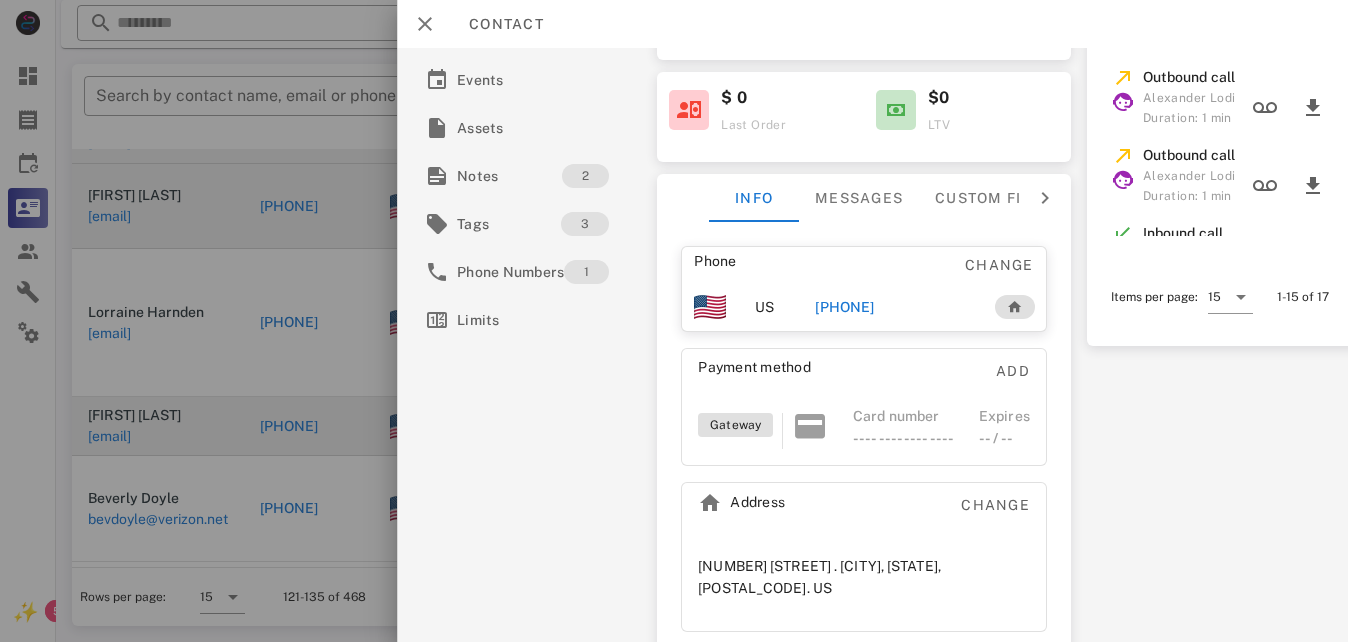 scroll, scrollTop: 290, scrollLeft: 0, axis: vertical 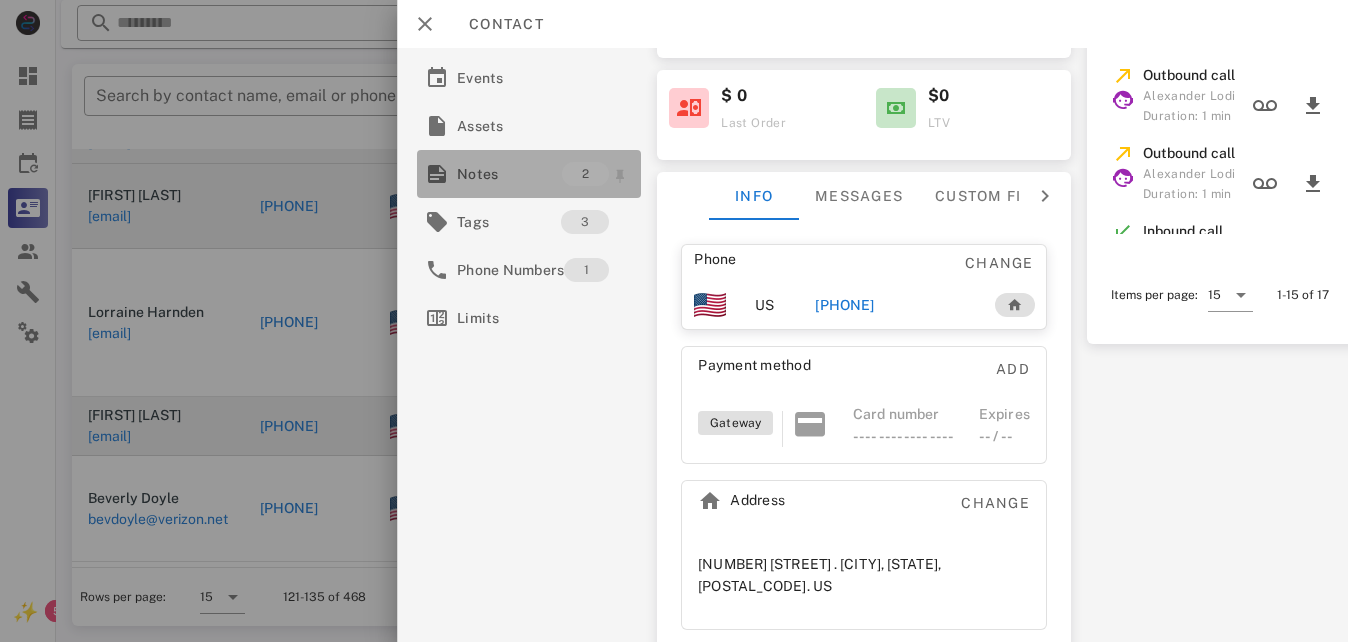 click on "Notes" at bounding box center (509, 174) 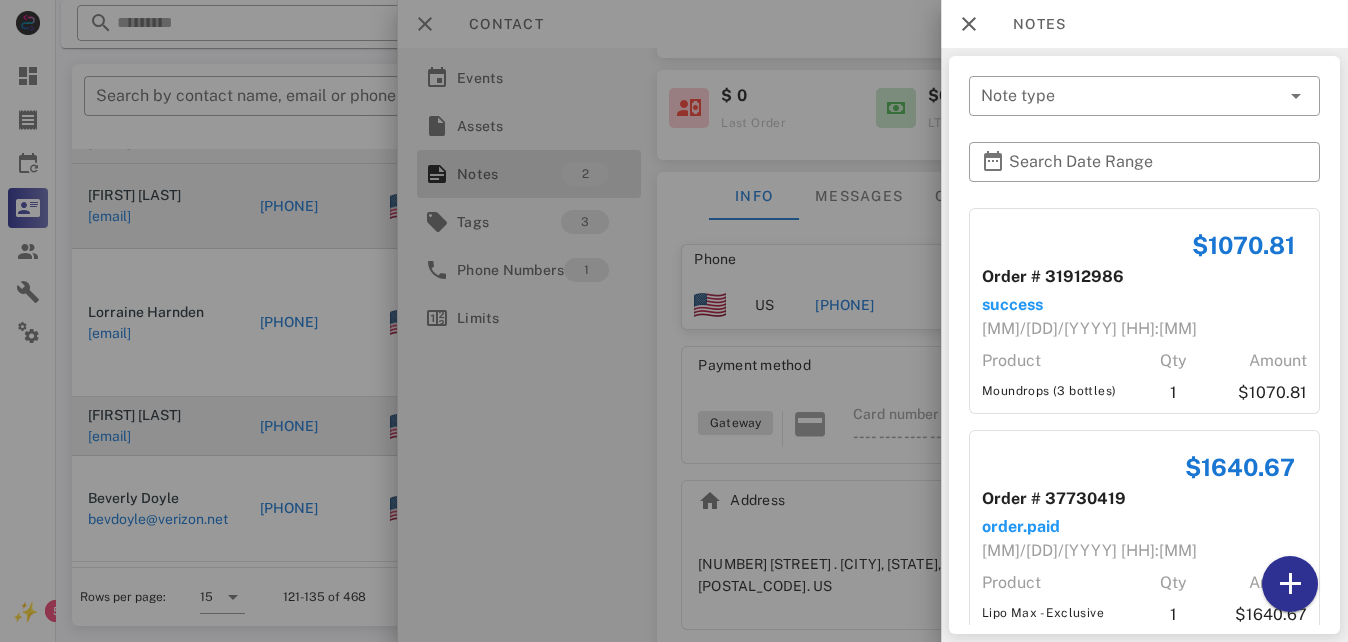 scroll, scrollTop: 55, scrollLeft: 0, axis: vertical 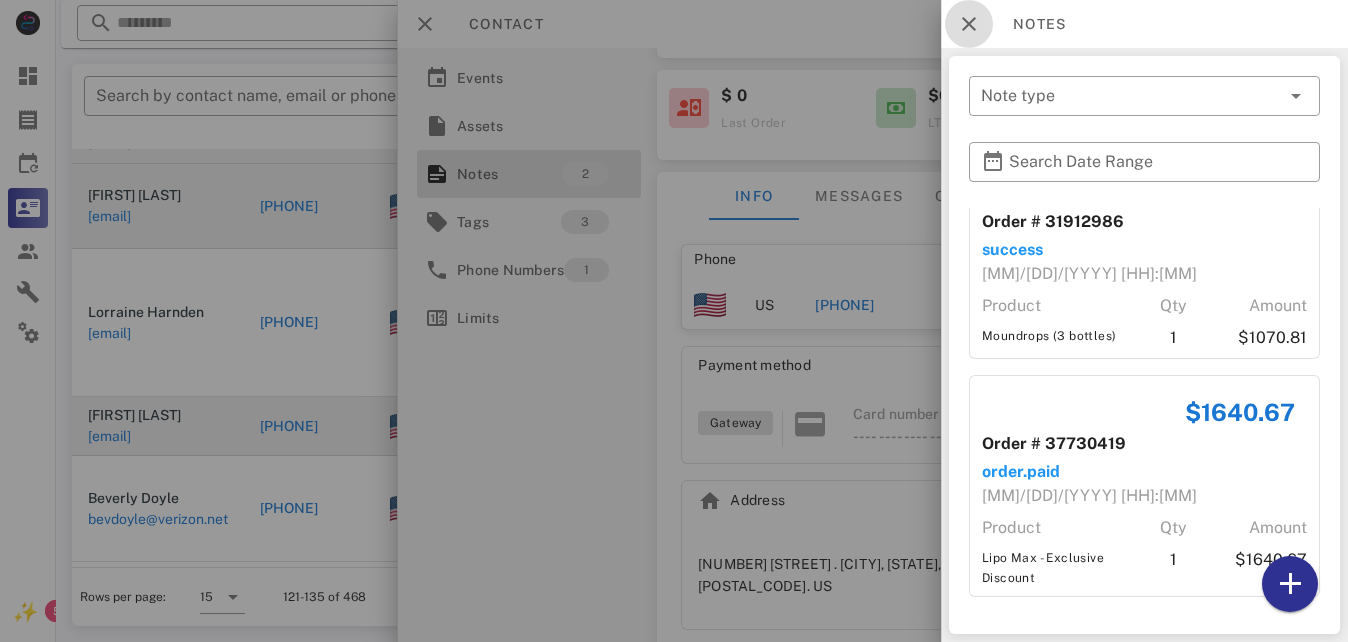 click at bounding box center [969, 24] 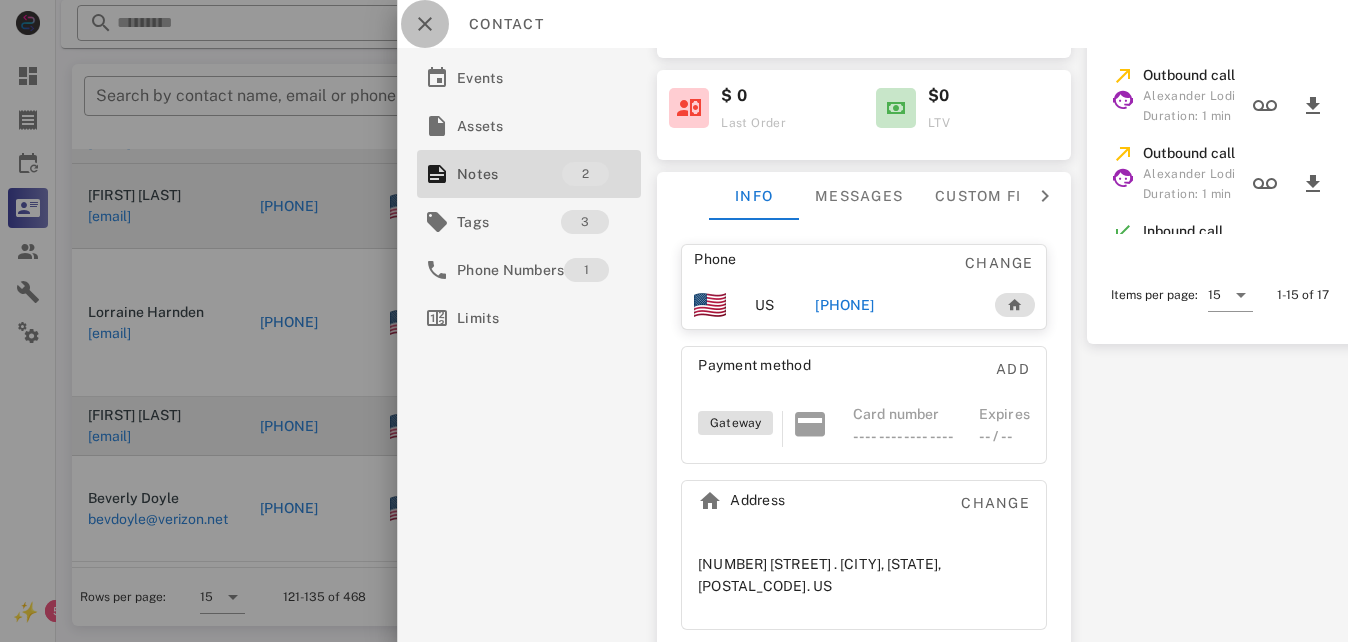 click at bounding box center [425, 24] 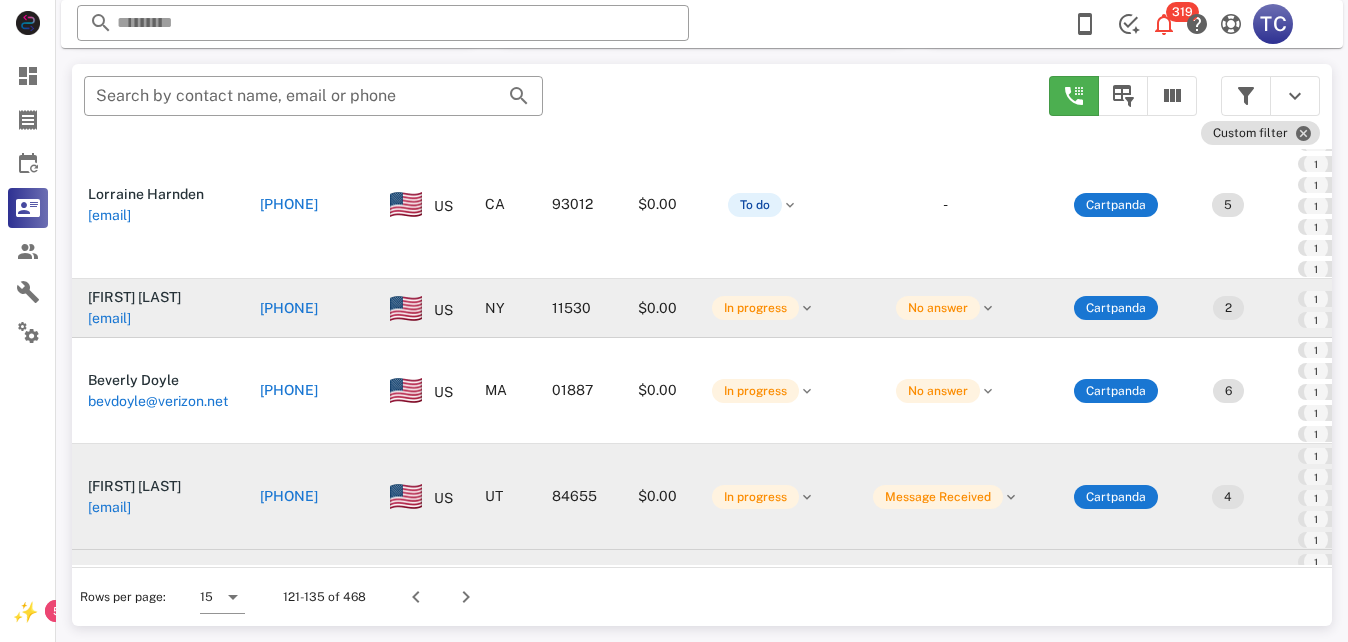 scroll, scrollTop: 900, scrollLeft: 0, axis: vertical 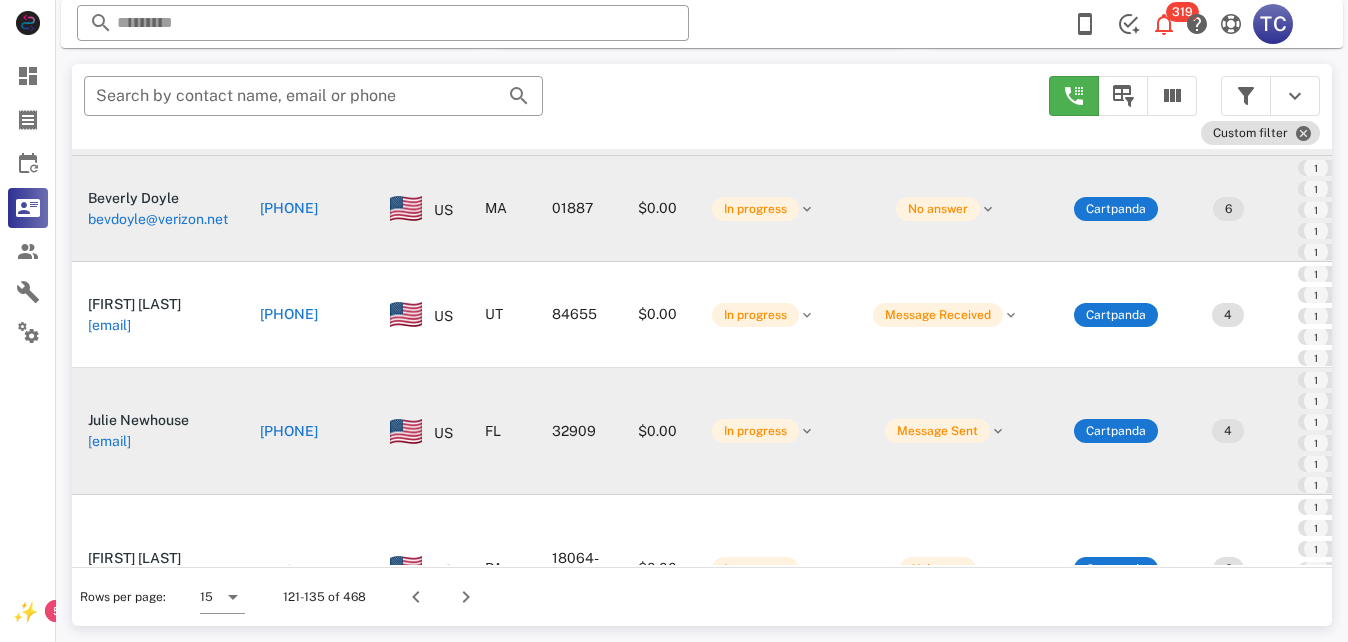click on "[PHONE]" at bounding box center [289, 208] 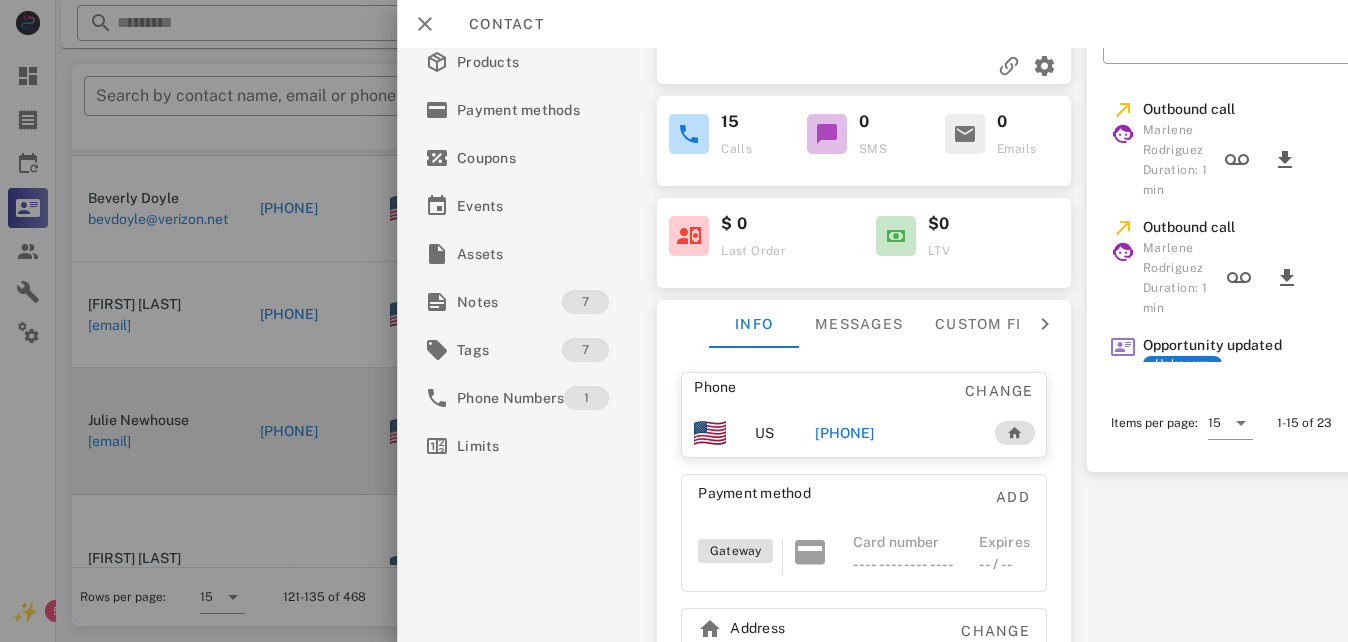 scroll, scrollTop: 0, scrollLeft: 0, axis: both 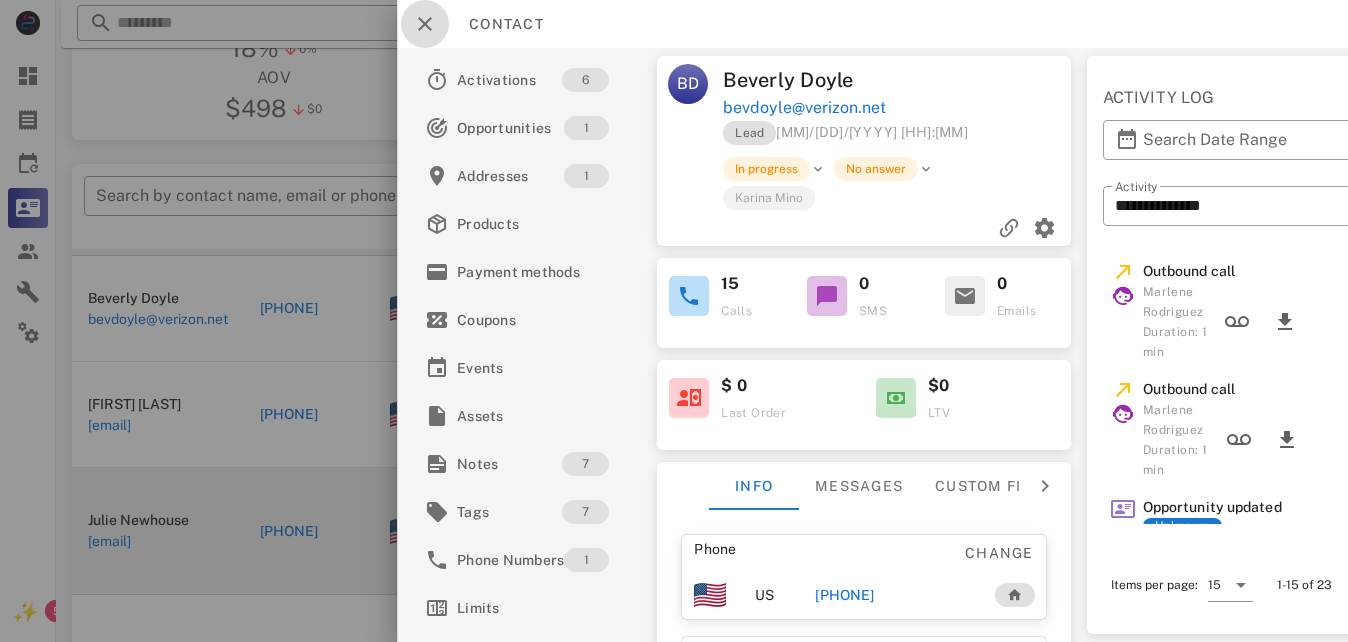 click at bounding box center (425, 24) 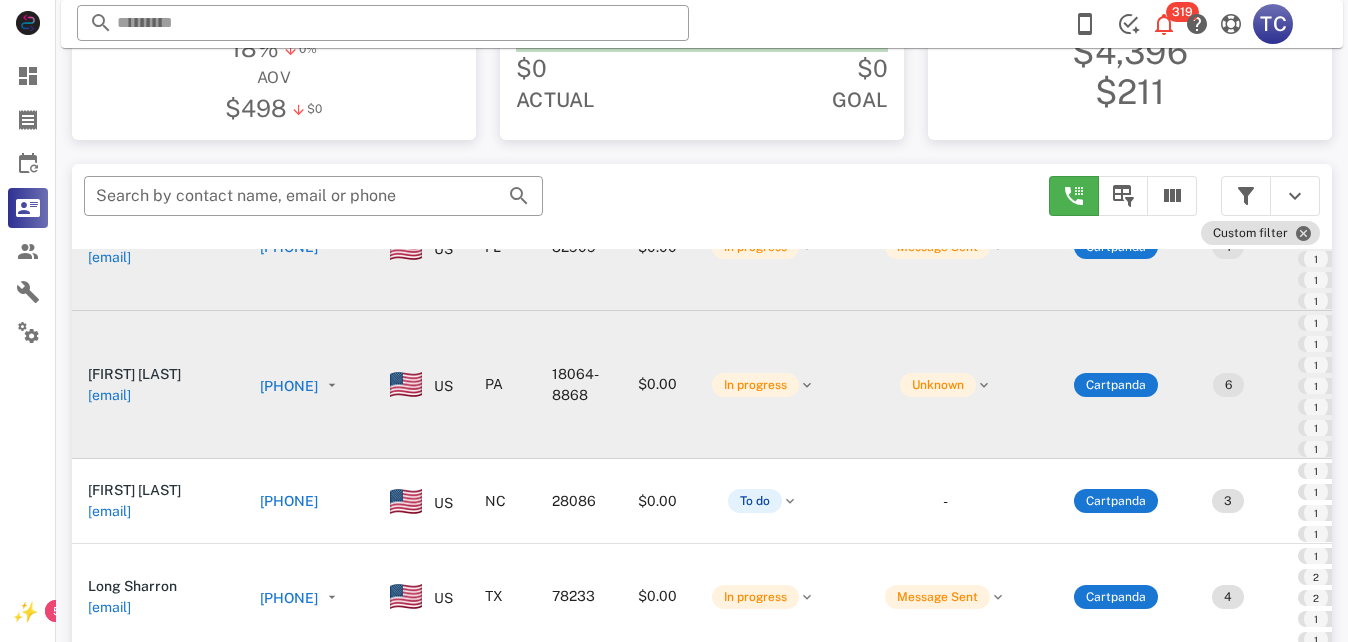 scroll, scrollTop: 1242, scrollLeft: 0, axis: vertical 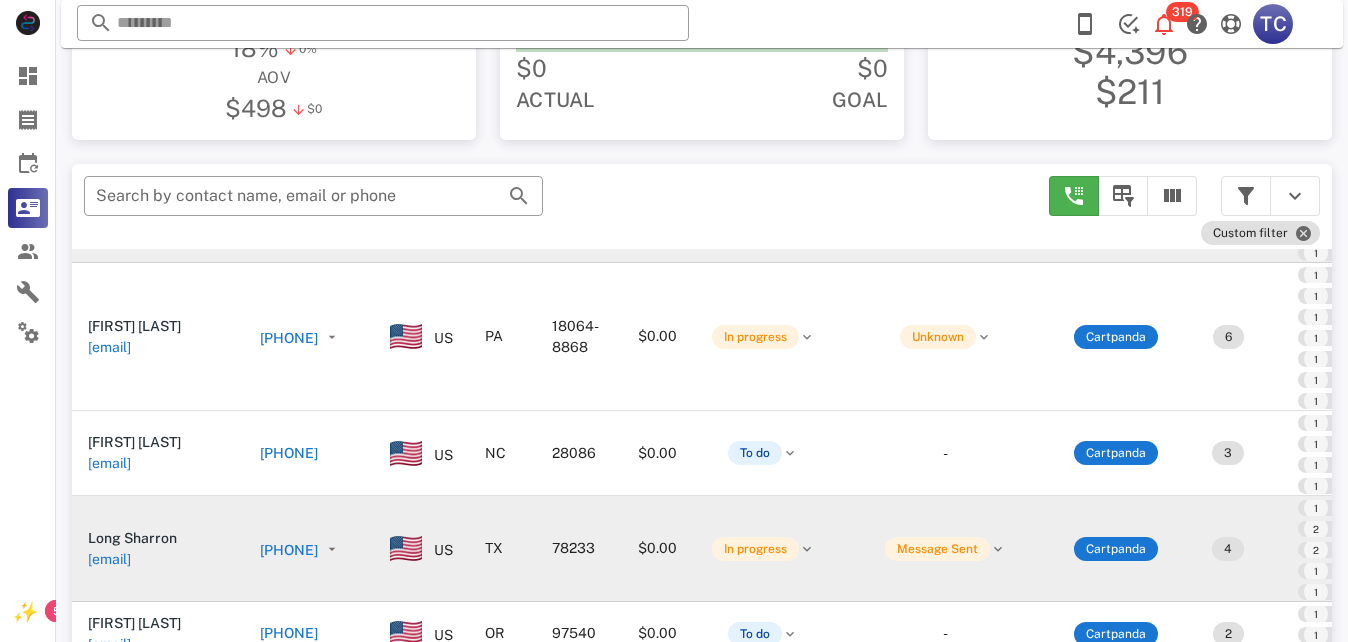 click on "[PHONE]" at bounding box center [289, 550] 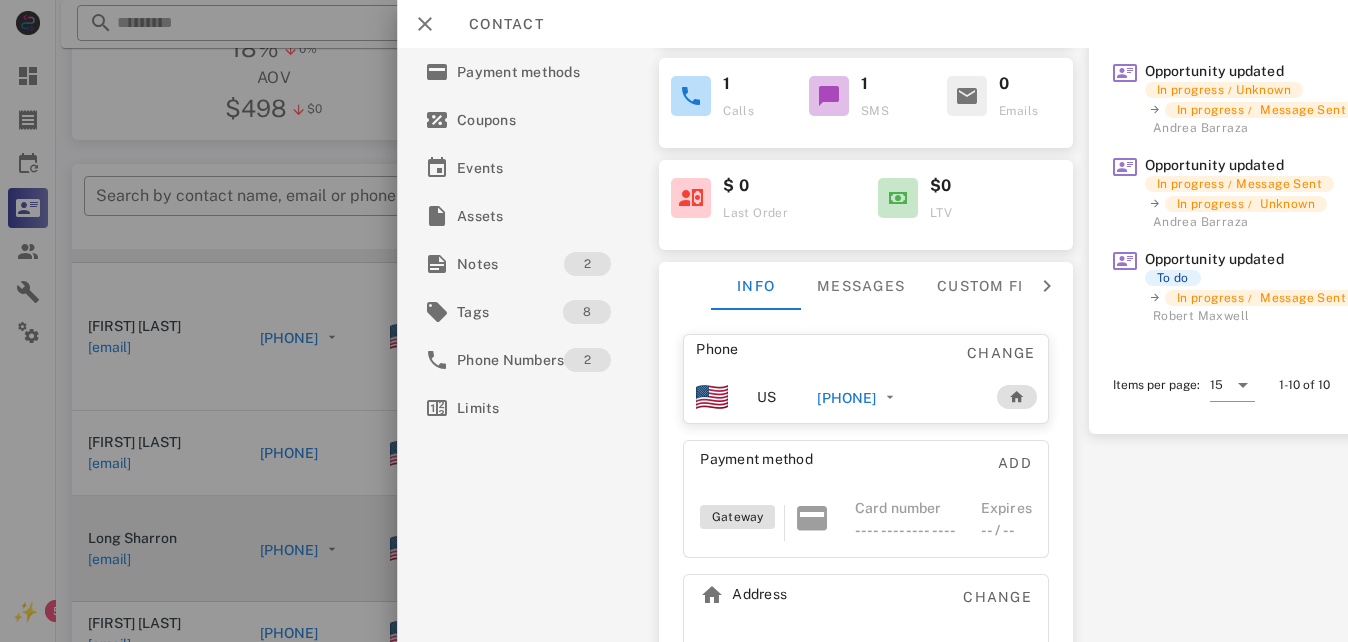 scroll, scrollTop: 100, scrollLeft: 0, axis: vertical 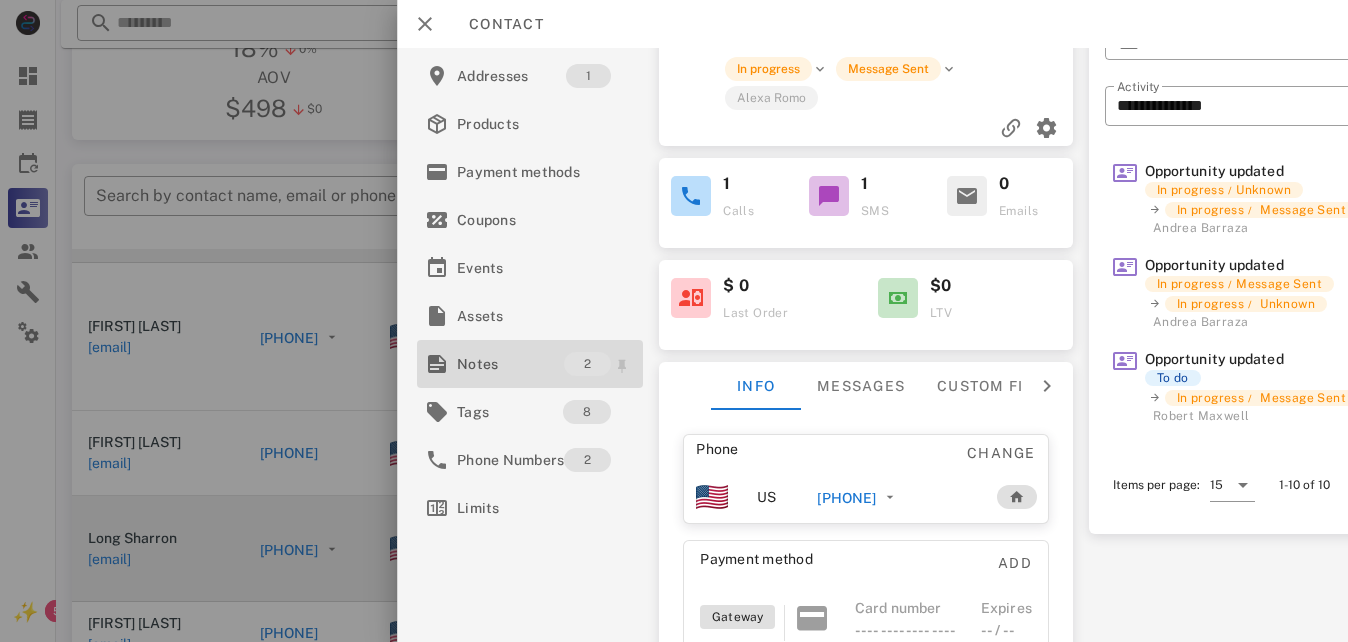 click on "Notes" at bounding box center (510, 364) 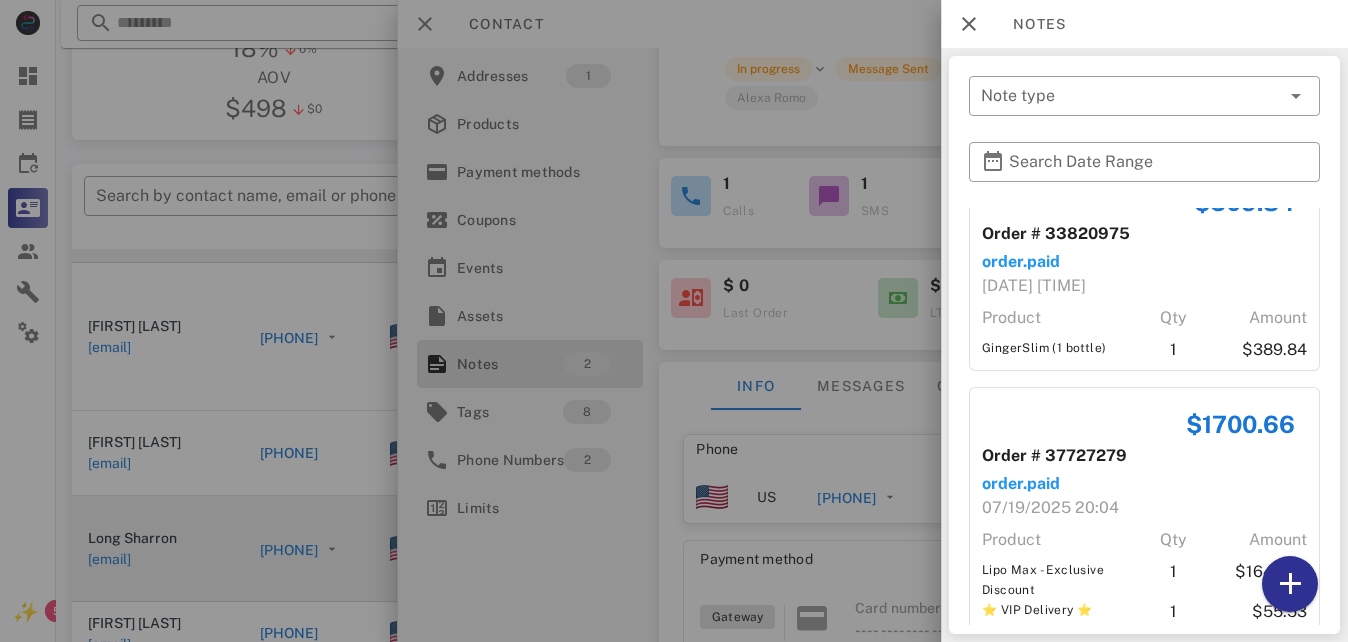 scroll, scrollTop: 79, scrollLeft: 0, axis: vertical 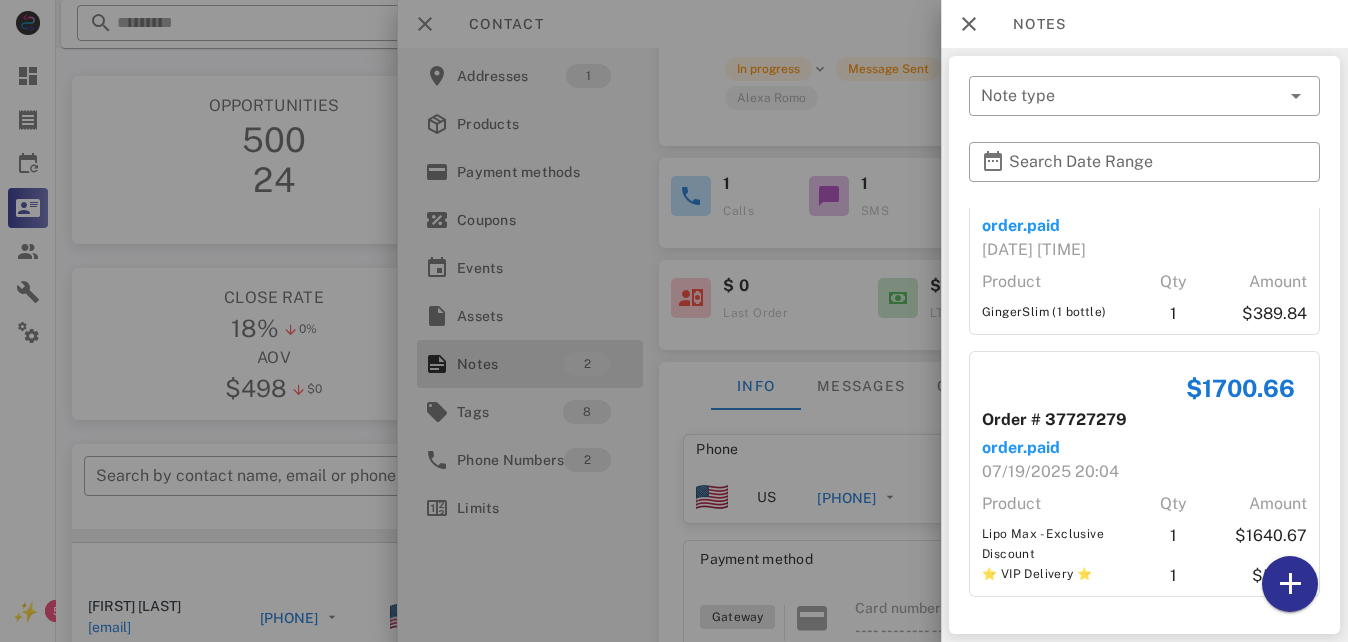 click at bounding box center [674, 321] 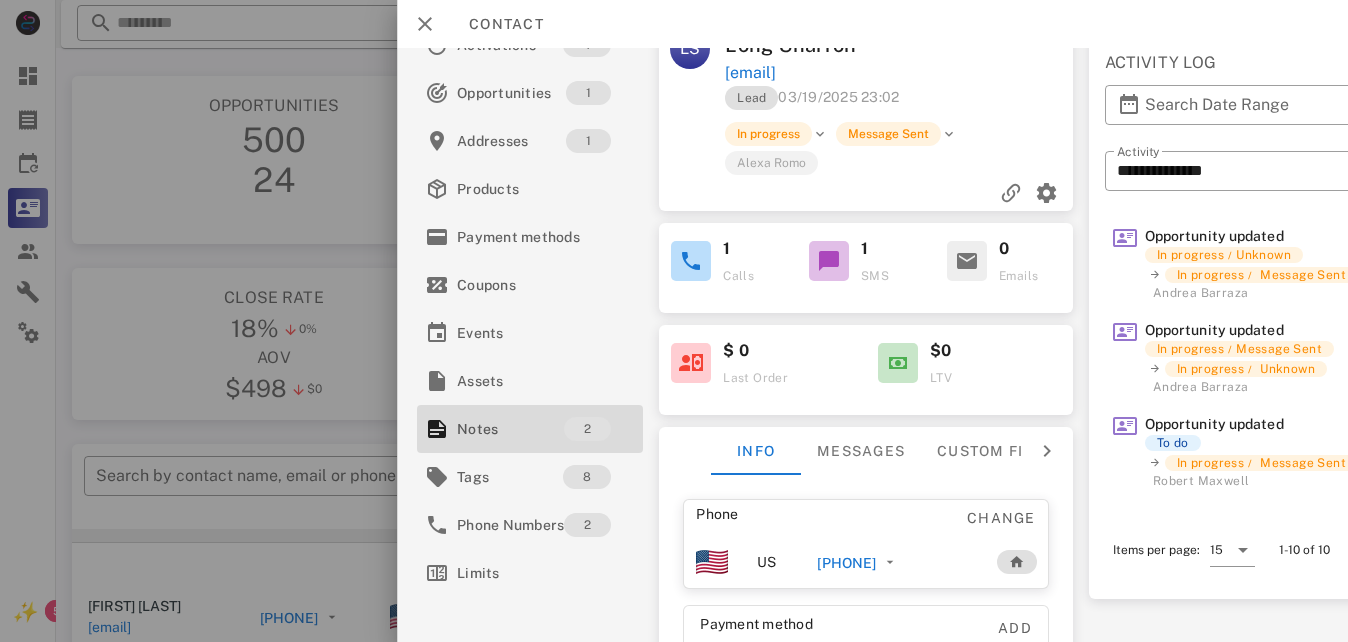 scroll, scrollTop: 0, scrollLeft: 0, axis: both 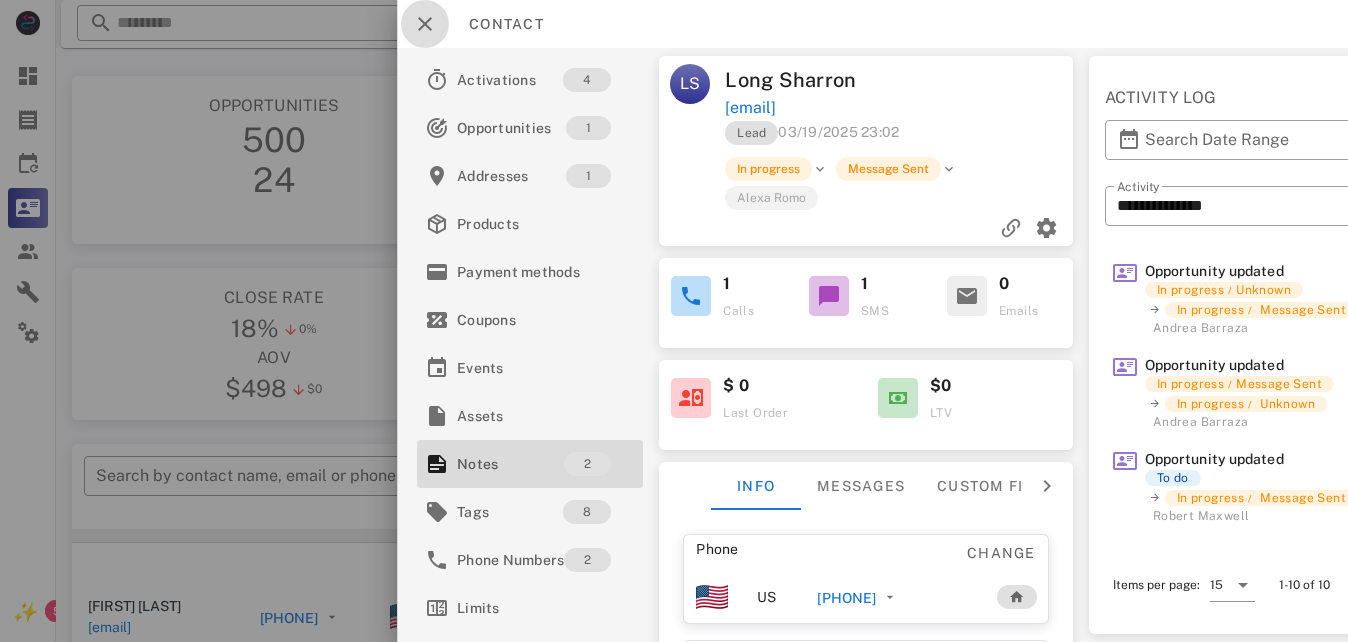 click at bounding box center (425, 24) 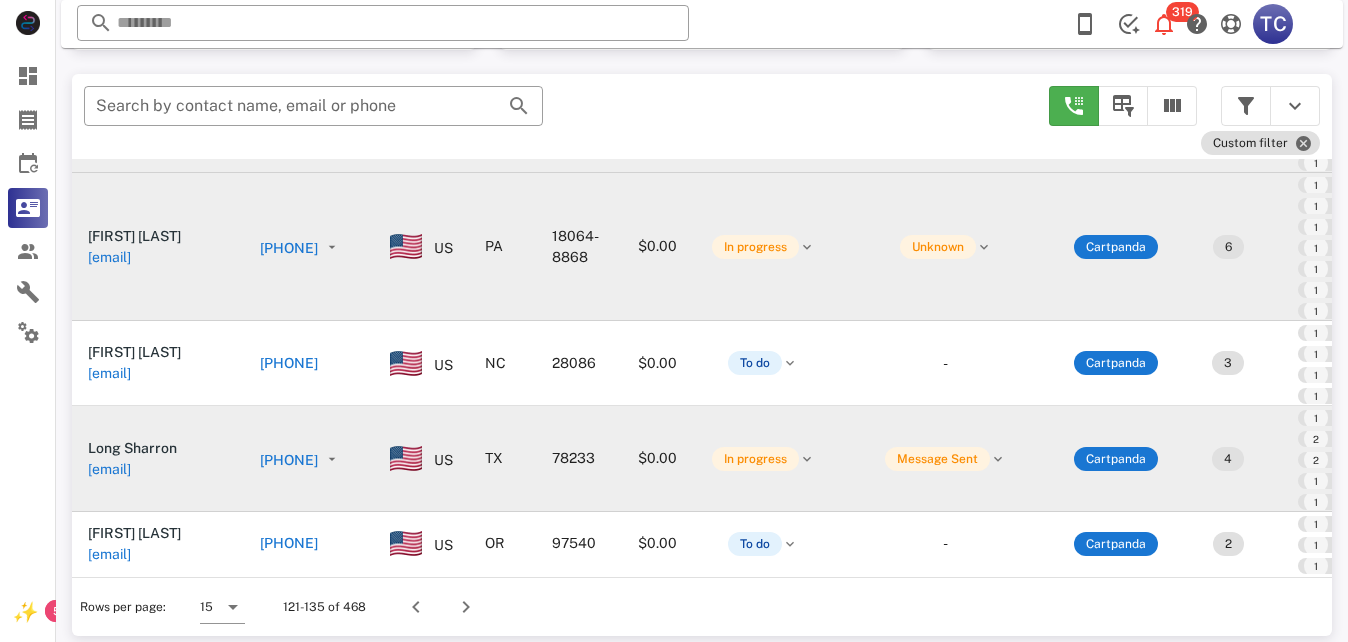 scroll, scrollTop: 380, scrollLeft: 0, axis: vertical 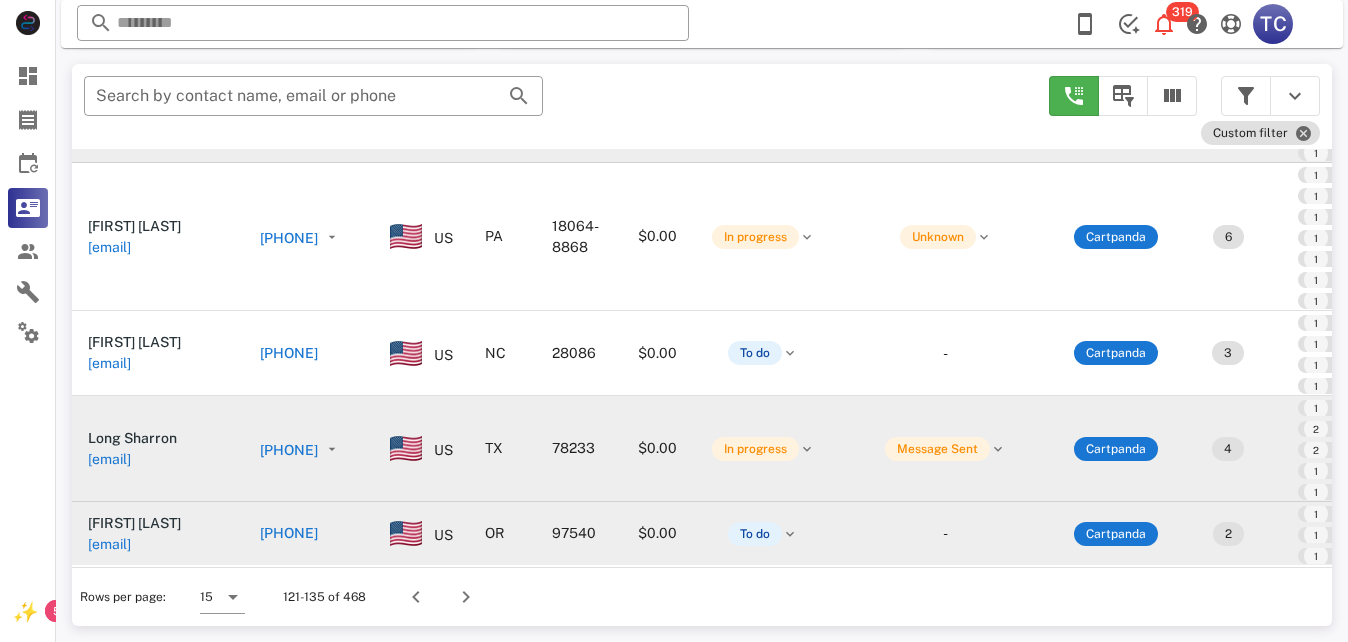 click on "[FIRST] [LAST]" at bounding box center (134, 523) 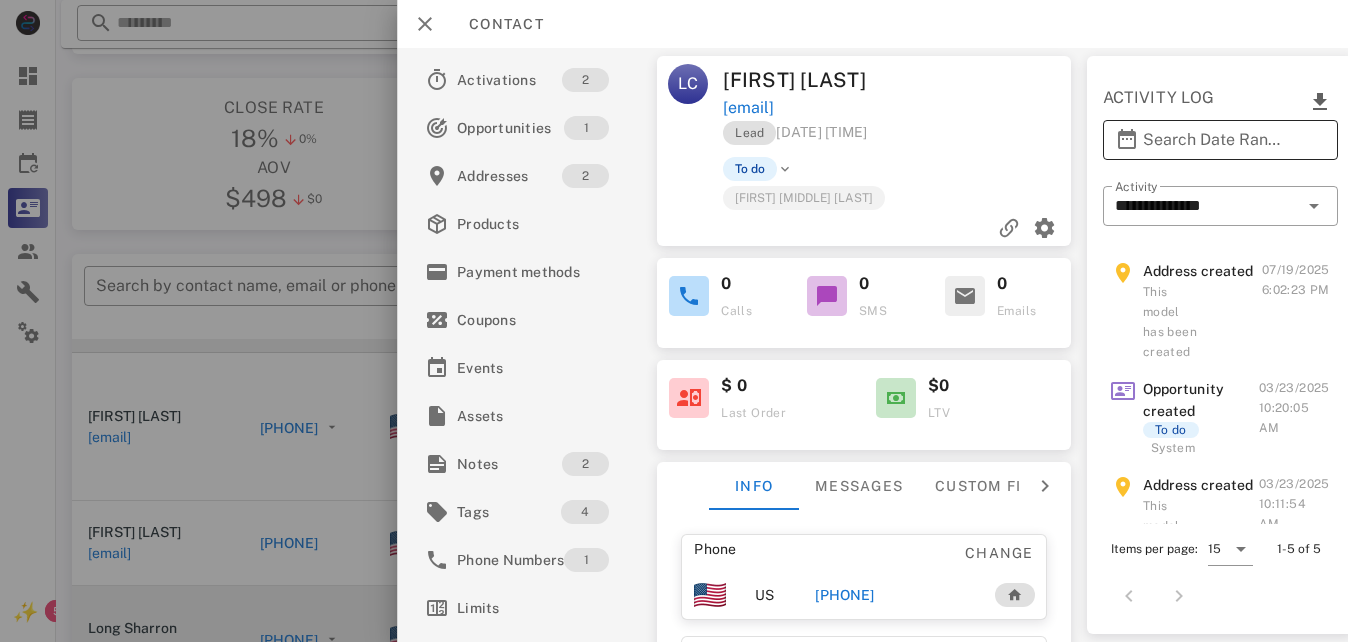 scroll, scrollTop: 0, scrollLeft: 0, axis: both 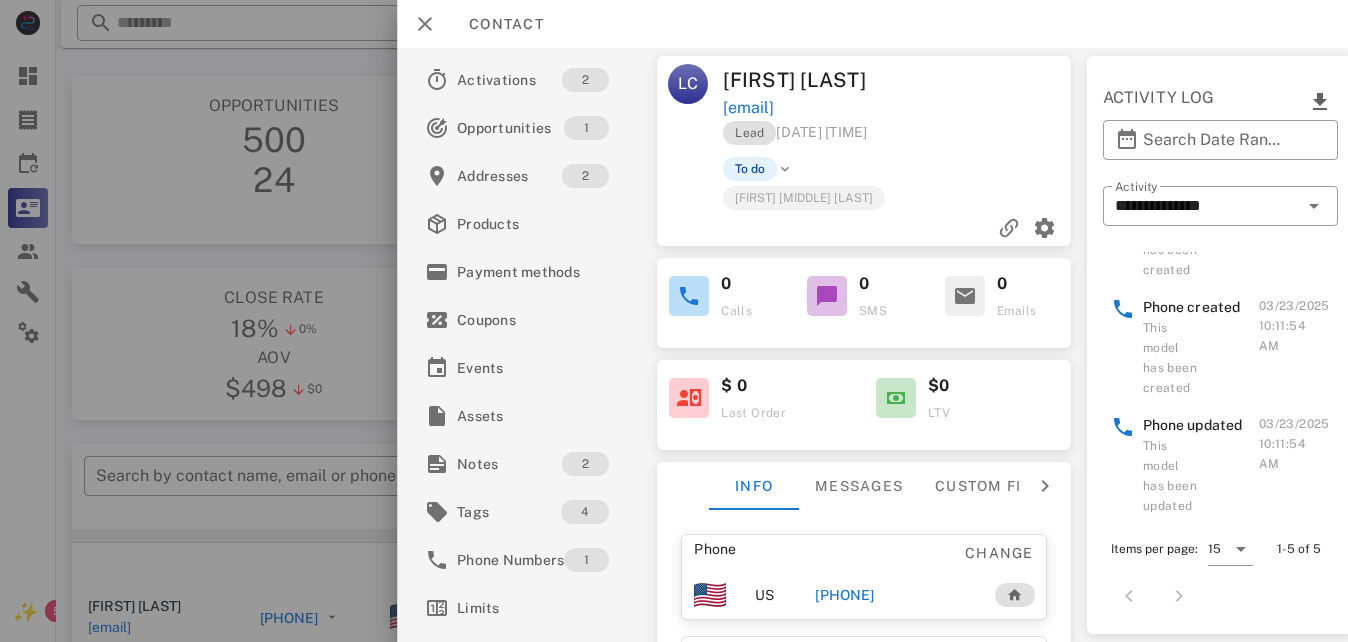 click on "[PHONE]" at bounding box center [845, 595] 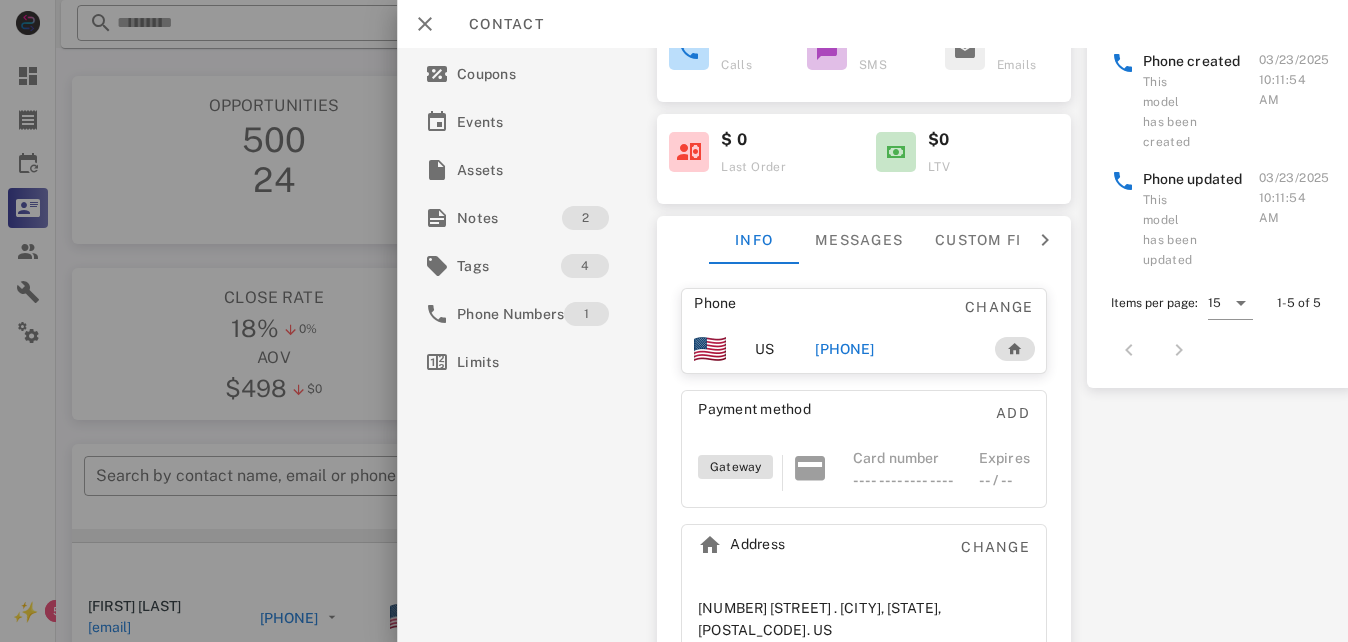 scroll, scrollTop: 290, scrollLeft: 0, axis: vertical 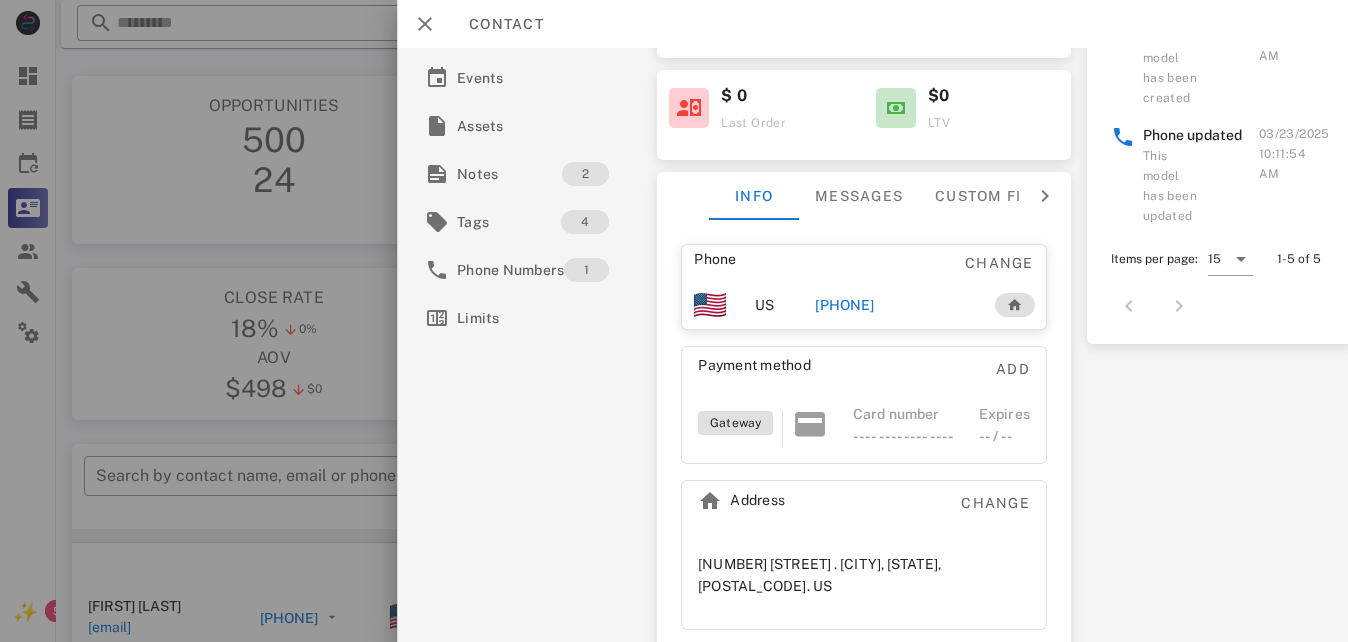click on "[PHONE]" at bounding box center [845, 305] 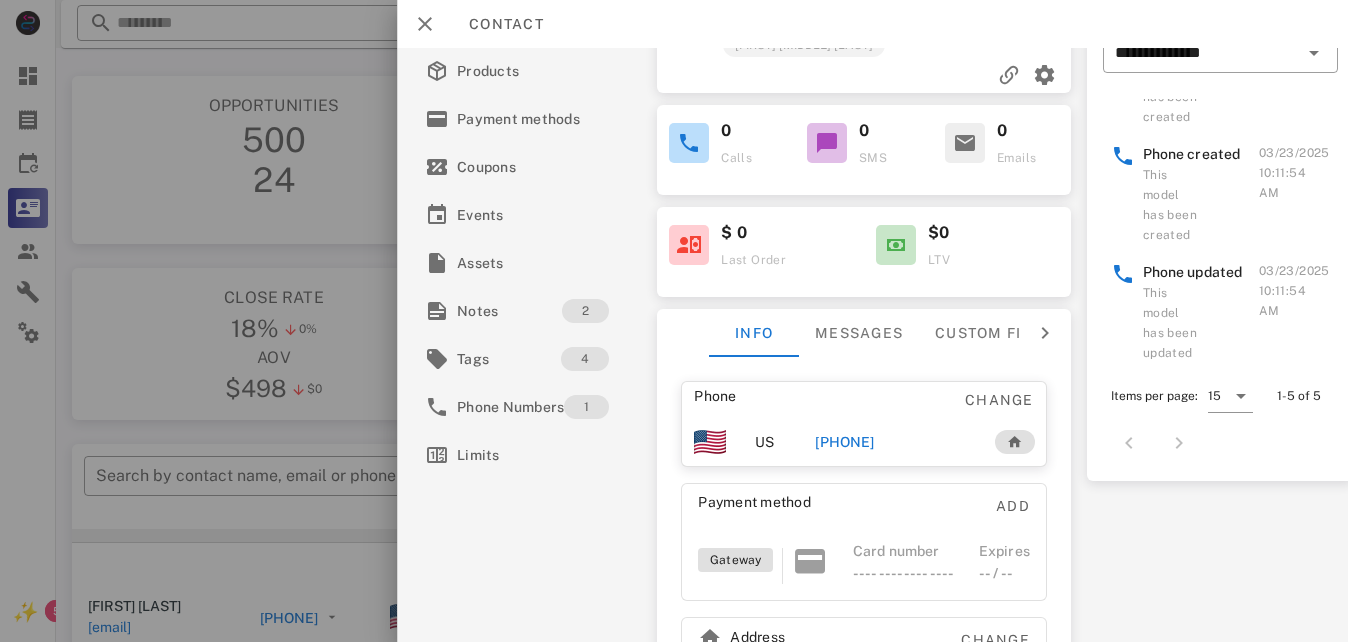 scroll, scrollTop: 0, scrollLeft: 0, axis: both 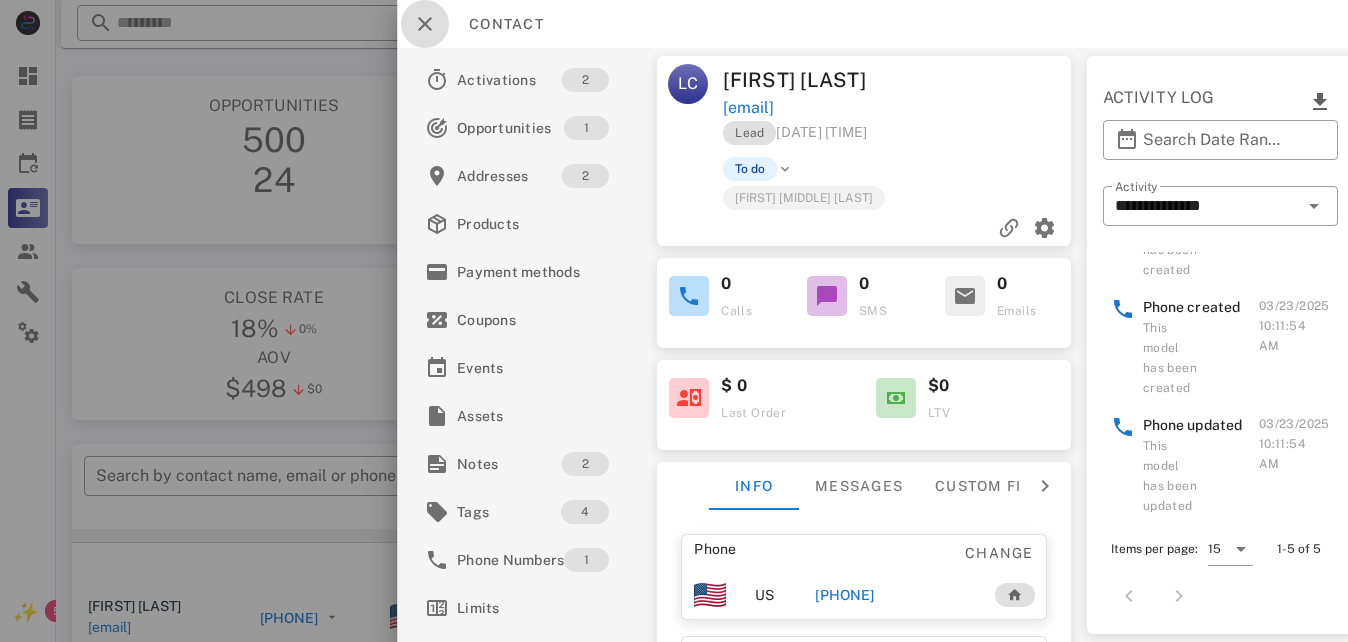click at bounding box center [425, 24] 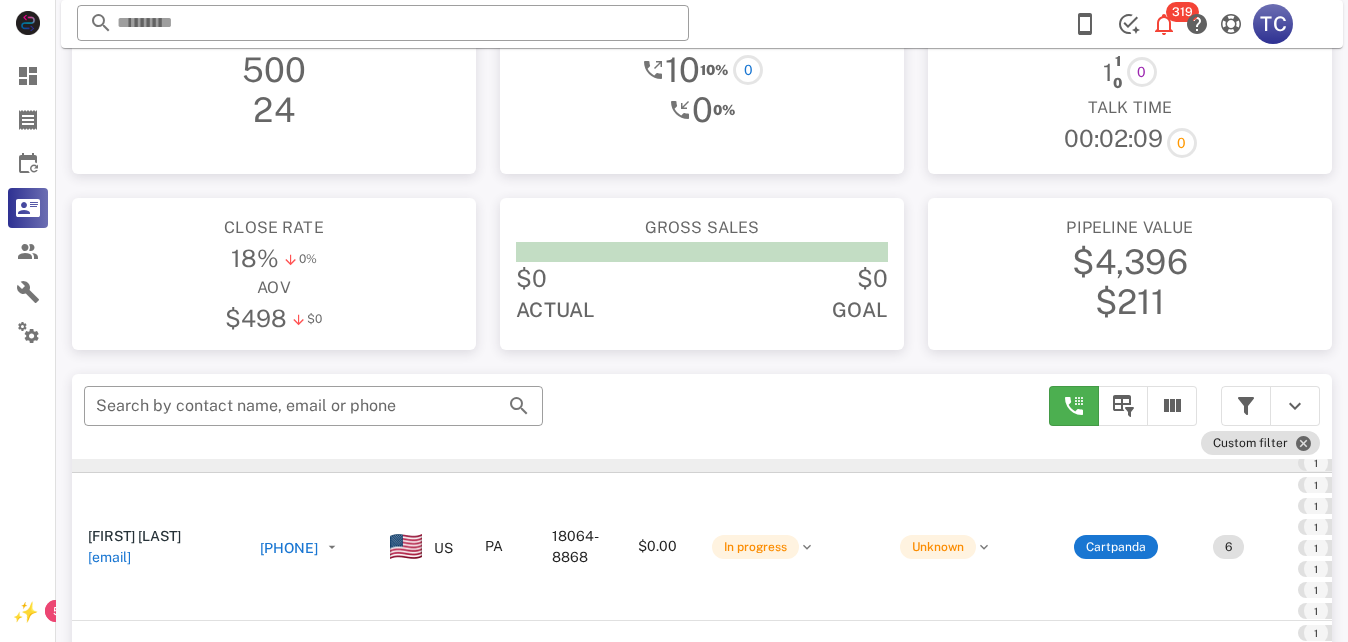 scroll, scrollTop: 84, scrollLeft: 0, axis: vertical 